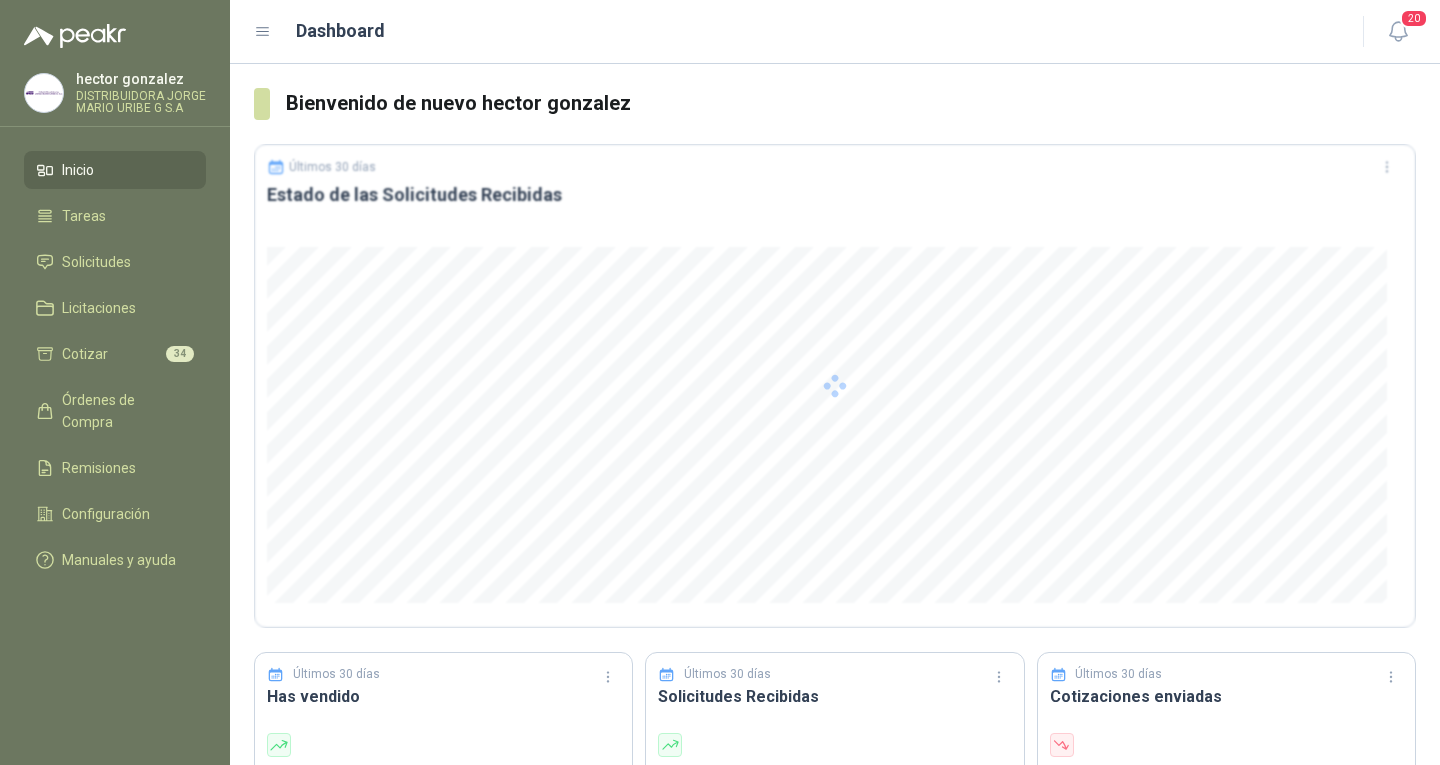 scroll, scrollTop: 0, scrollLeft: 0, axis: both 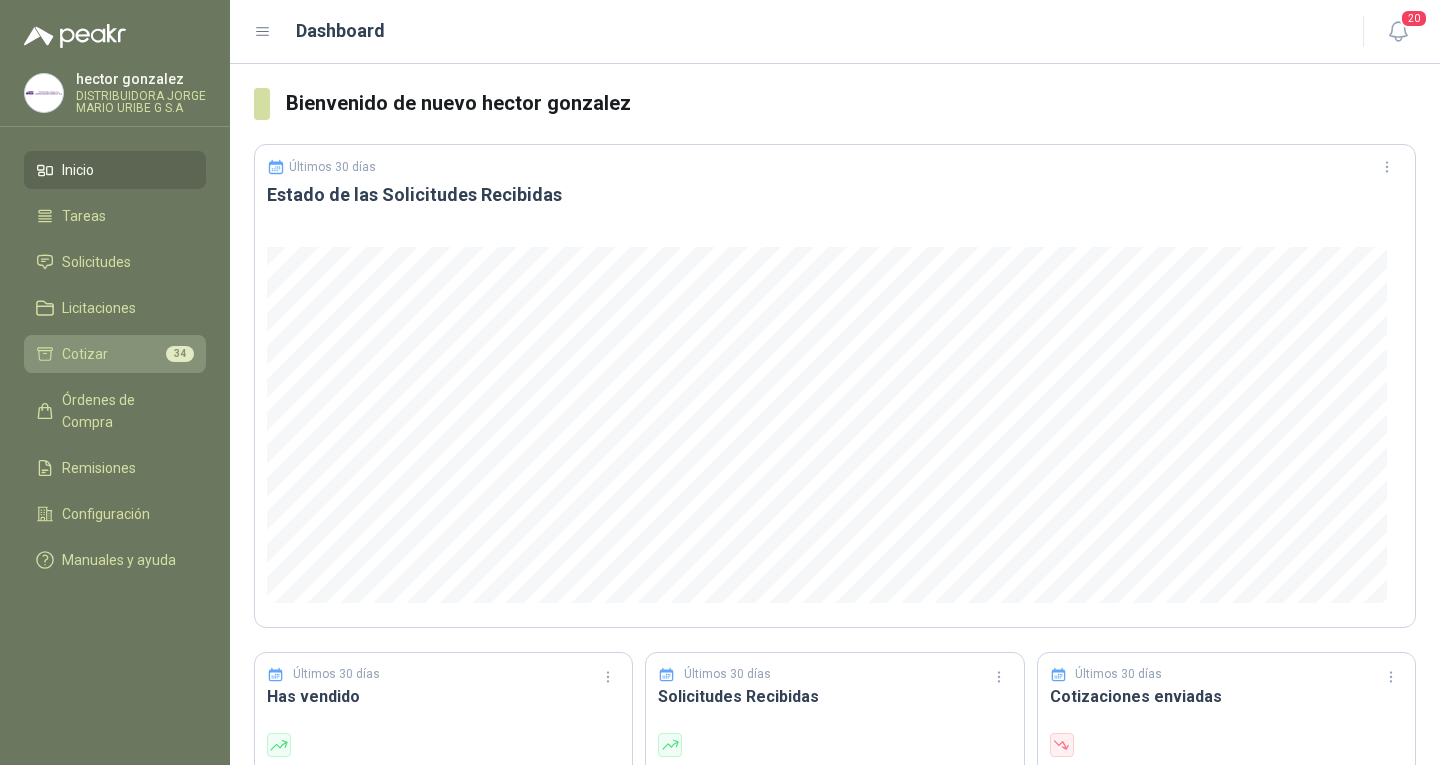 click on "Cotizar 34" at bounding box center (115, 354) 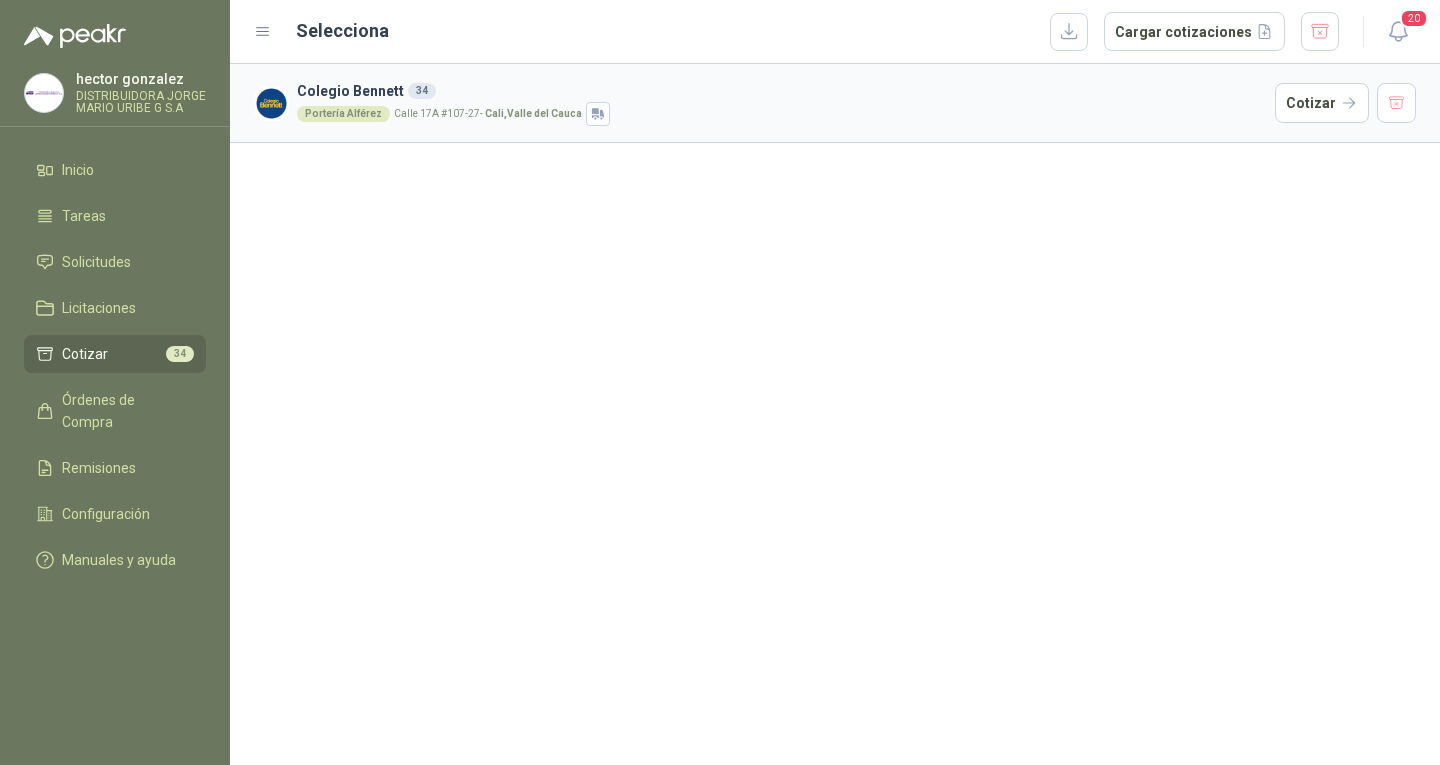 click on "Portería Alférez Calle 17A #107-27  -   Cali ,  Valle del Cauca" at bounding box center [782, 114] 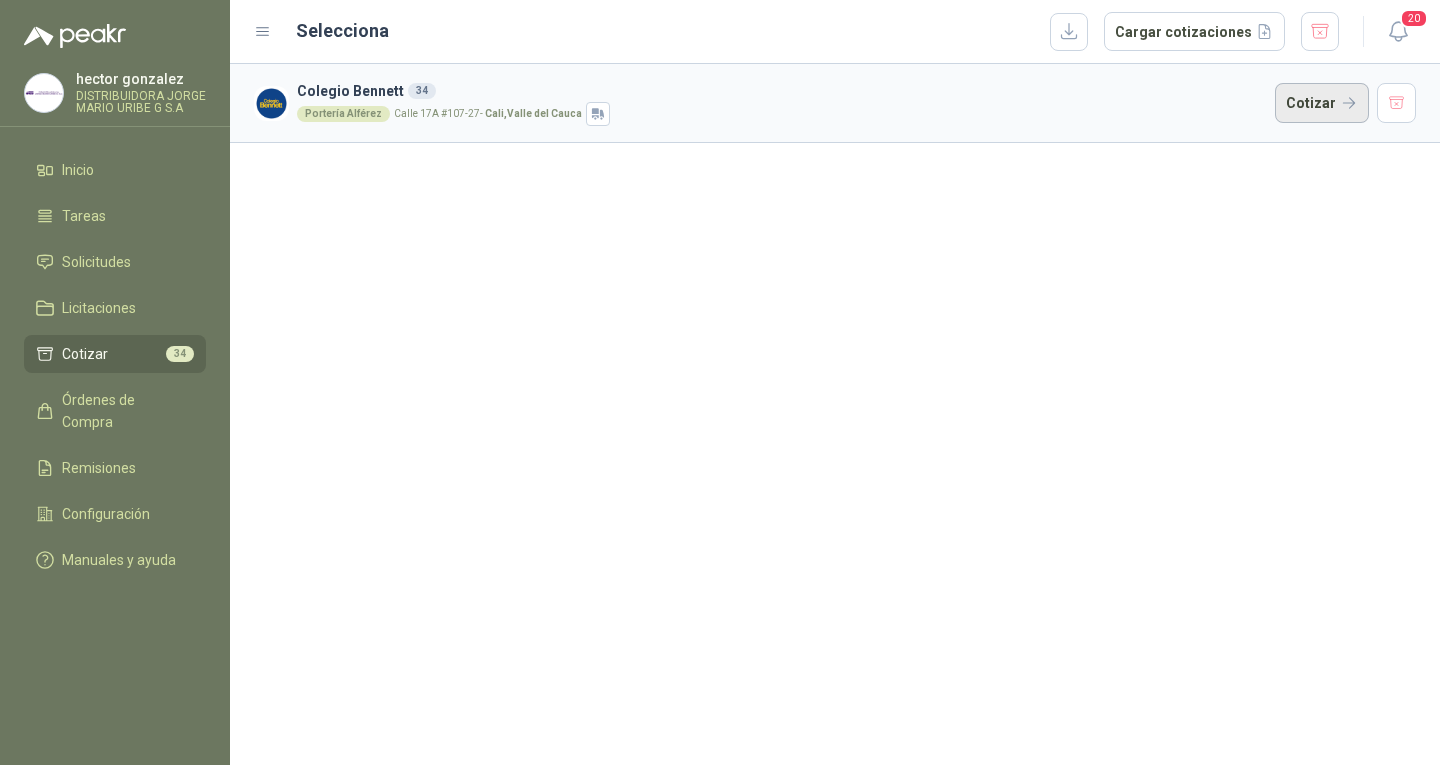 click on "Cotizar" at bounding box center (1322, 103) 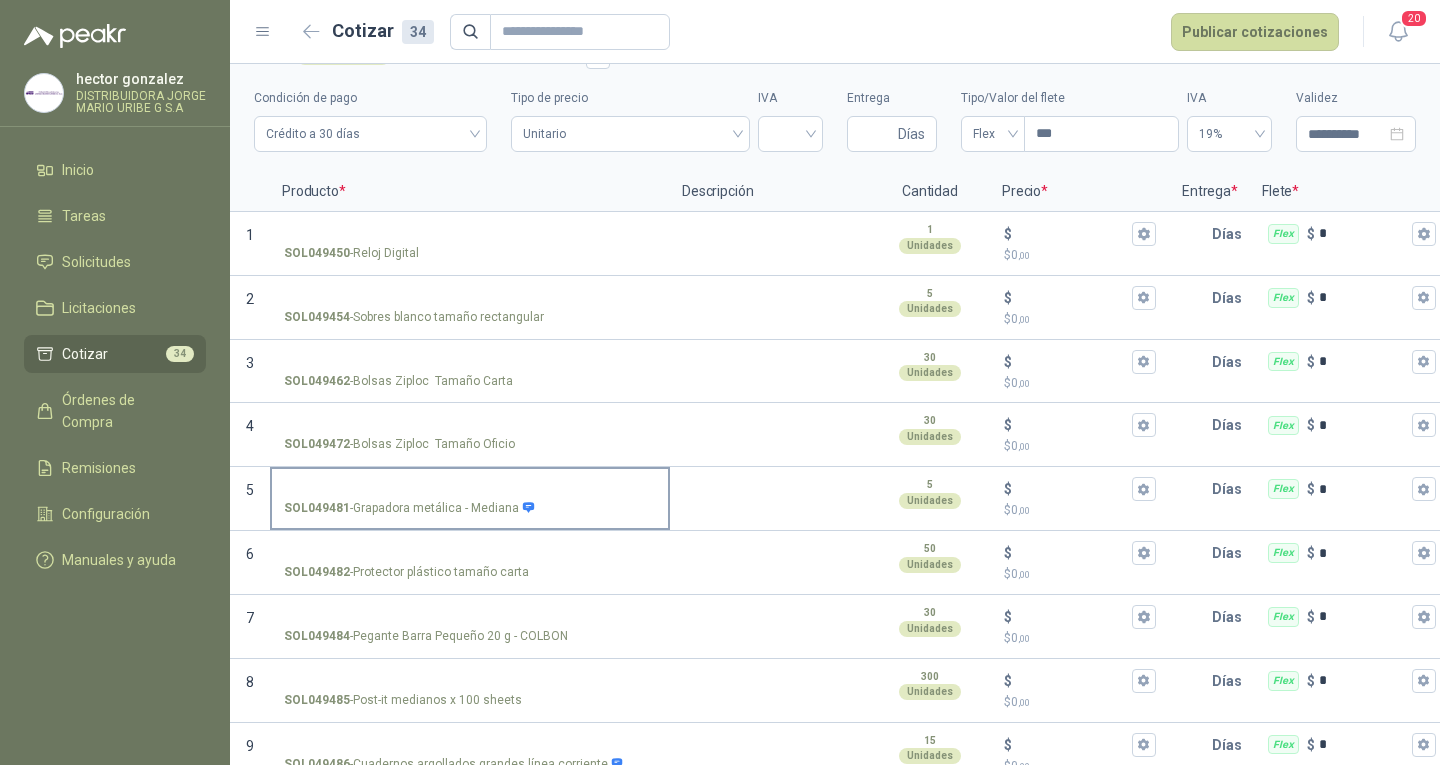 scroll, scrollTop: 0, scrollLeft: 0, axis: both 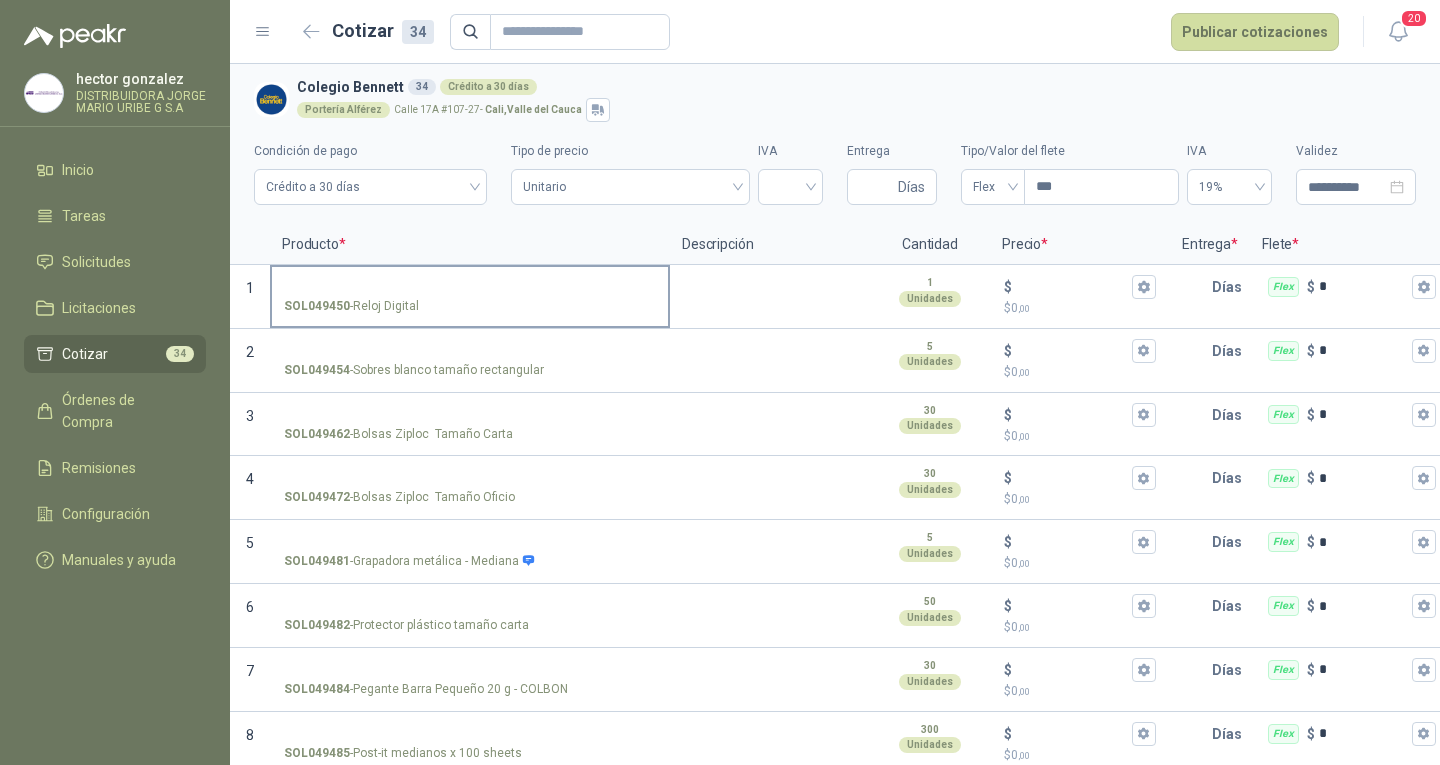 click on "SOL049450  -  Reloj Digital" at bounding box center [470, 306] 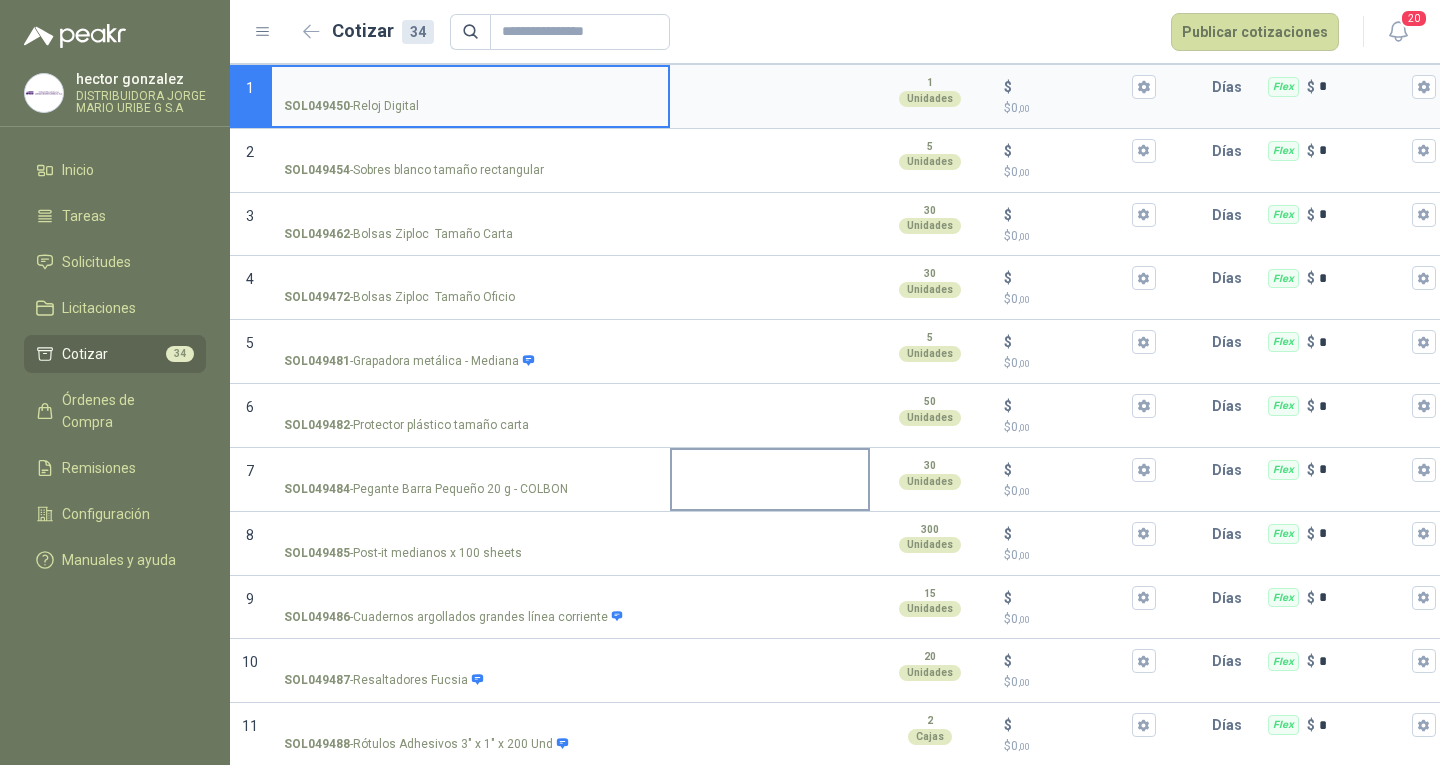 scroll, scrollTop: 0, scrollLeft: 0, axis: both 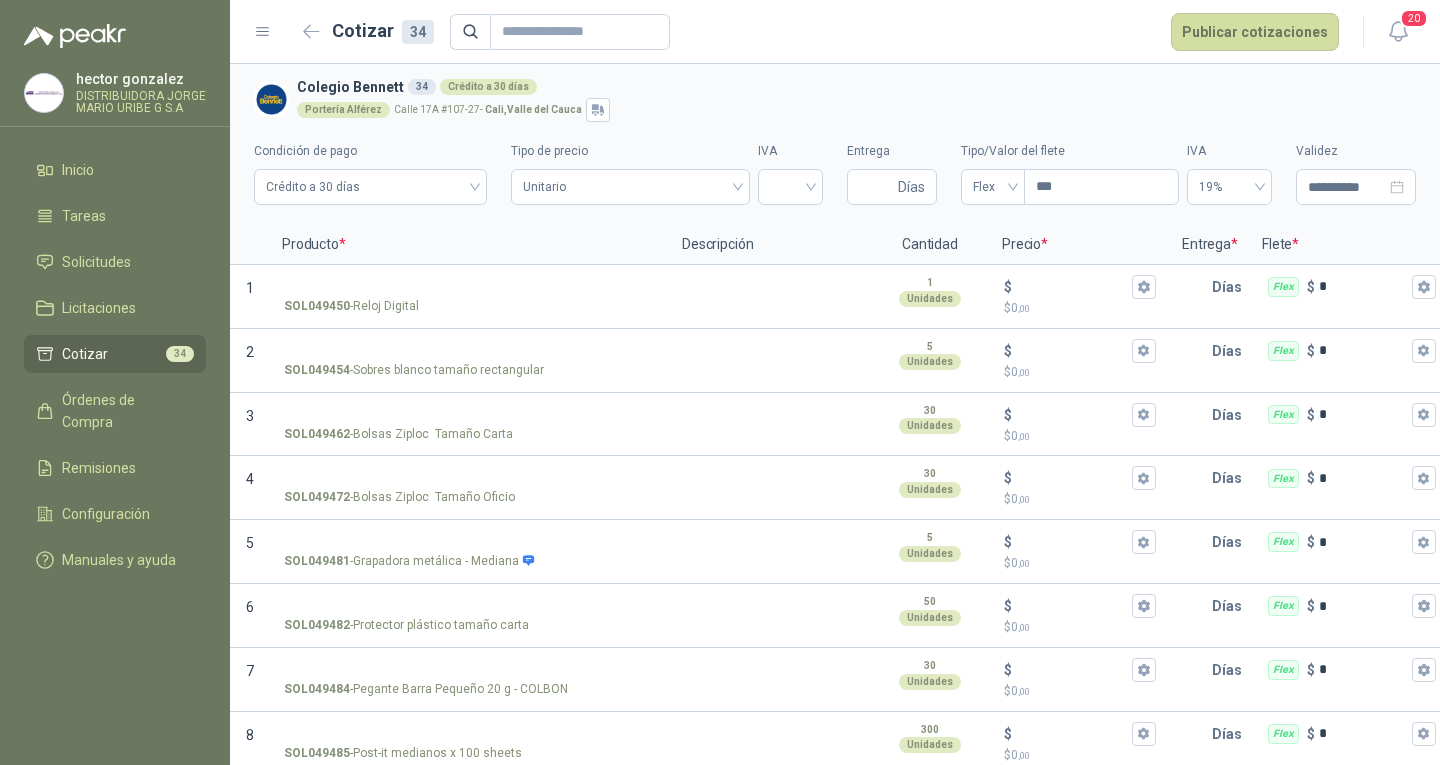 click on "34" at bounding box center [180, 354] 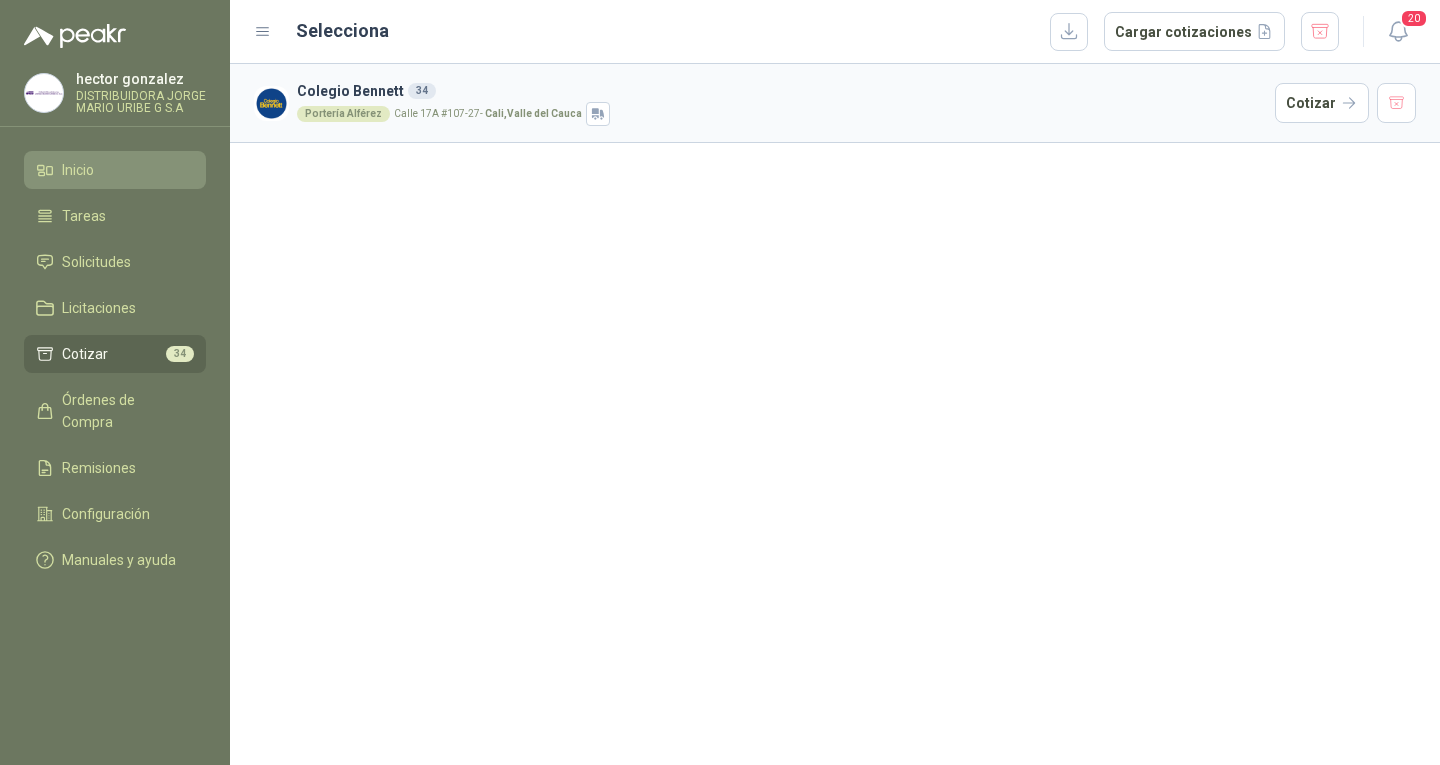click on "Inicio" at bounding box center [115, 170] 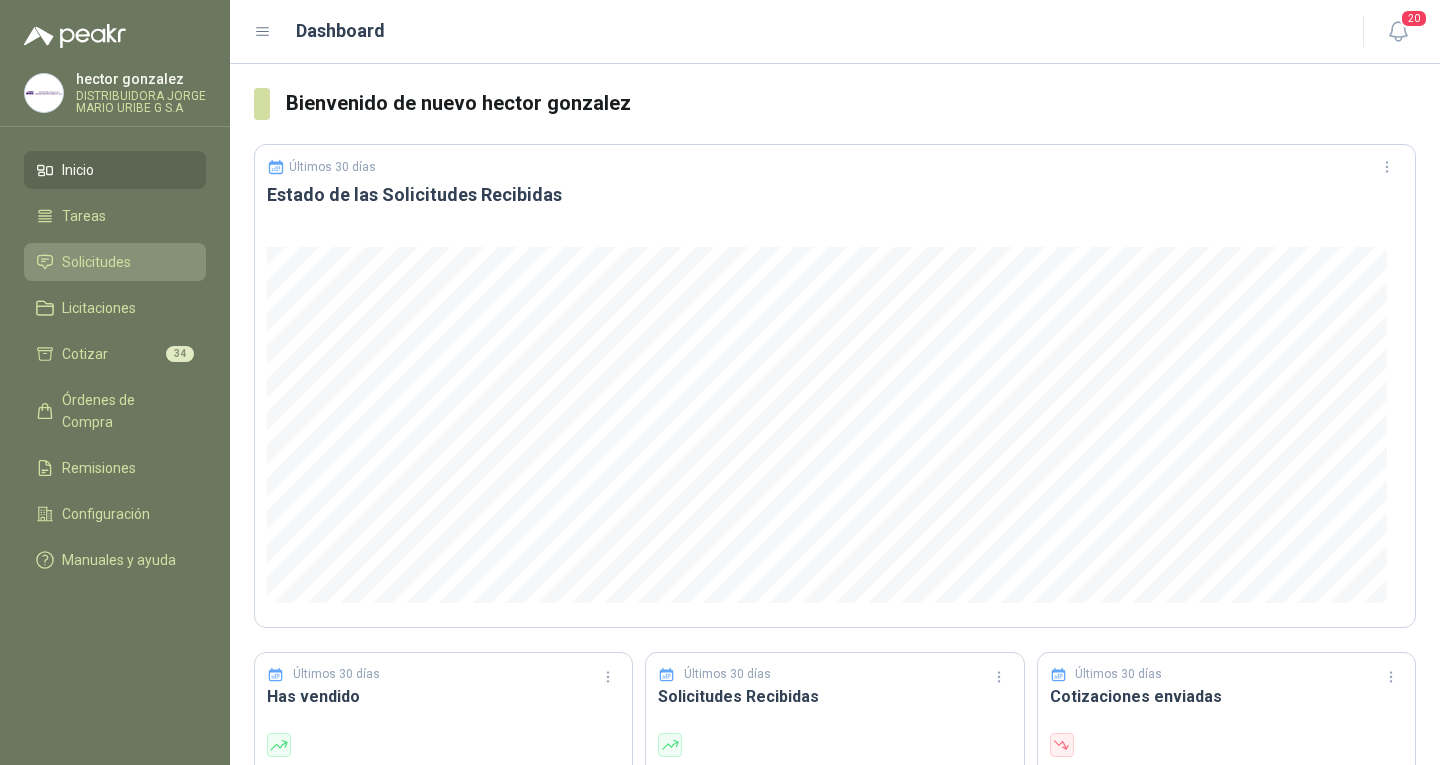 click on "Solicitudes" at bounding box center (115, 262) 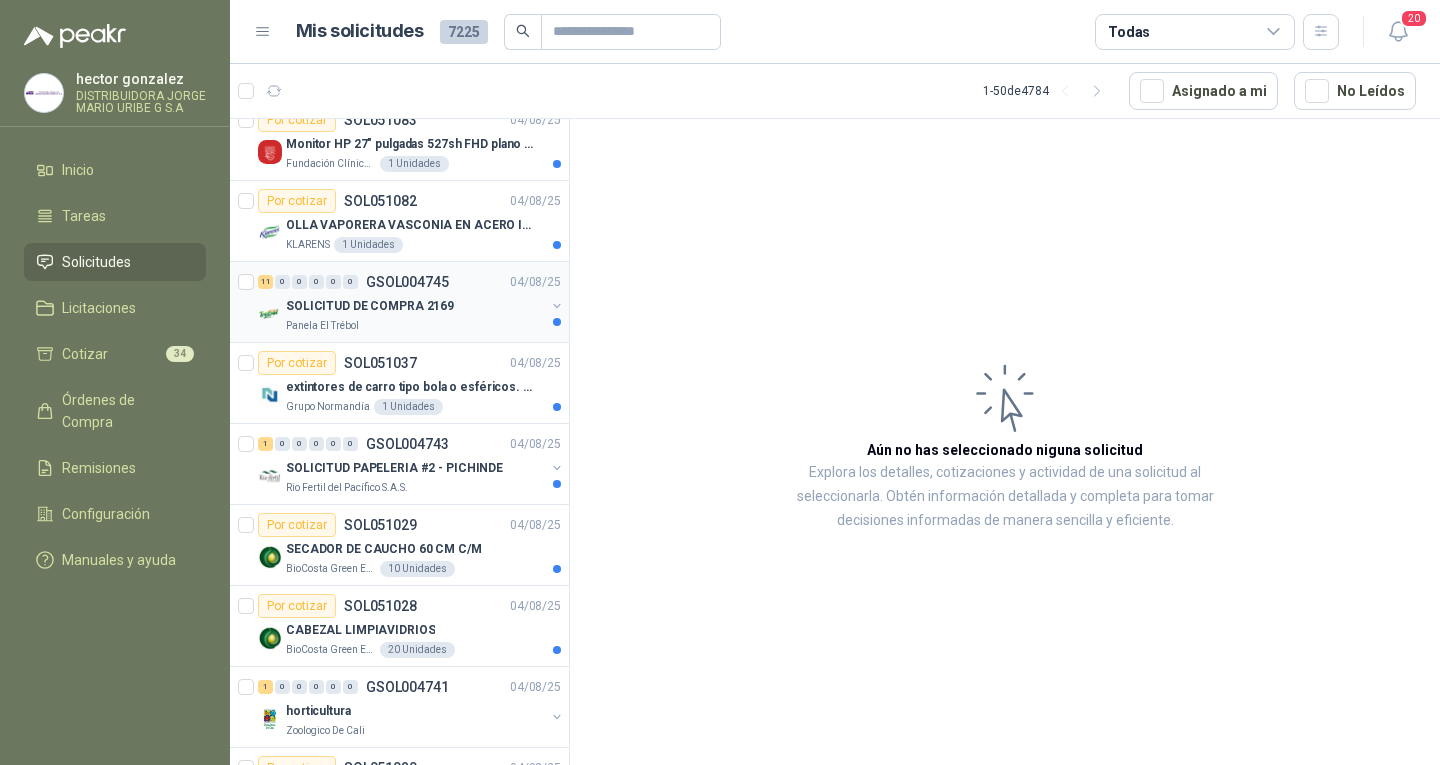 scroll, scrollTop: 0, scrollLeft: 0, axis: both 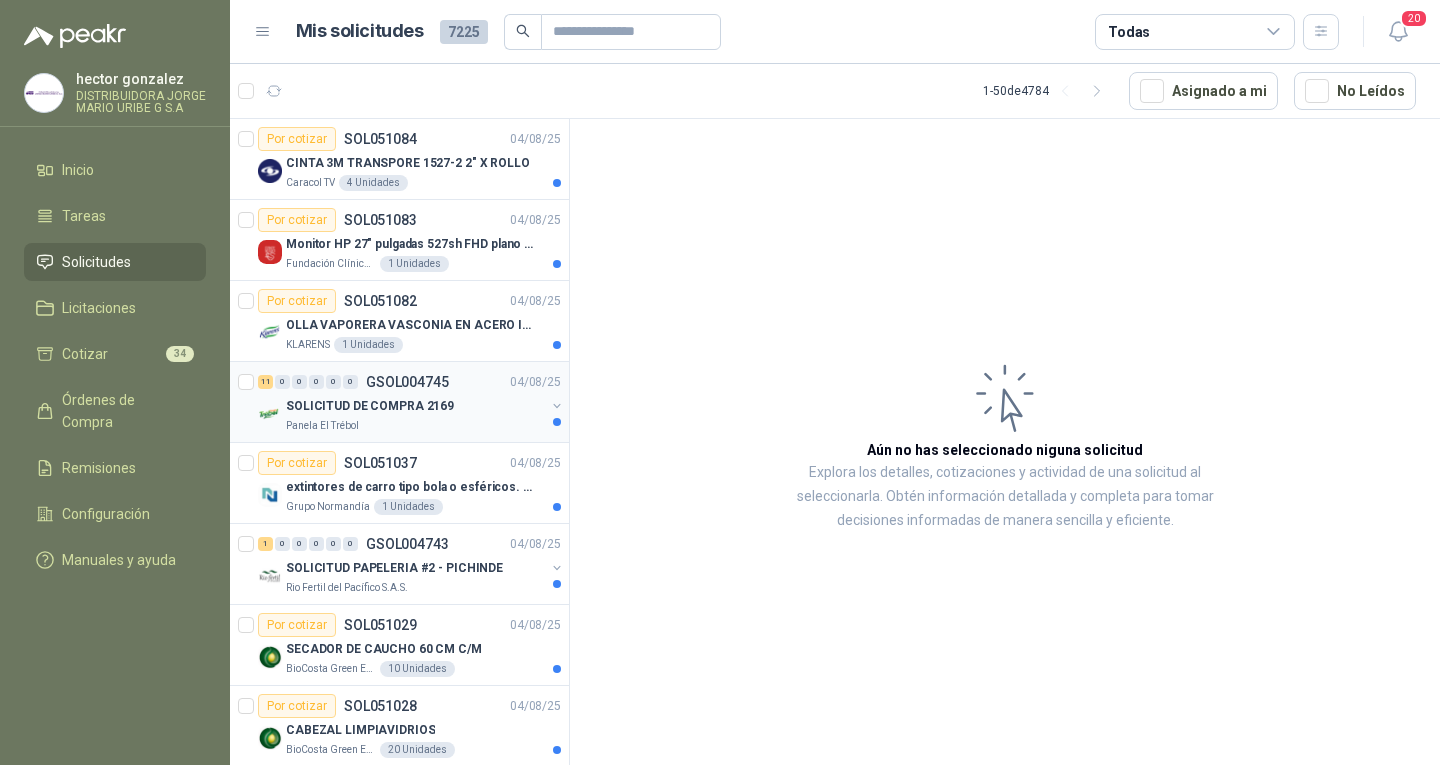 click on "04/08/25" at bounding box center [535, 382] 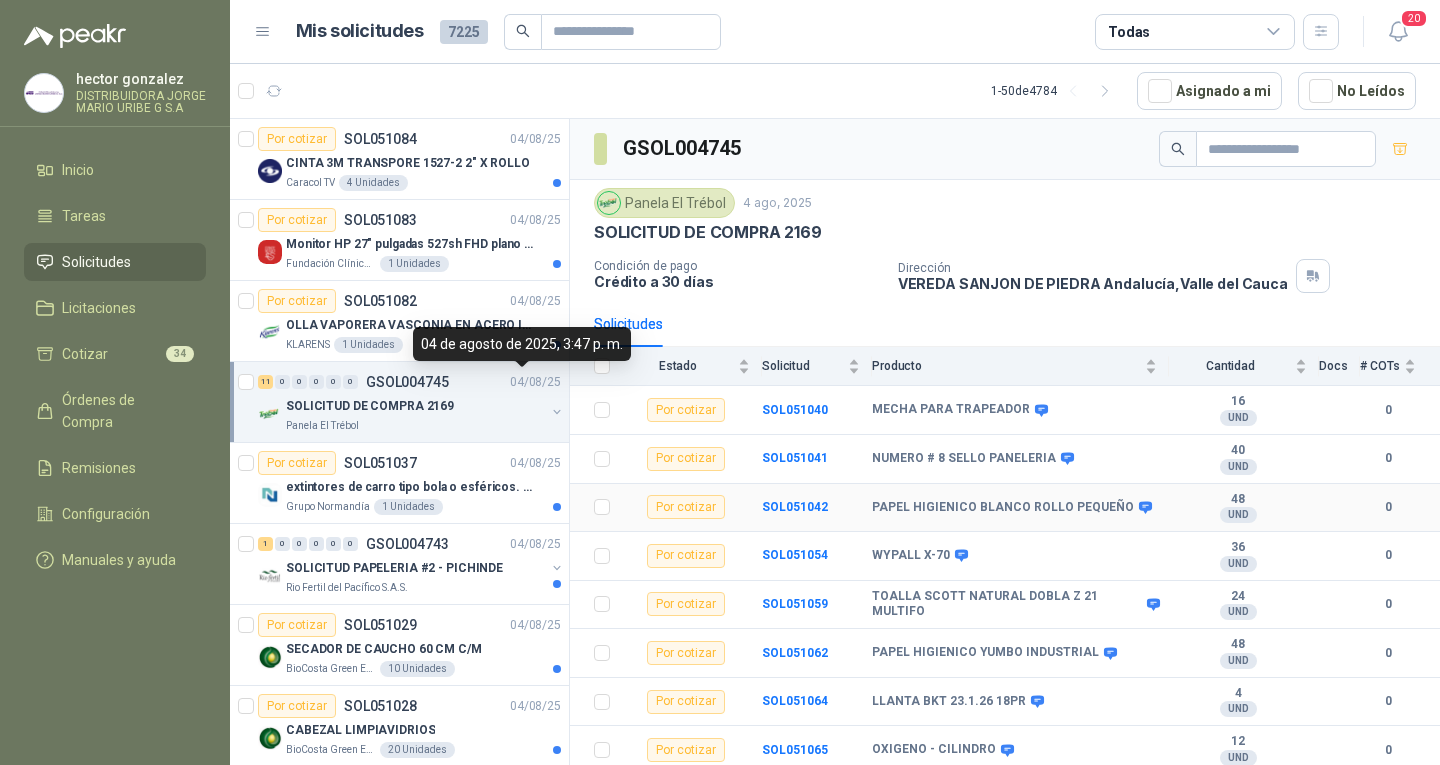 scroll, scrollTop: 149, scrollLeft: 0, axis: vertical 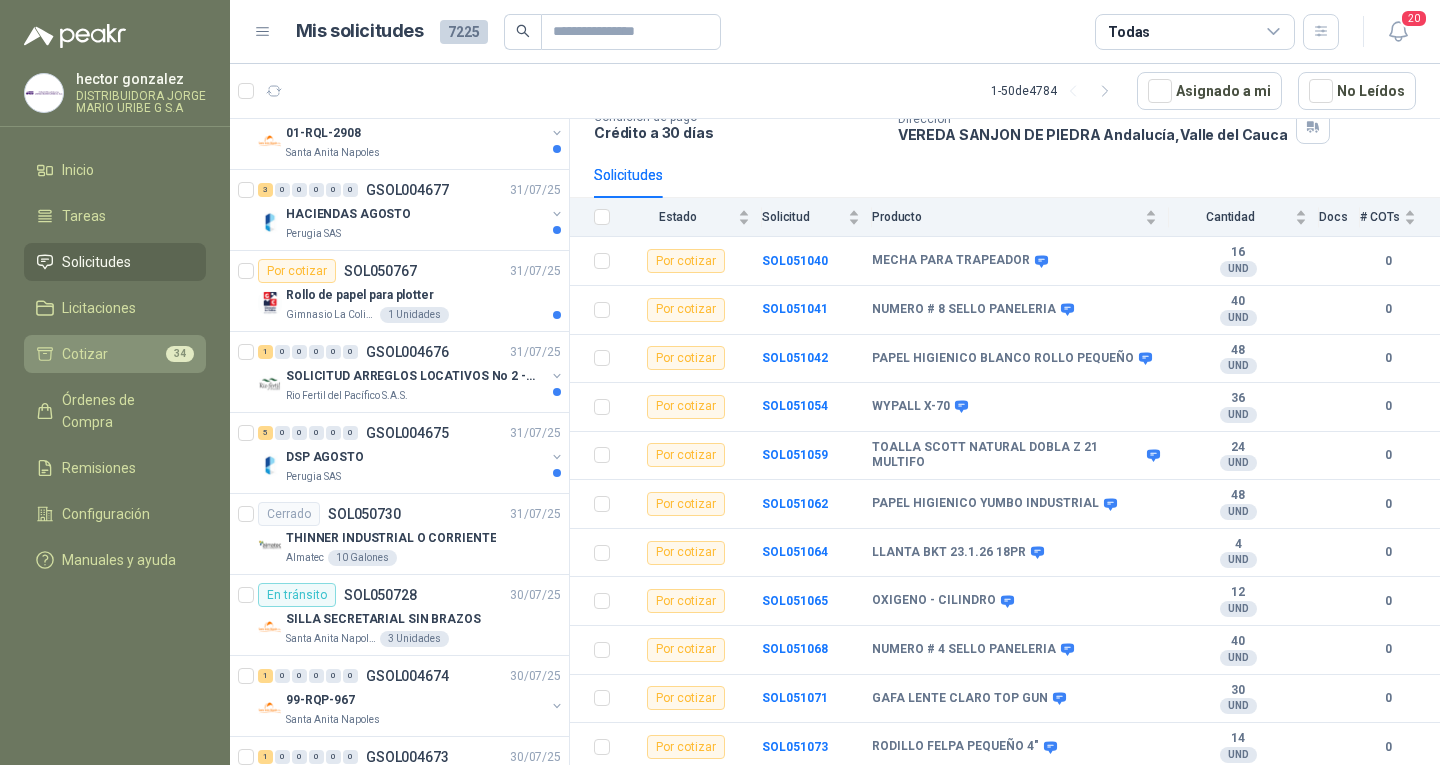click on "Cotizar 34" at bounding box center [115, 354] 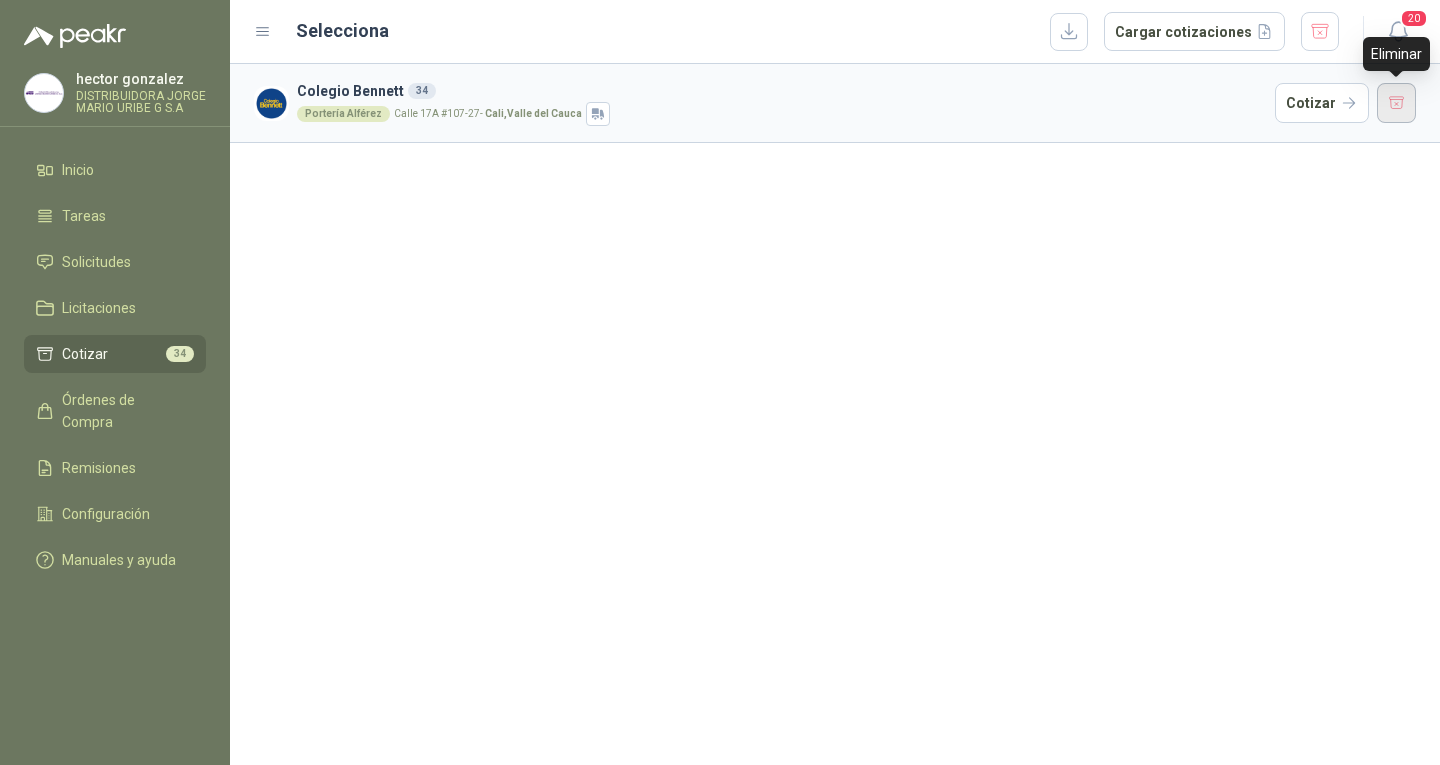 click at bounding box center (1397, 103) 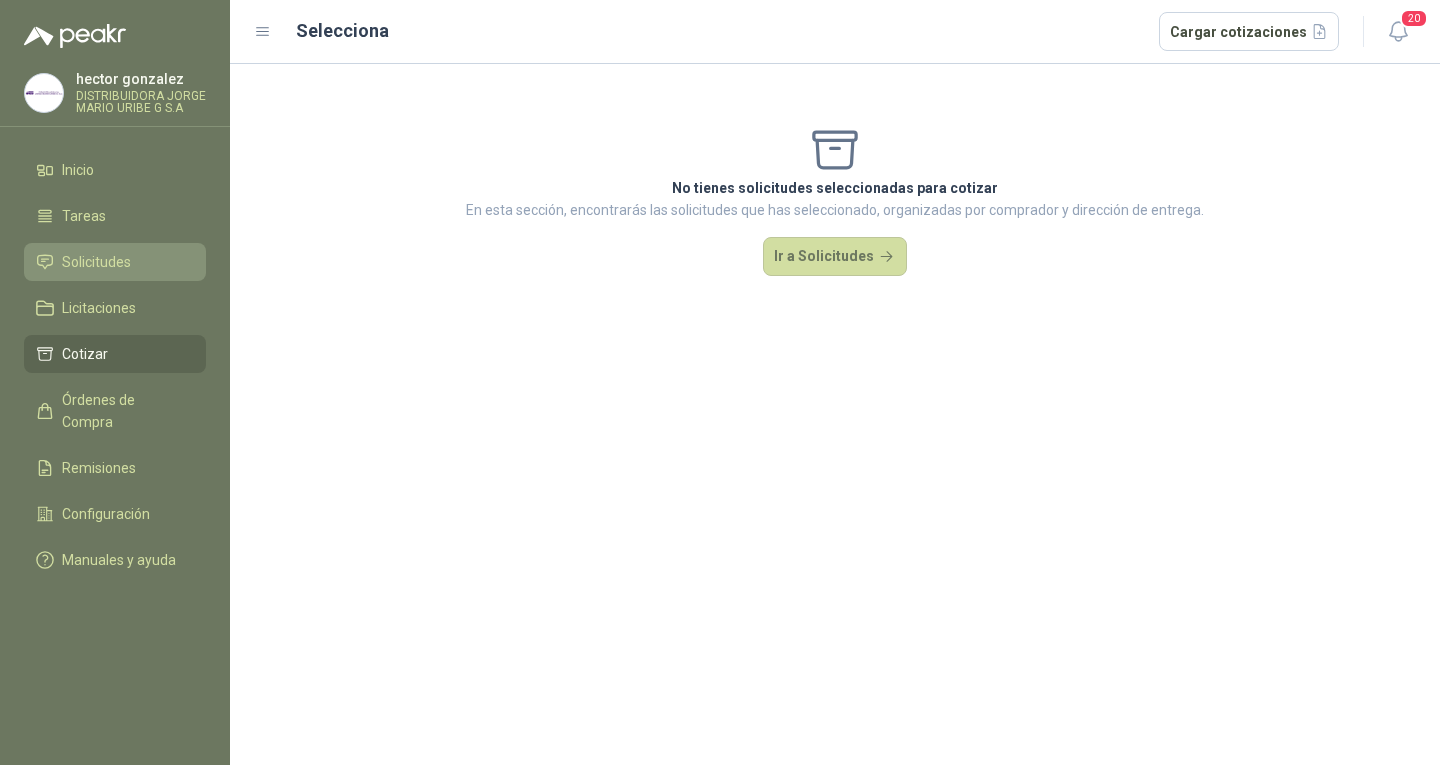 click on "Solicitudes" at bounding box center [96, 262] 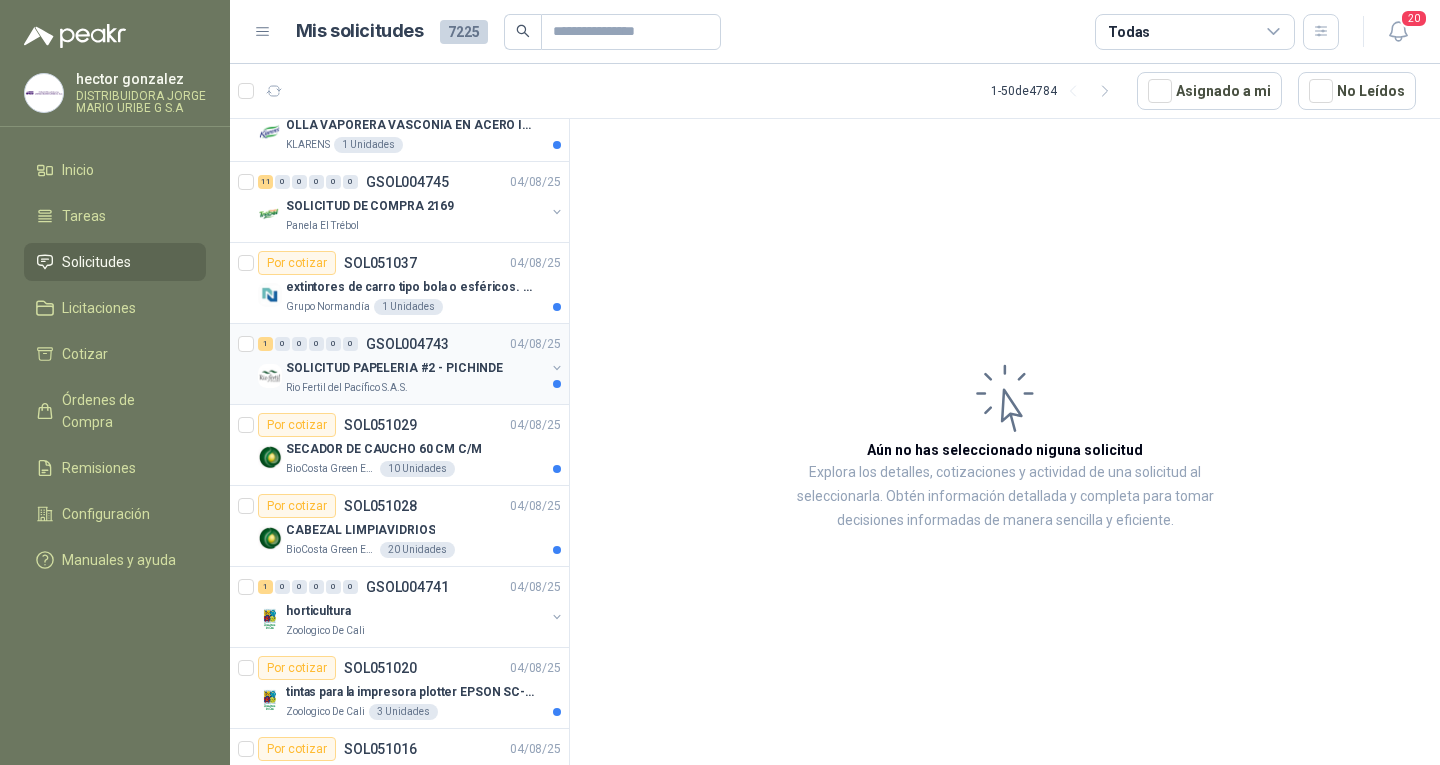 scroll, scrollTop: 0, scrollLeft: 0, axis: both 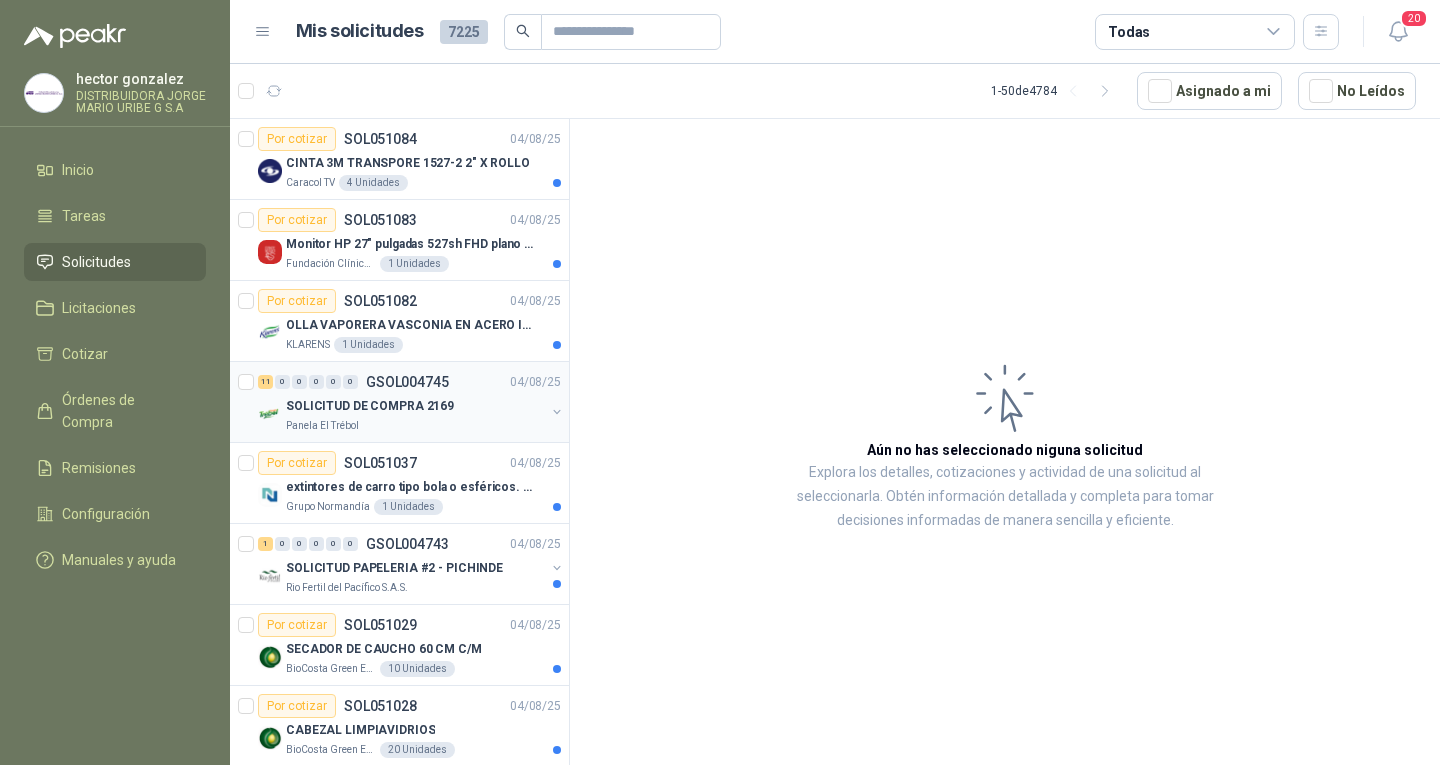 click on "SOLICITUD DE COMPRA 2169" at bounding box center [415, 406] 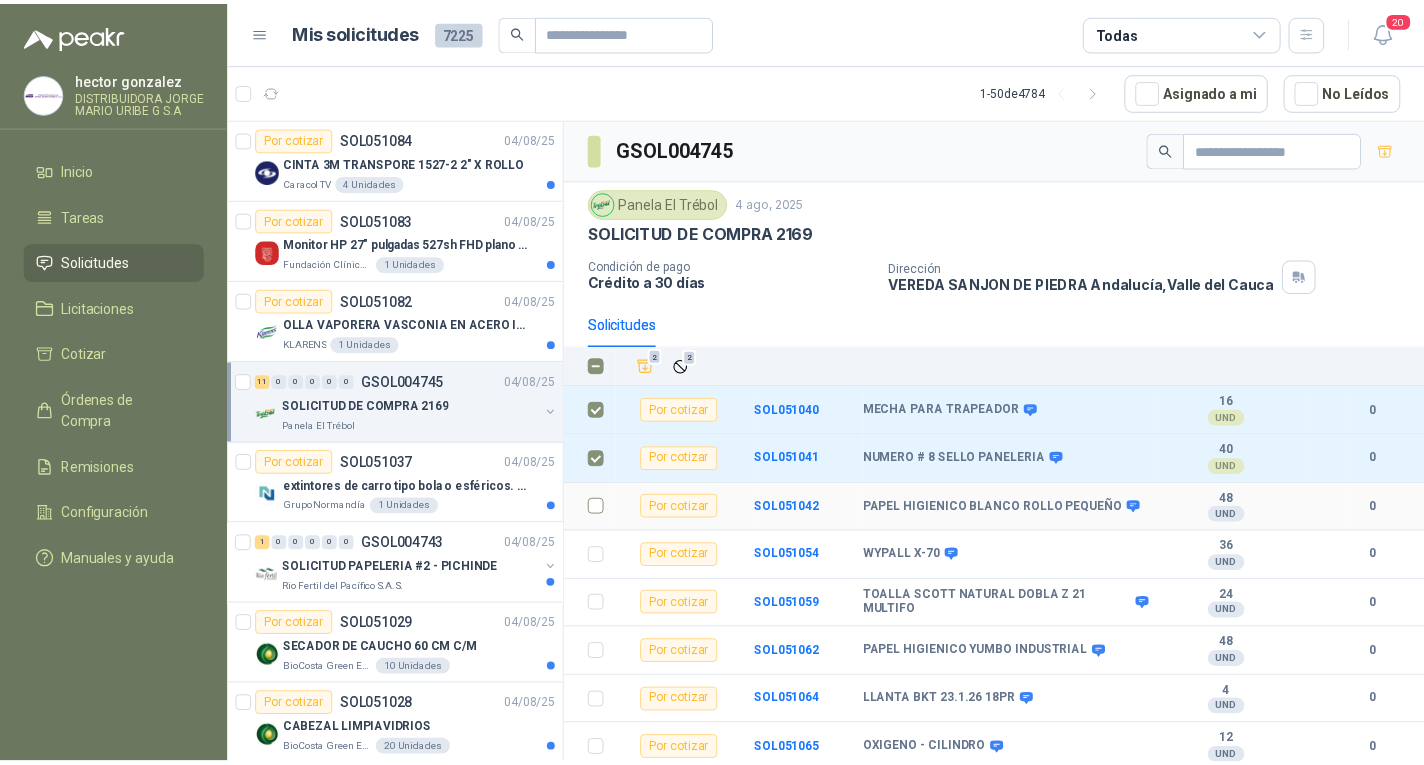 scroll, scrollTop: 149, scrollLeft: 0, axis: vertical 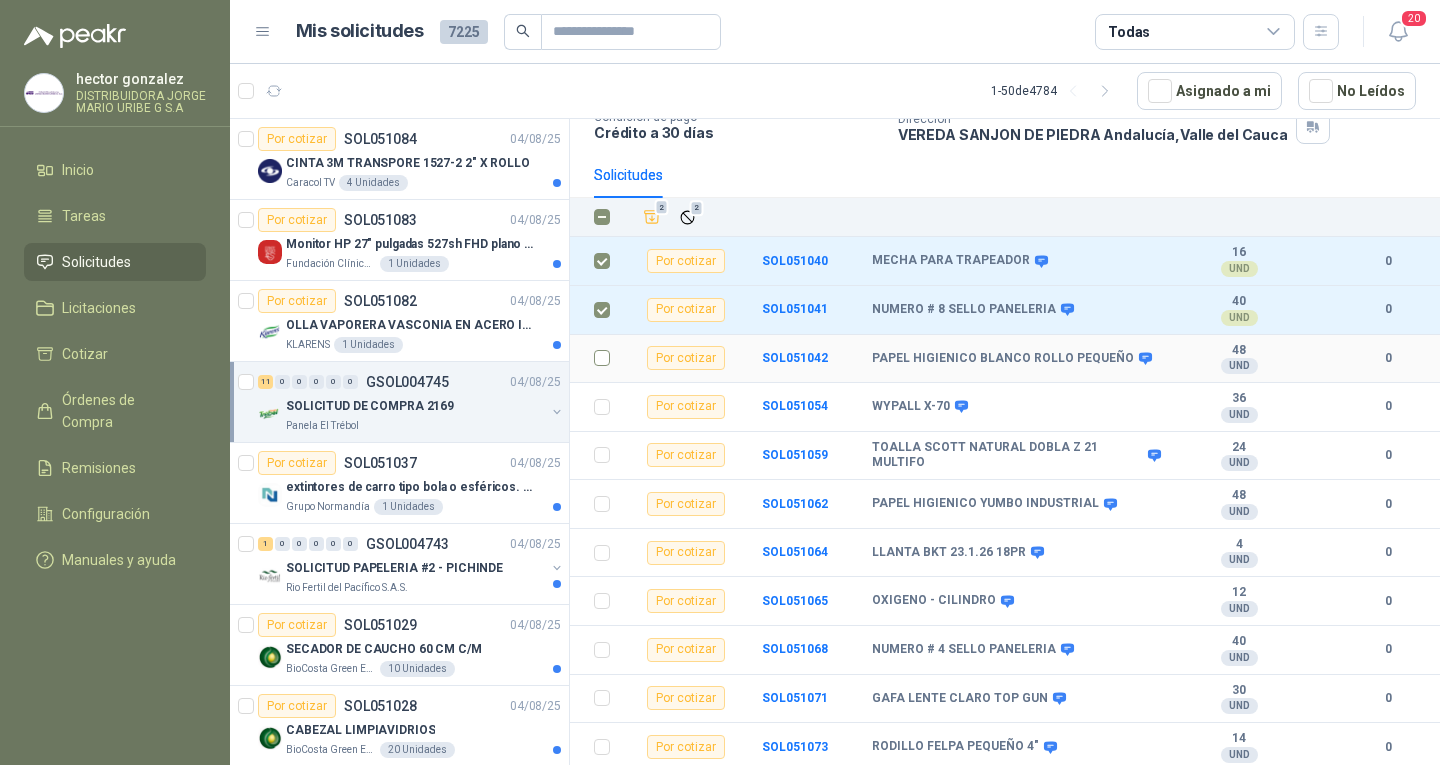 click at bounding box center [602, 358] 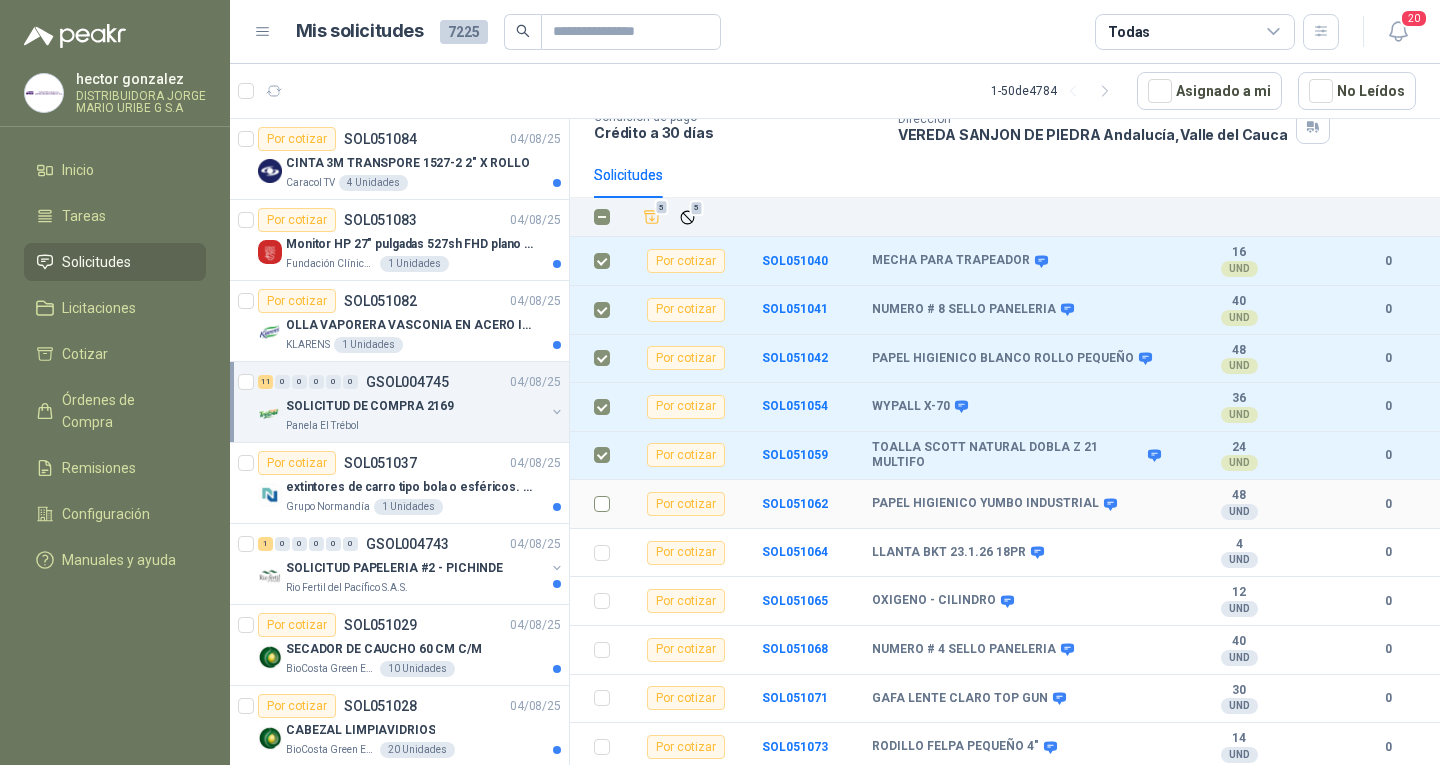 click at bounding box center [602, 504] 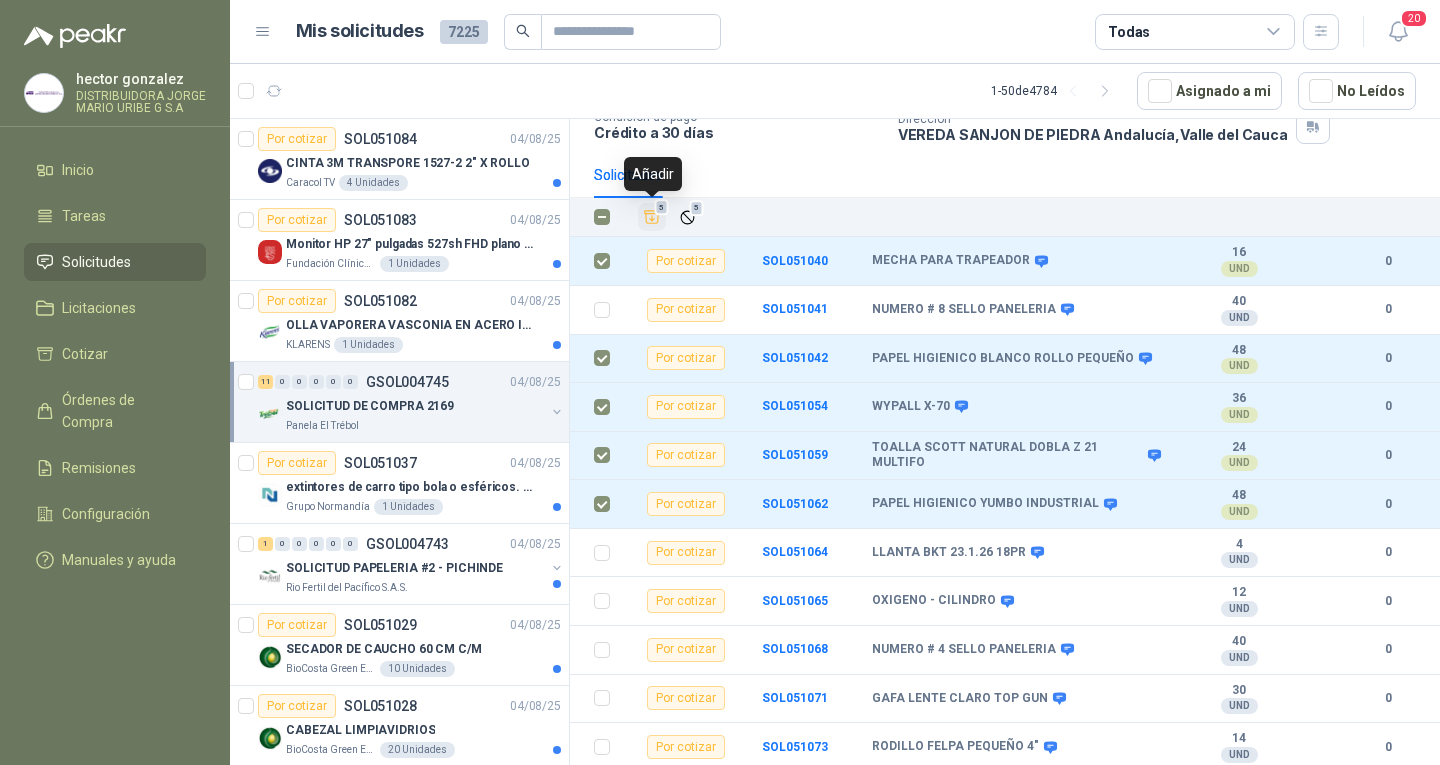 click 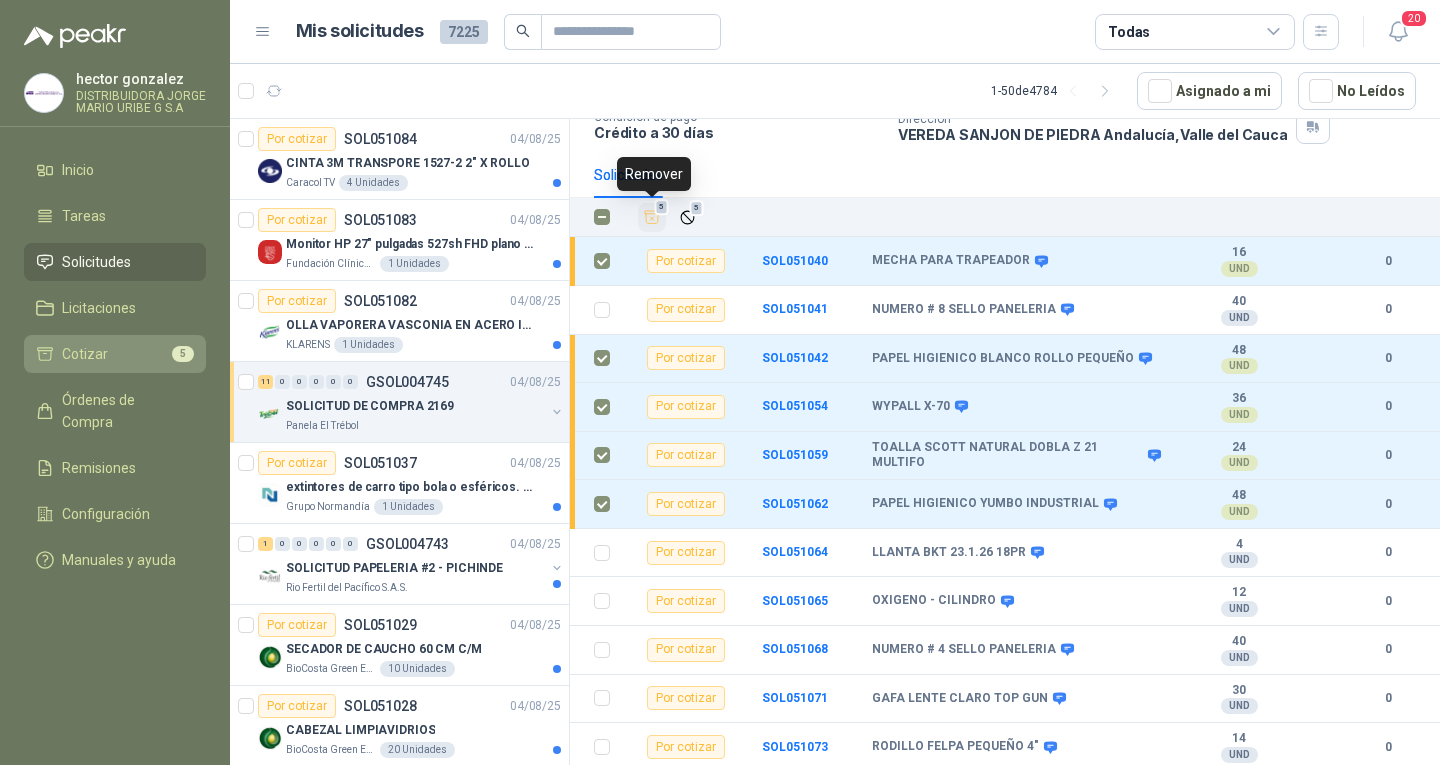 click on "Cotizar 5" at bounding box center [115, 354] 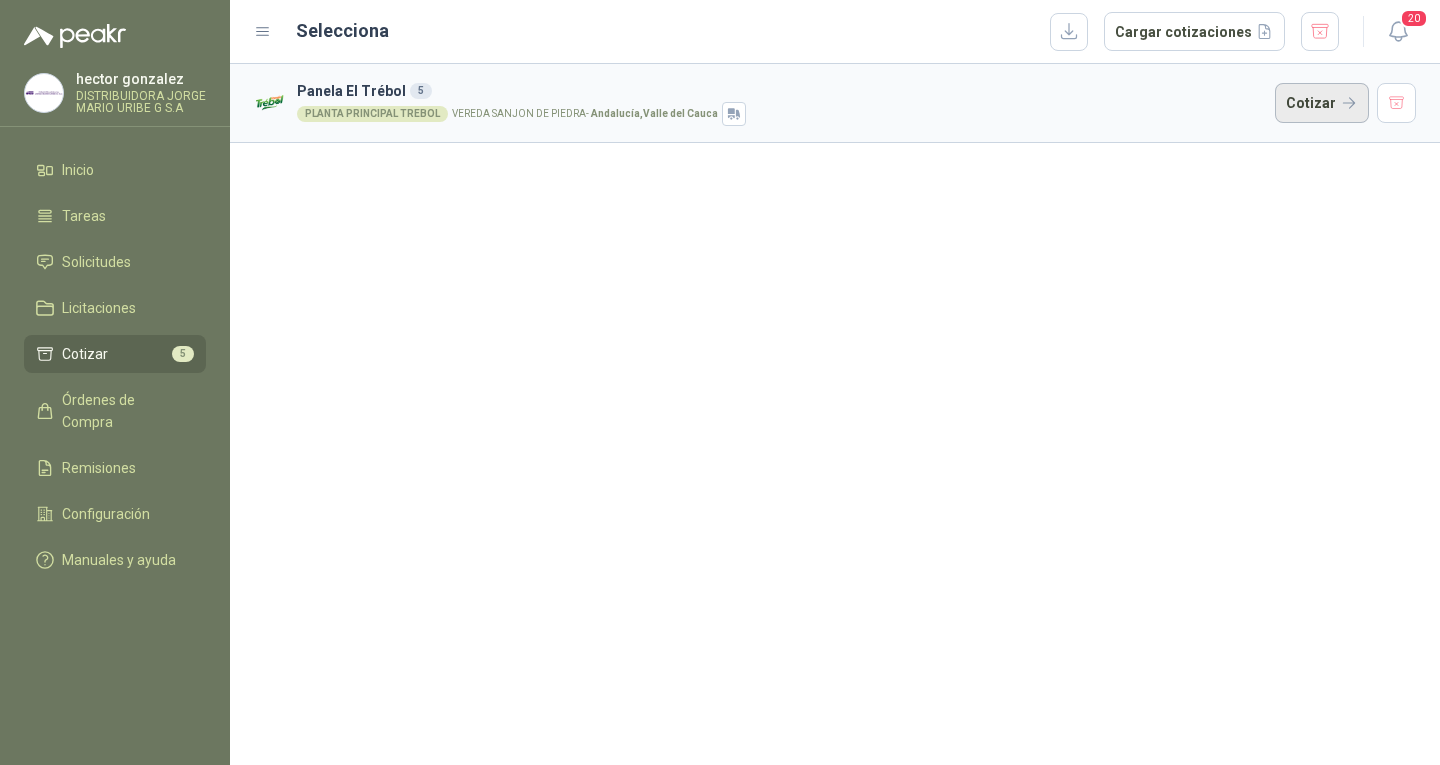 click on "Cotizar" at bounding box center [1322, 103] 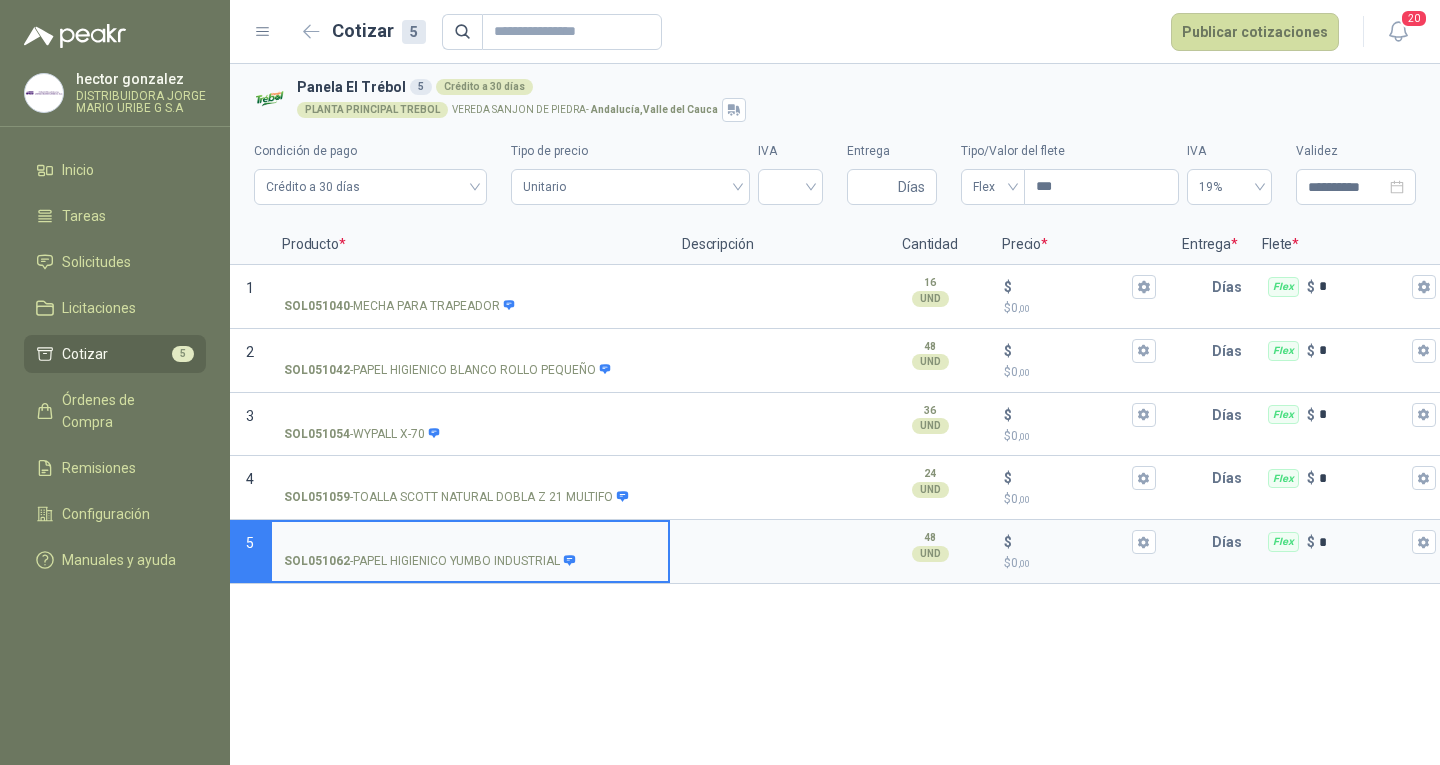 type 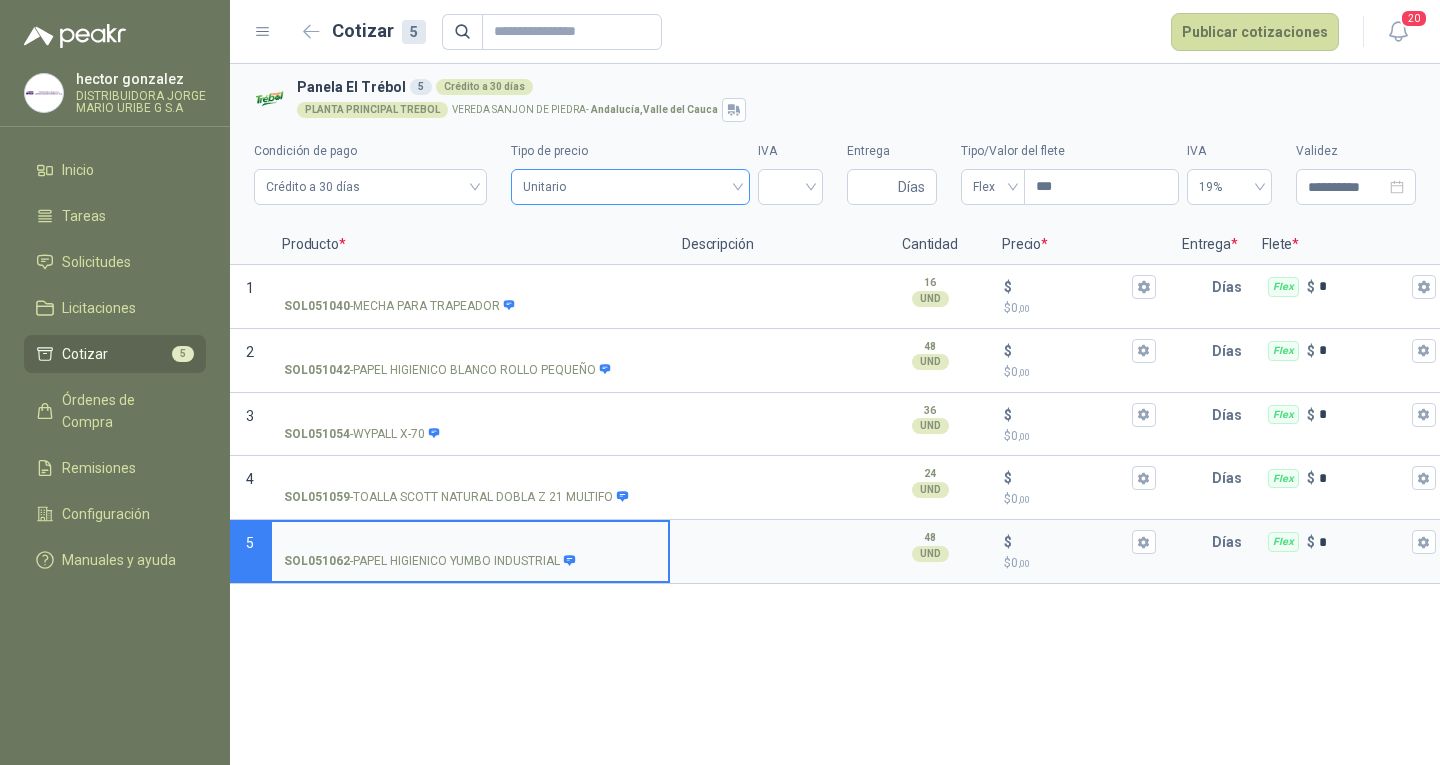 click on "Unitario" at bounding box center [630, 187] 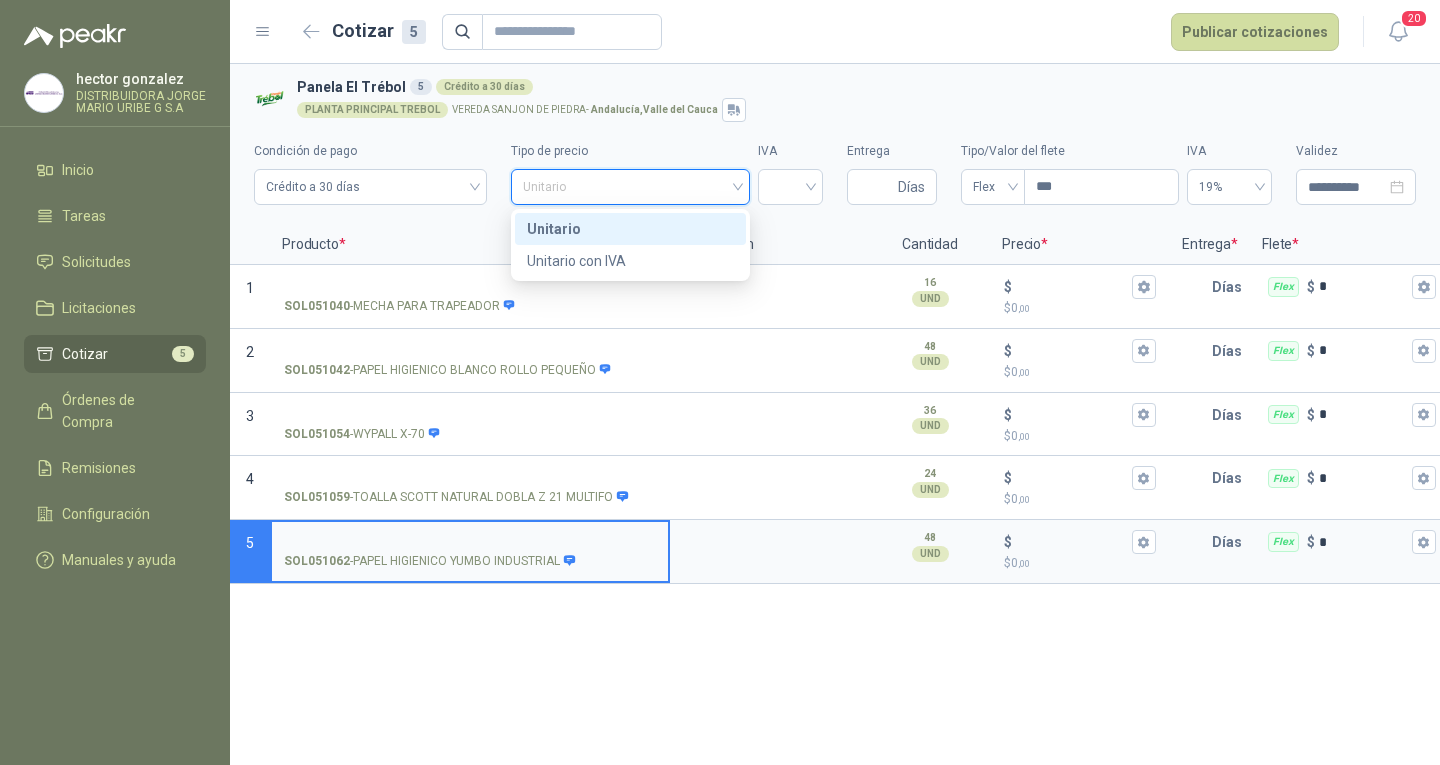 click on "Unitario" at bounding box center (630, 229) 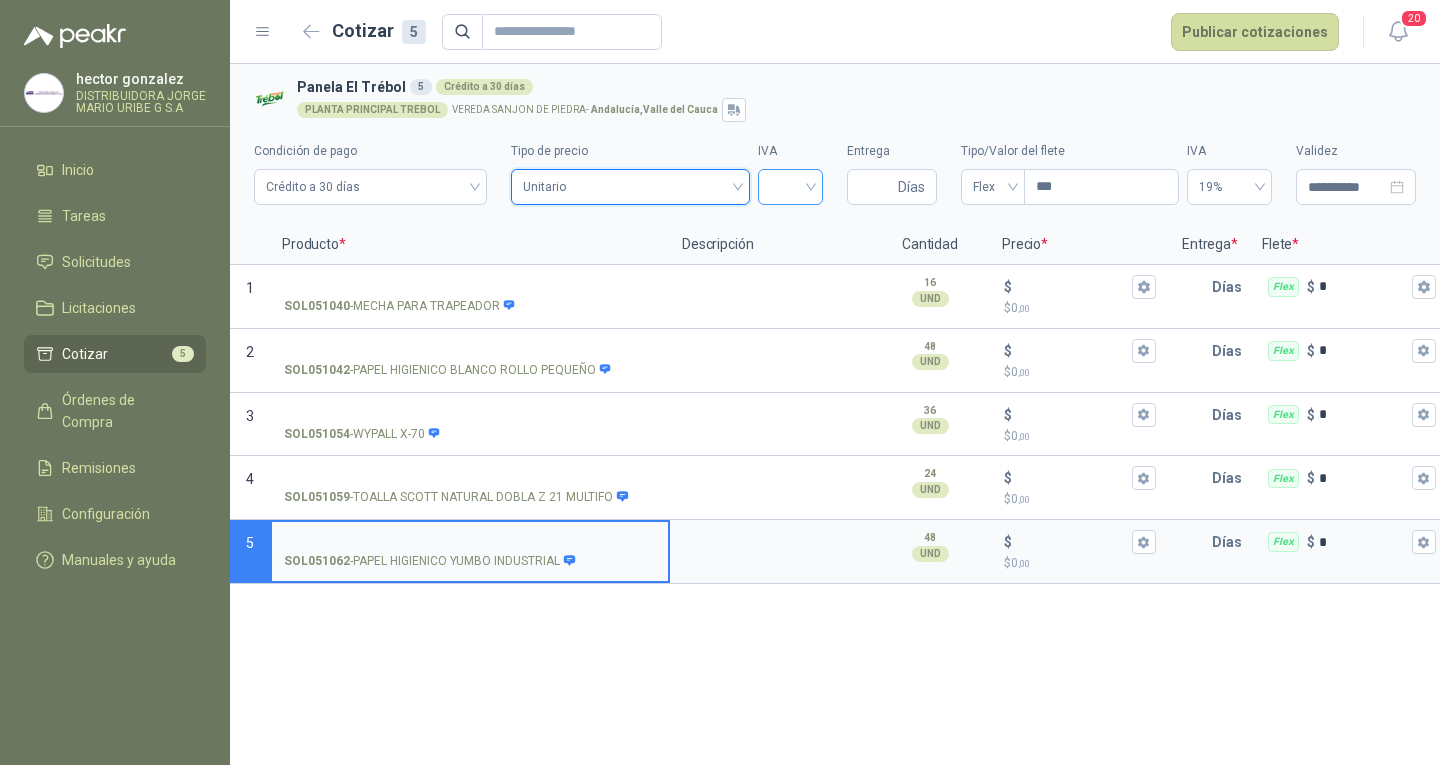 click at bounding box center [790, 185] 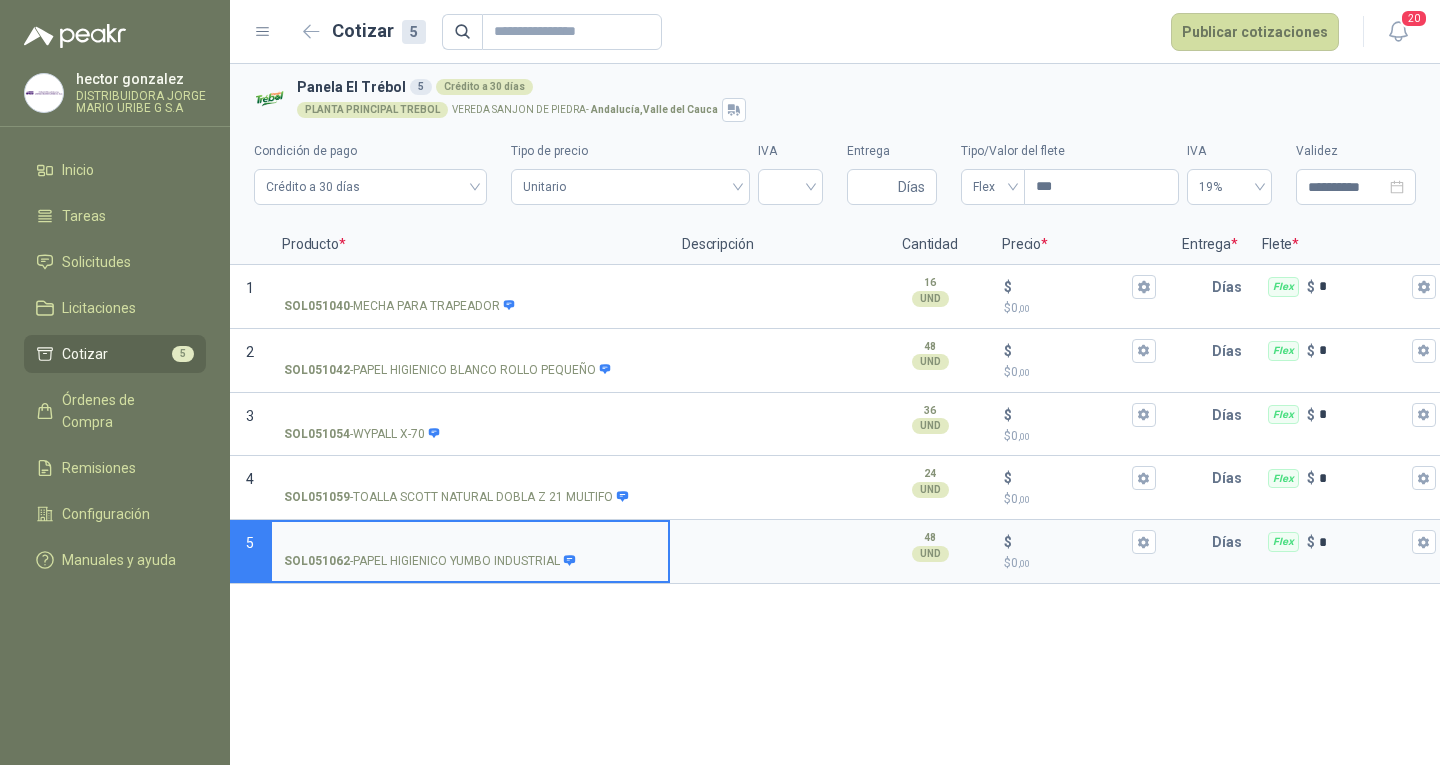 click on "Producto *" at bounding box center [470, 245] 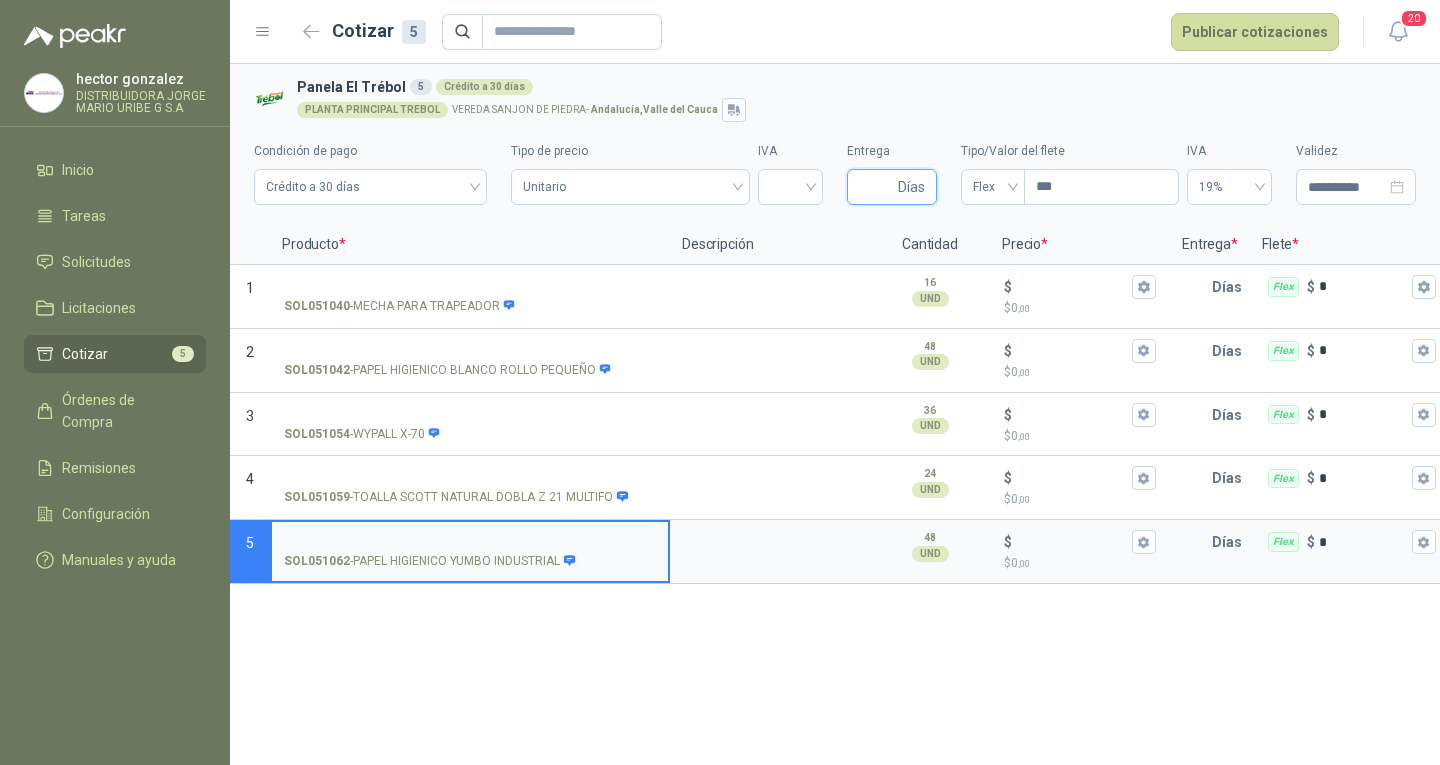 click on "Entrega" at bounding box center (876, 187) 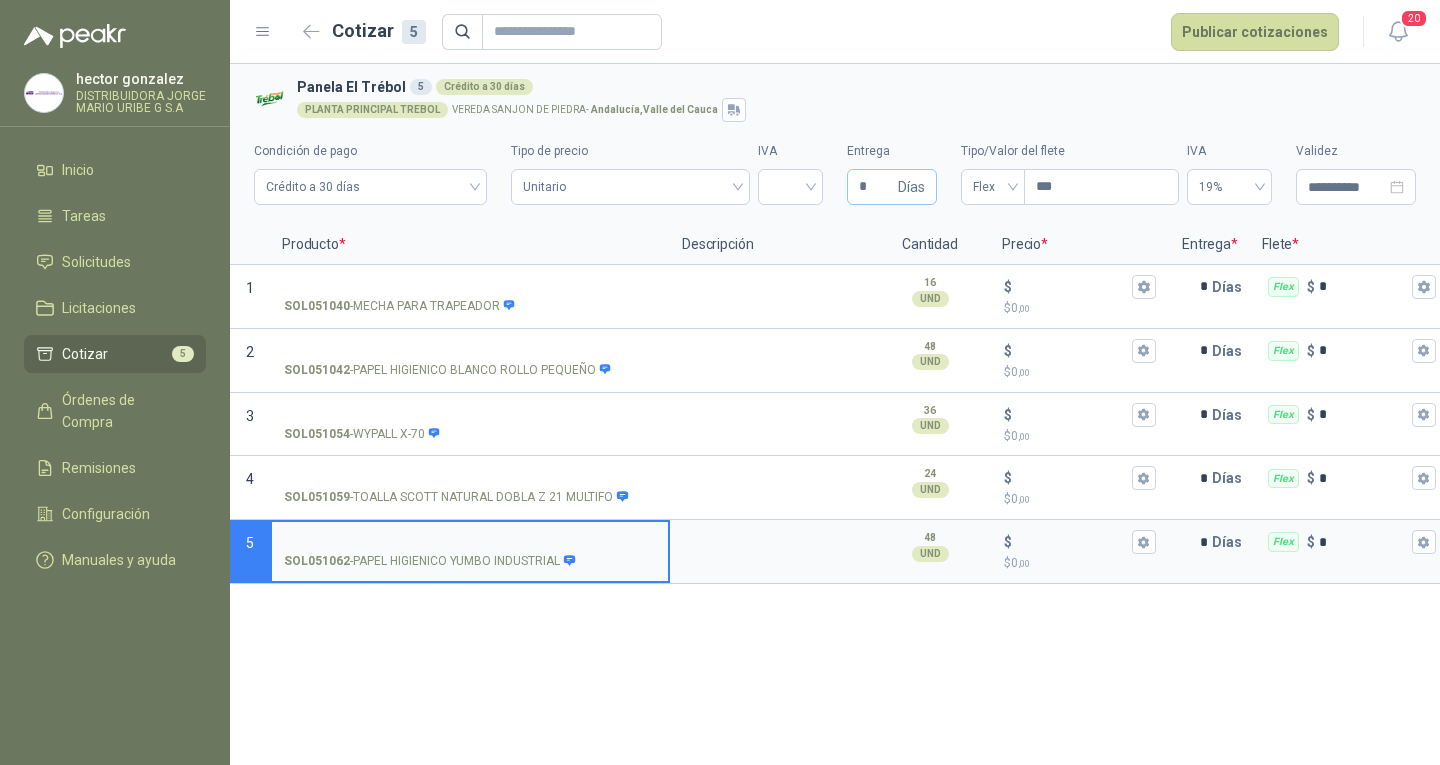 click on "Días" at bounding box center [911, 187] 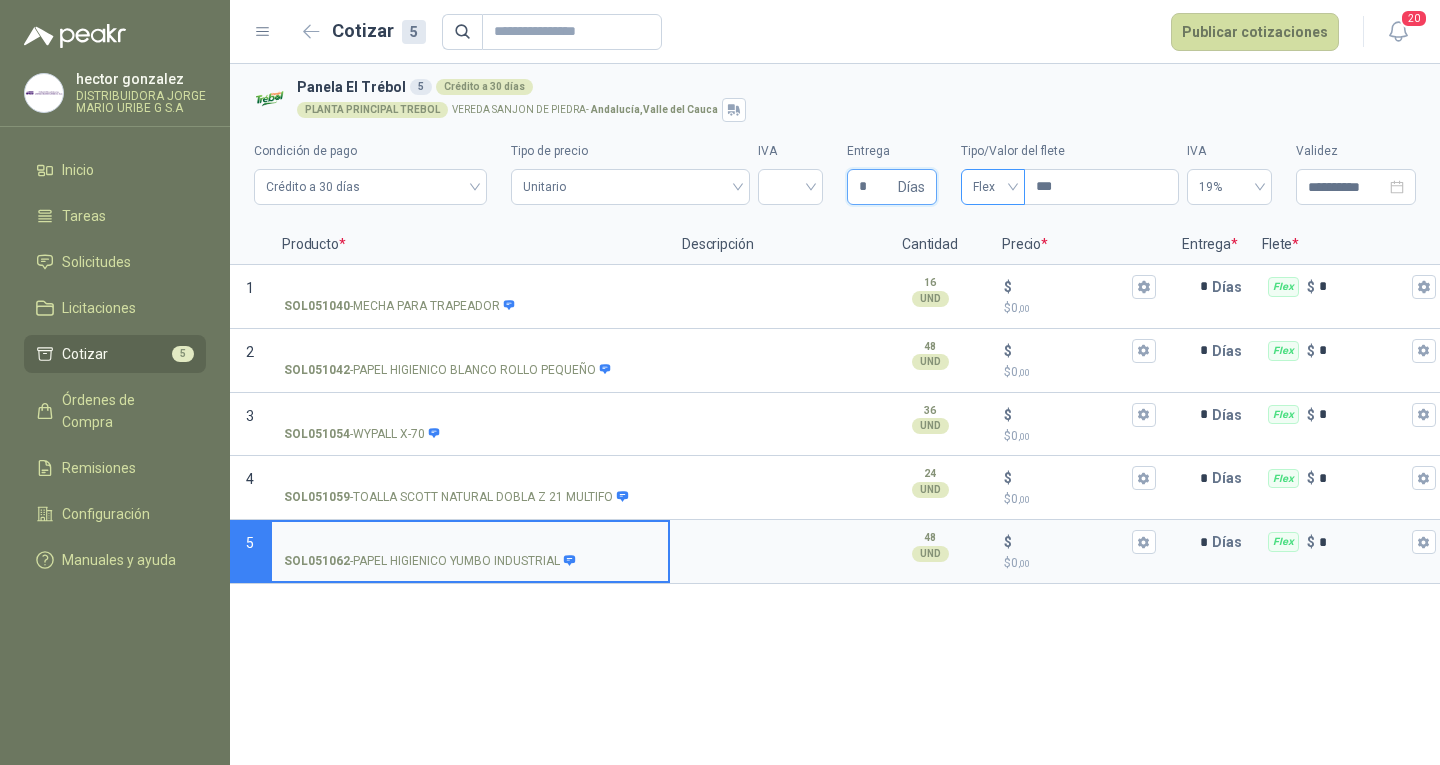 click on "Flex" at bounding box center (993, 187) 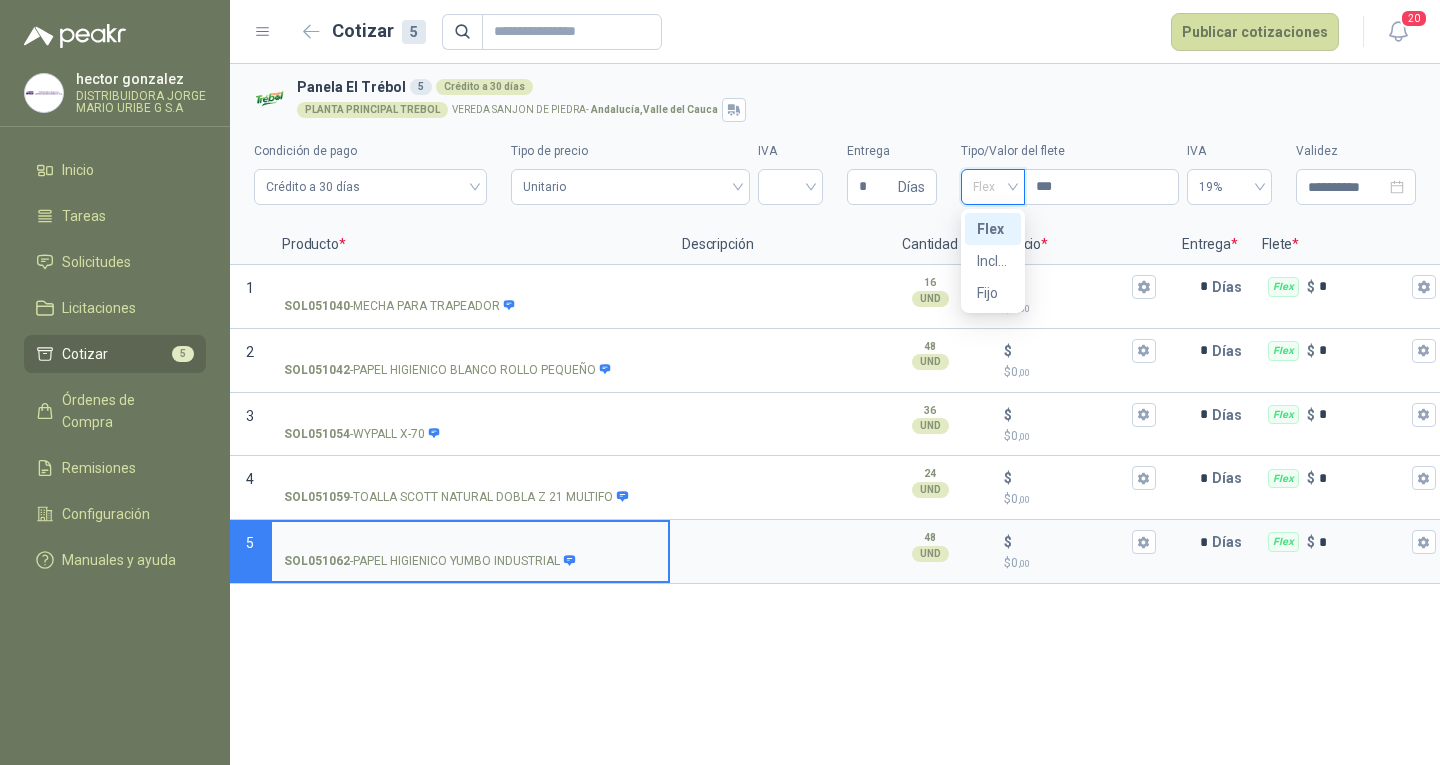 click on "Flex" at bounding box center [993, 229] 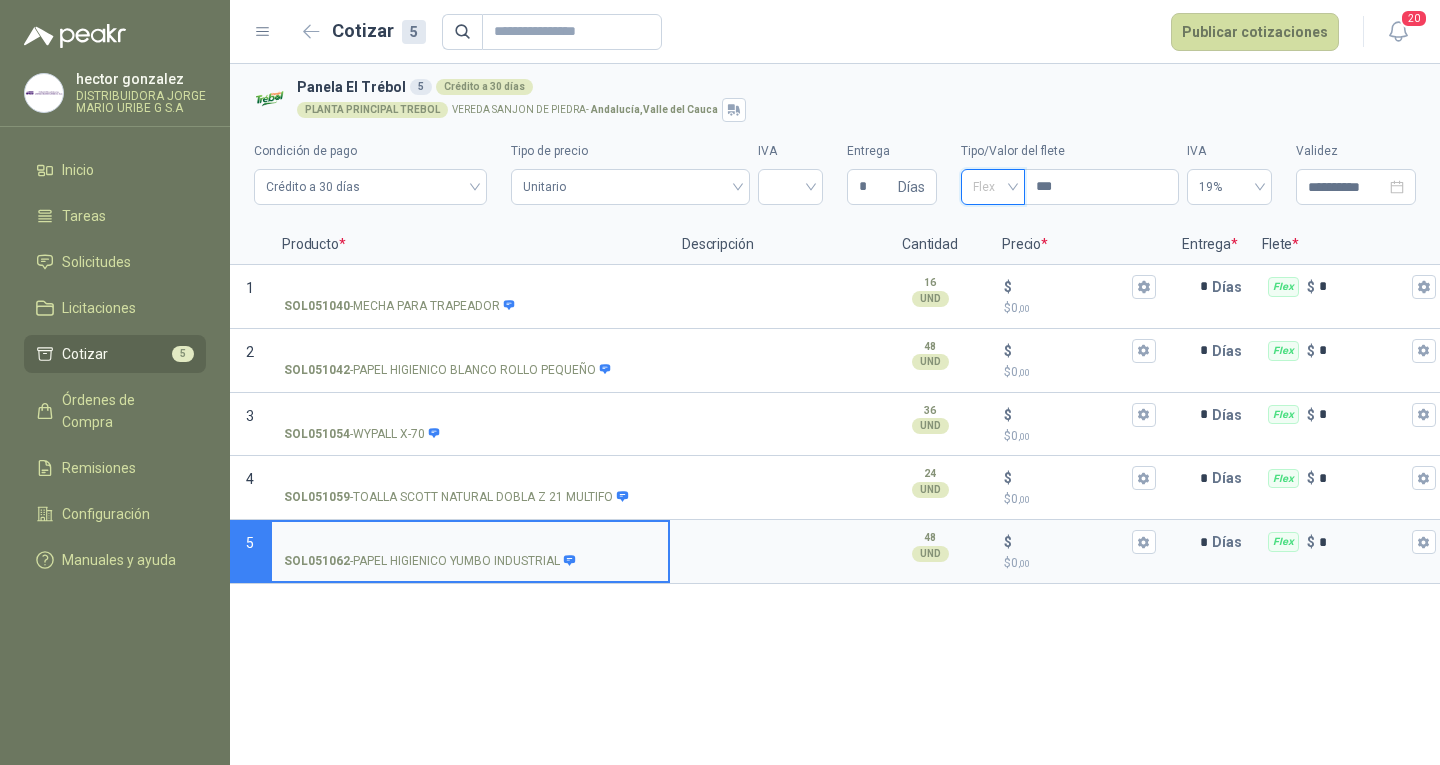 click on "Flex" at bounding box center (993, 187) 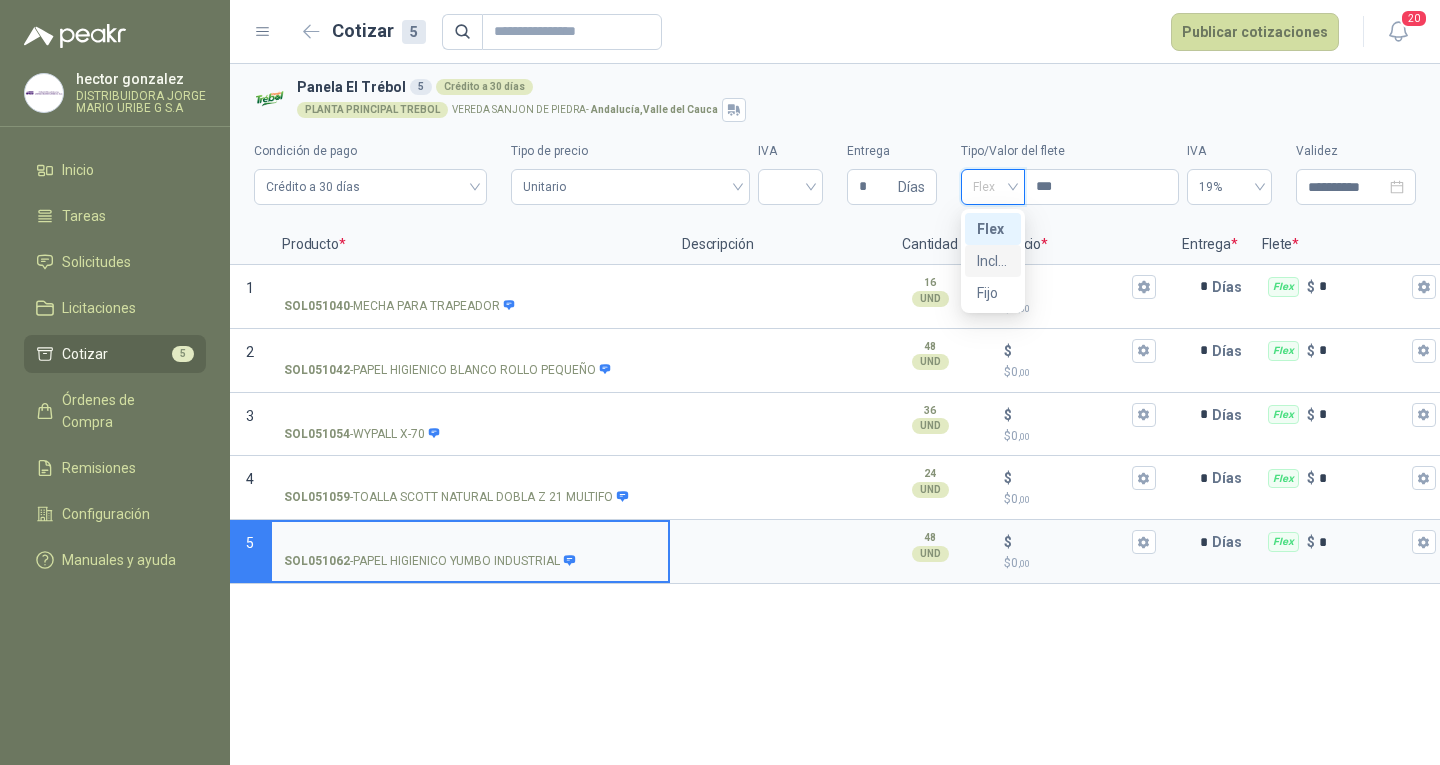 drag, startPoint x: 1004, startPoint y: 264, endPoint x: 1068, endPoint y: 246, distance: 66.48308 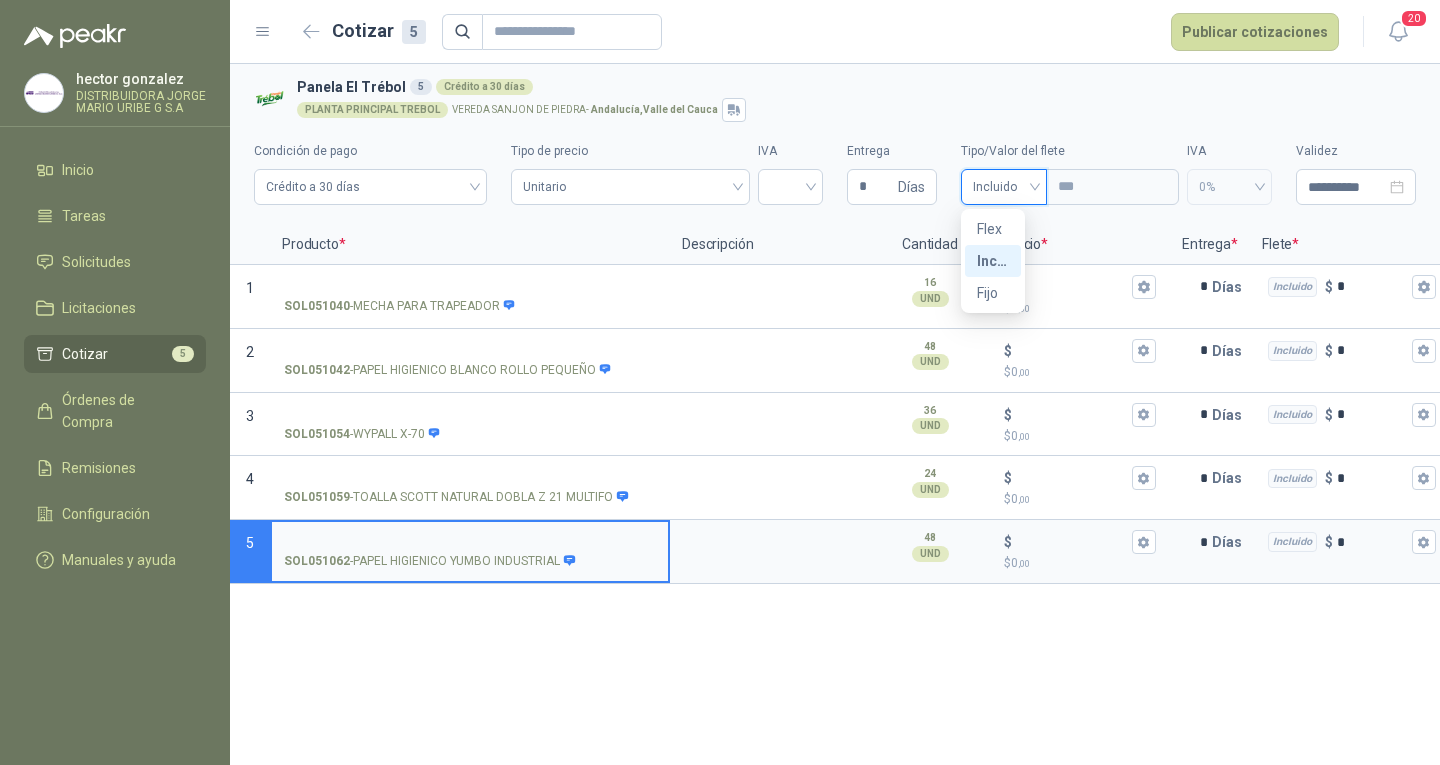 type 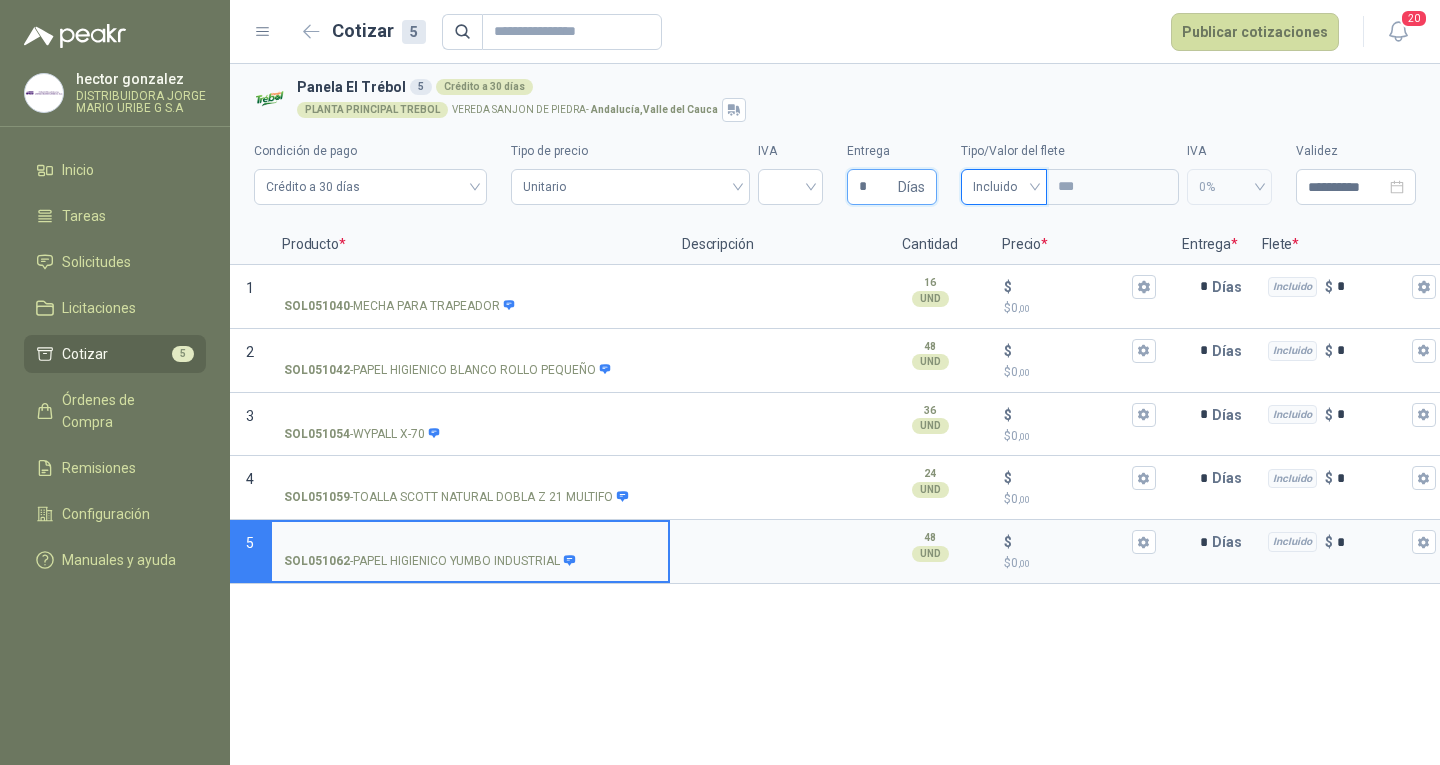 click on "*" at bounding box center [876, 187] 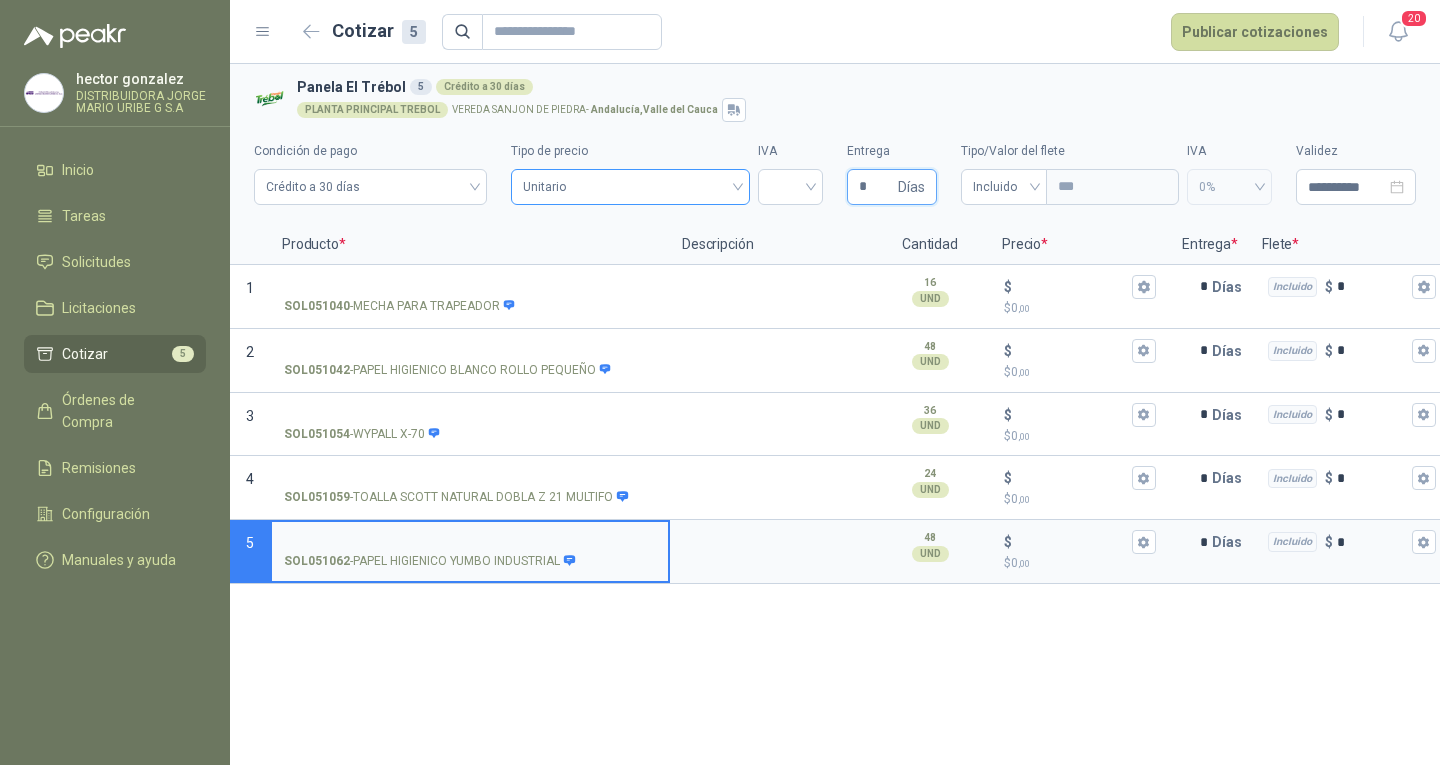 click on "Unitario" at bounding box center (630, 187) 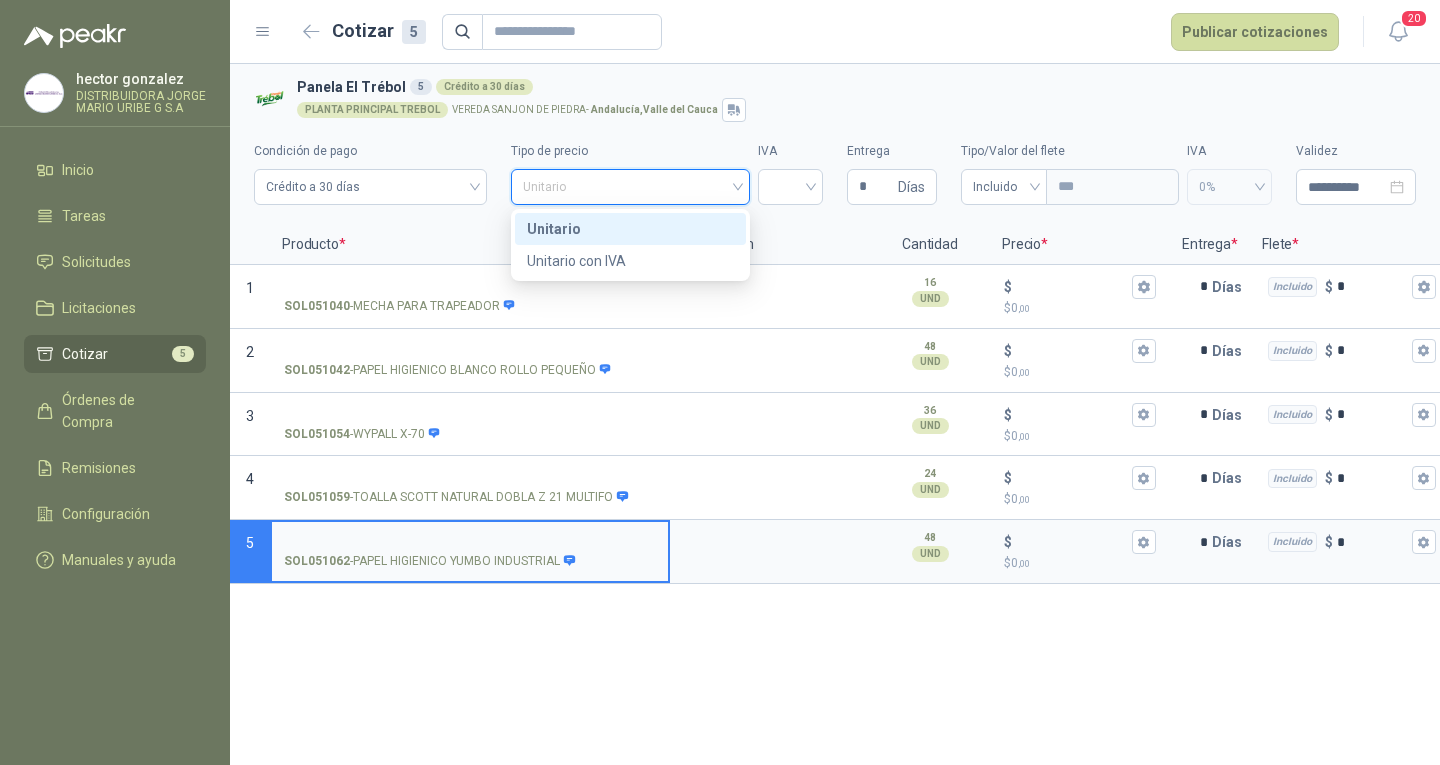 click on "Unitario" at bounding box center (630, 229) 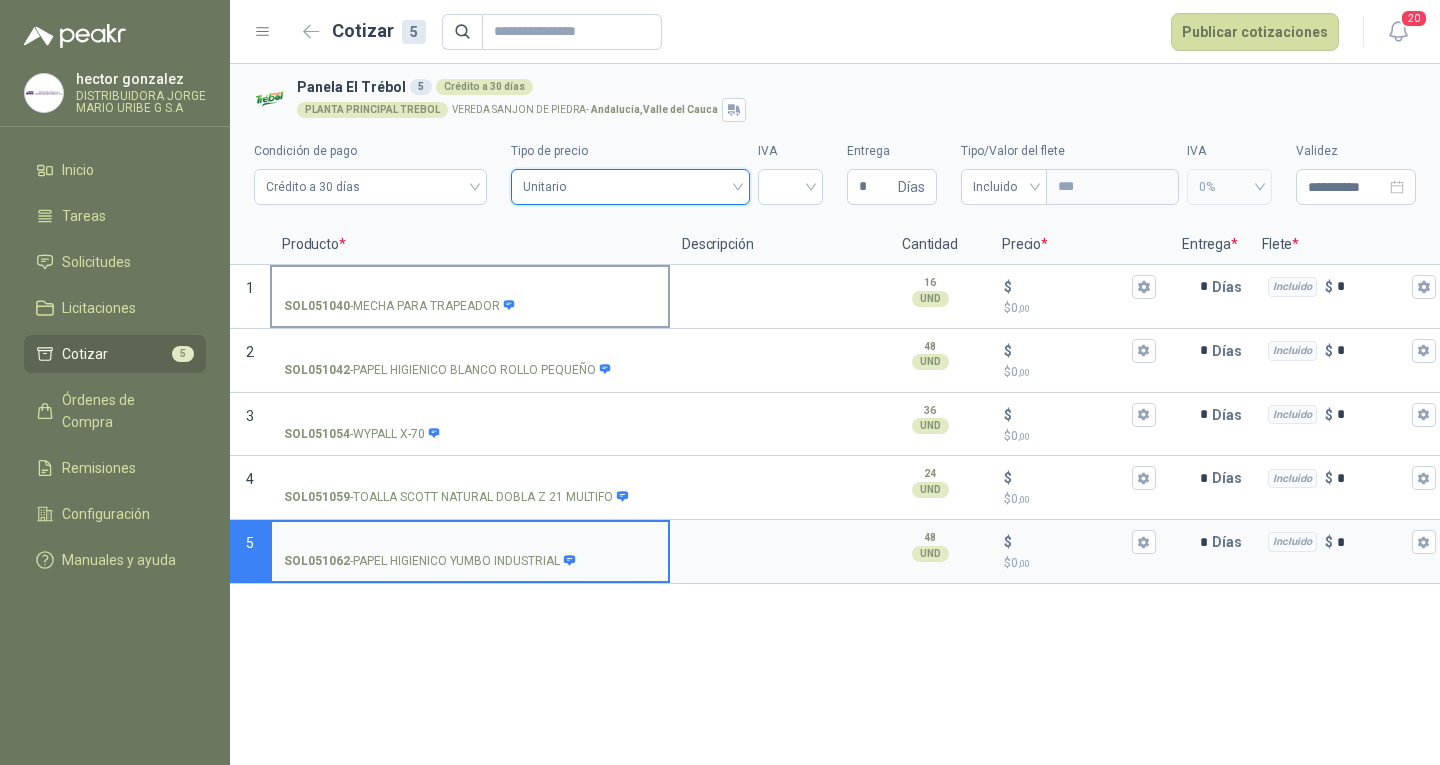 click on "SOL051040  -  MECHA PARA TRAPEADOR" at bounding box center [470, 306] 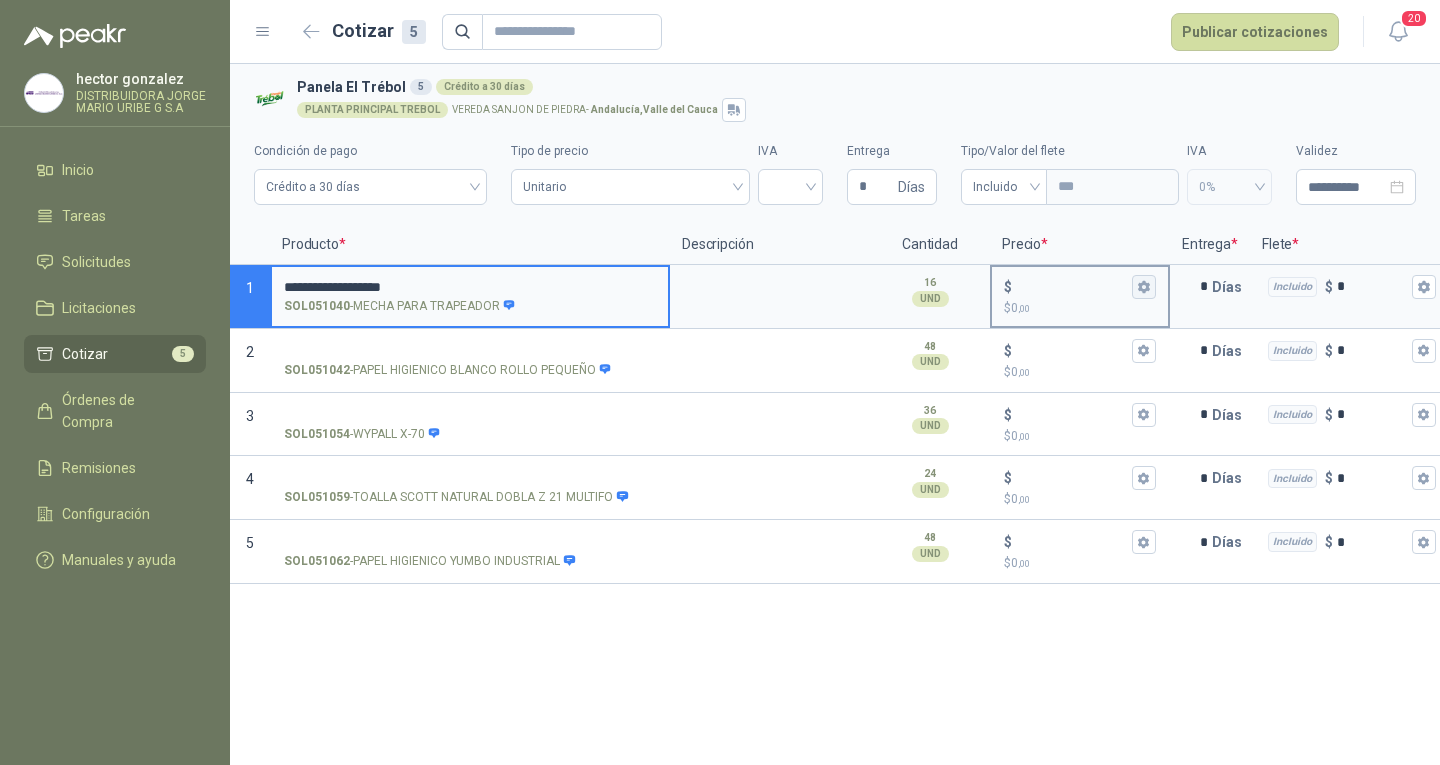 type on "**********" 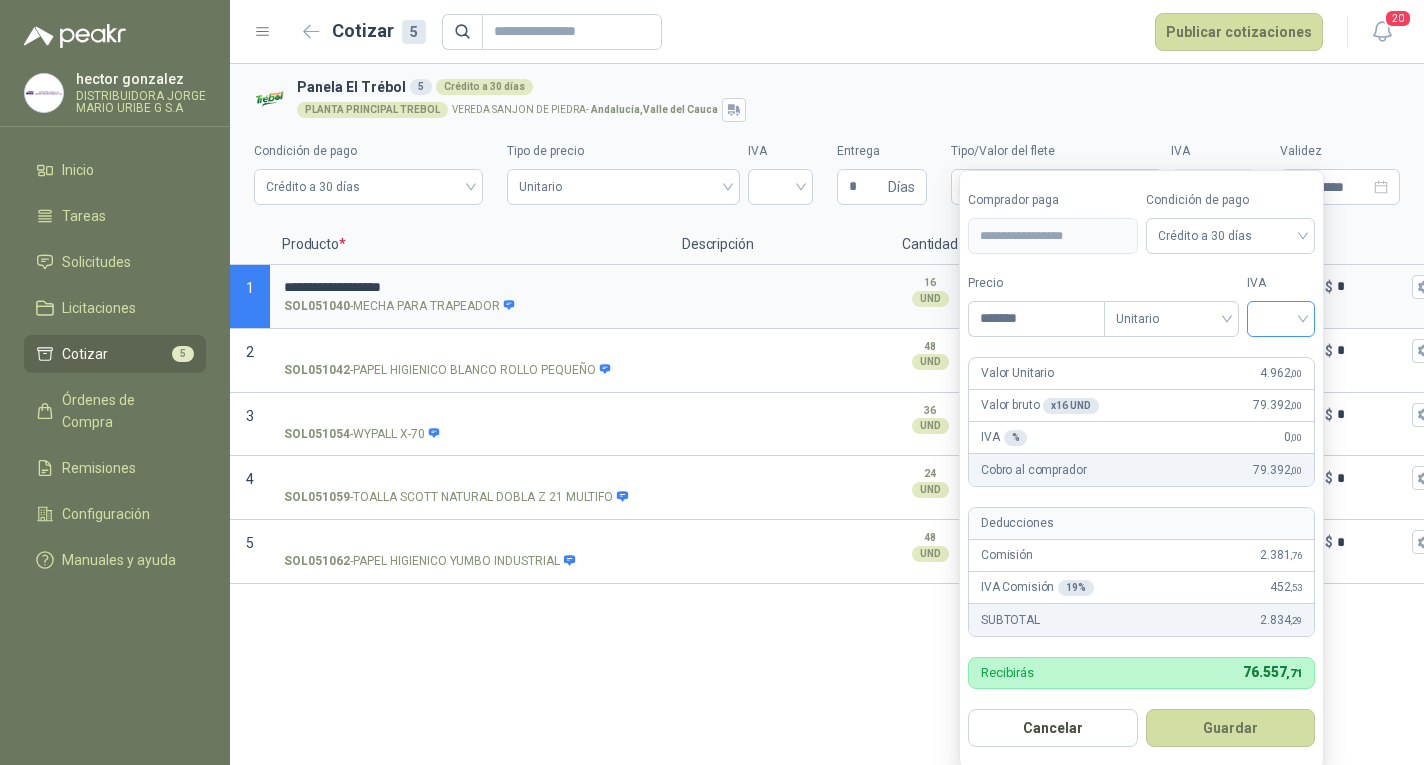 type on "*******" 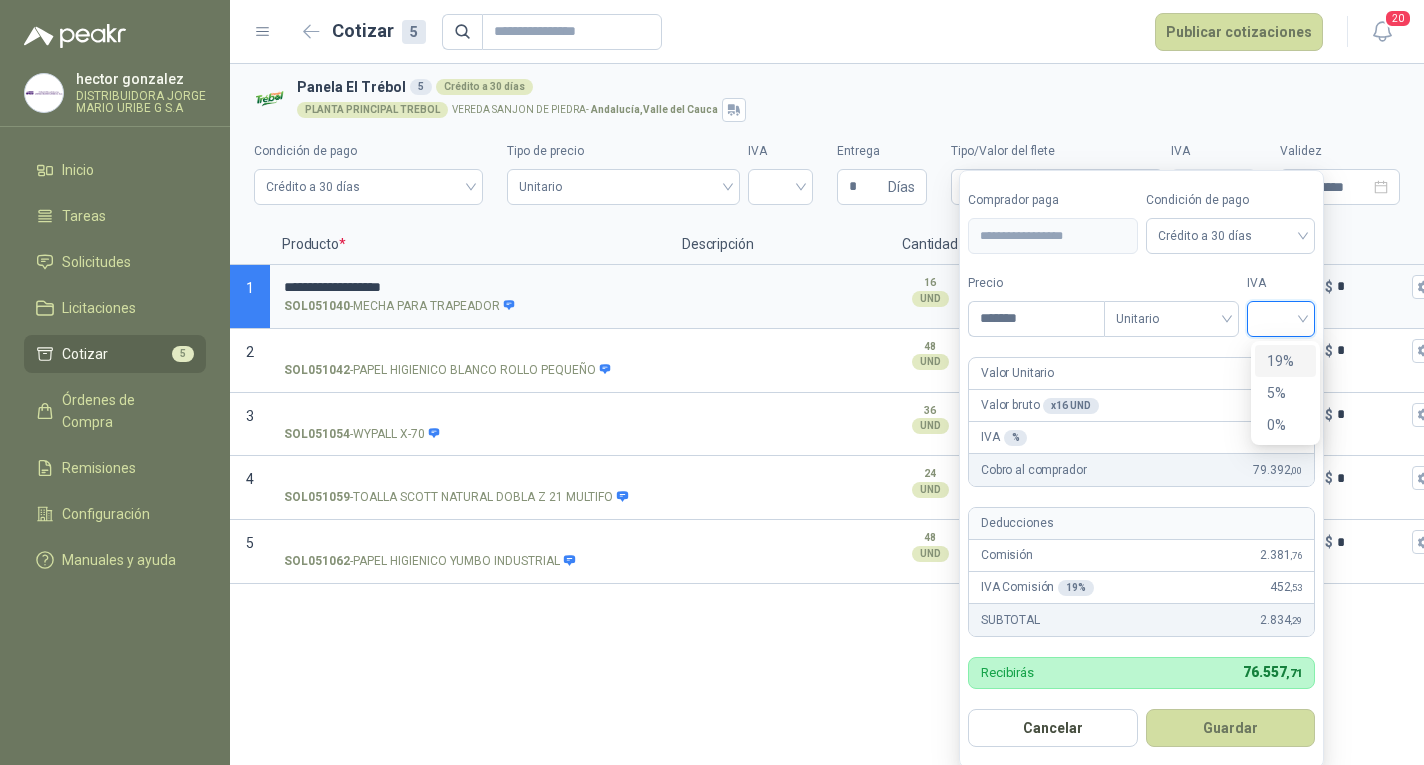 click on "19%" at bounding box center [1285, 361] 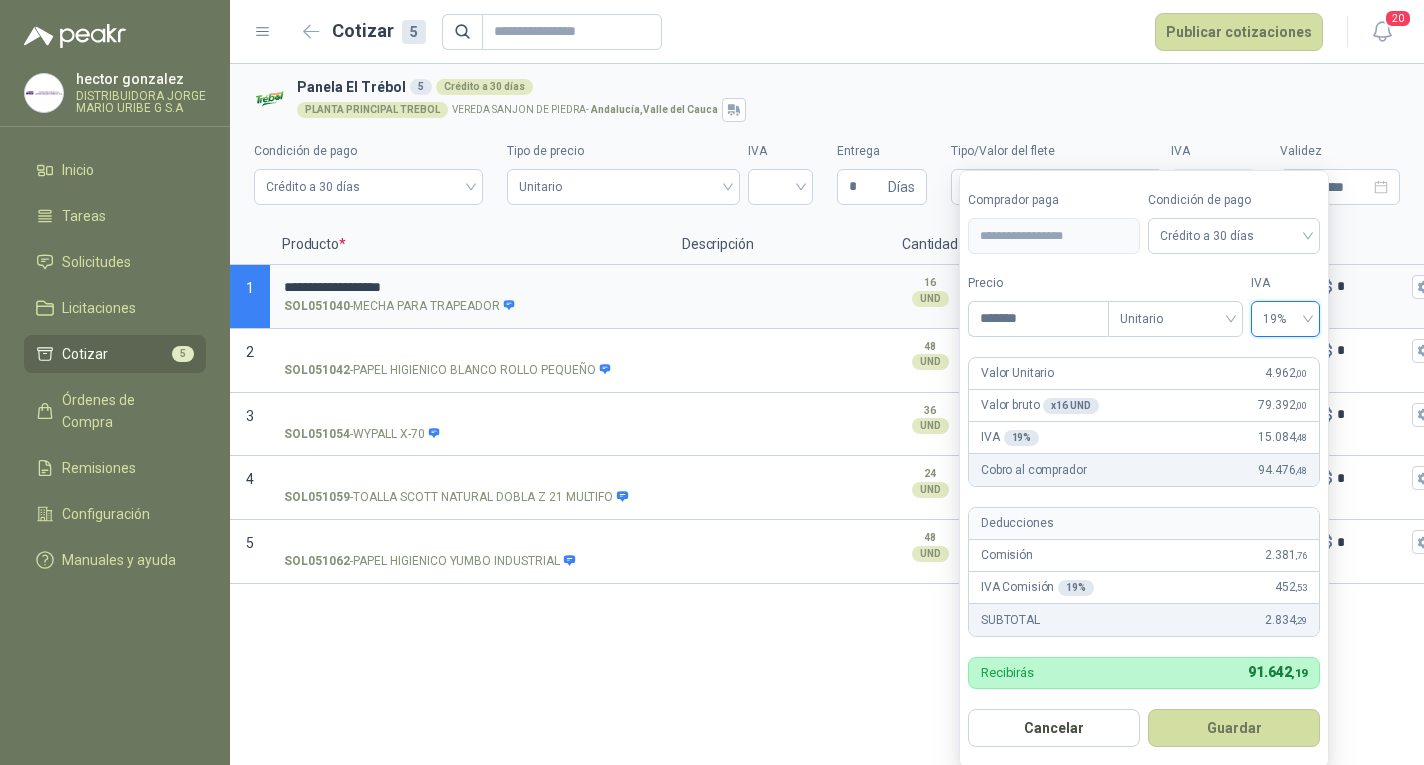 drag, startPoint x: 1240, startPoint y: 724, endPoint x: 1239, endPoint y: 682, distance: 42.0119 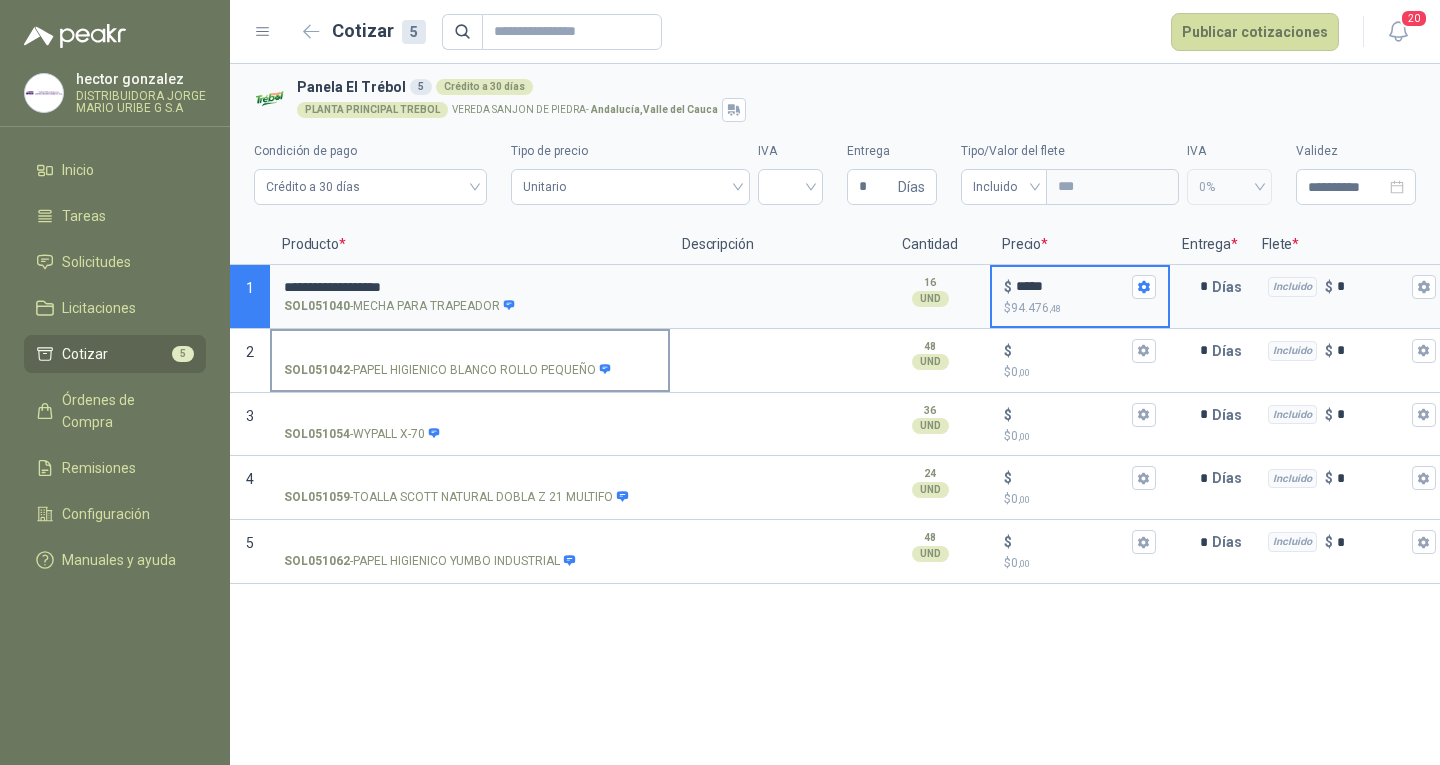 click on "SOL051042  -  PAPEL HIGIENICO BLANCO ROLLO PEQUEÑO" at bounding box center (448, 370) 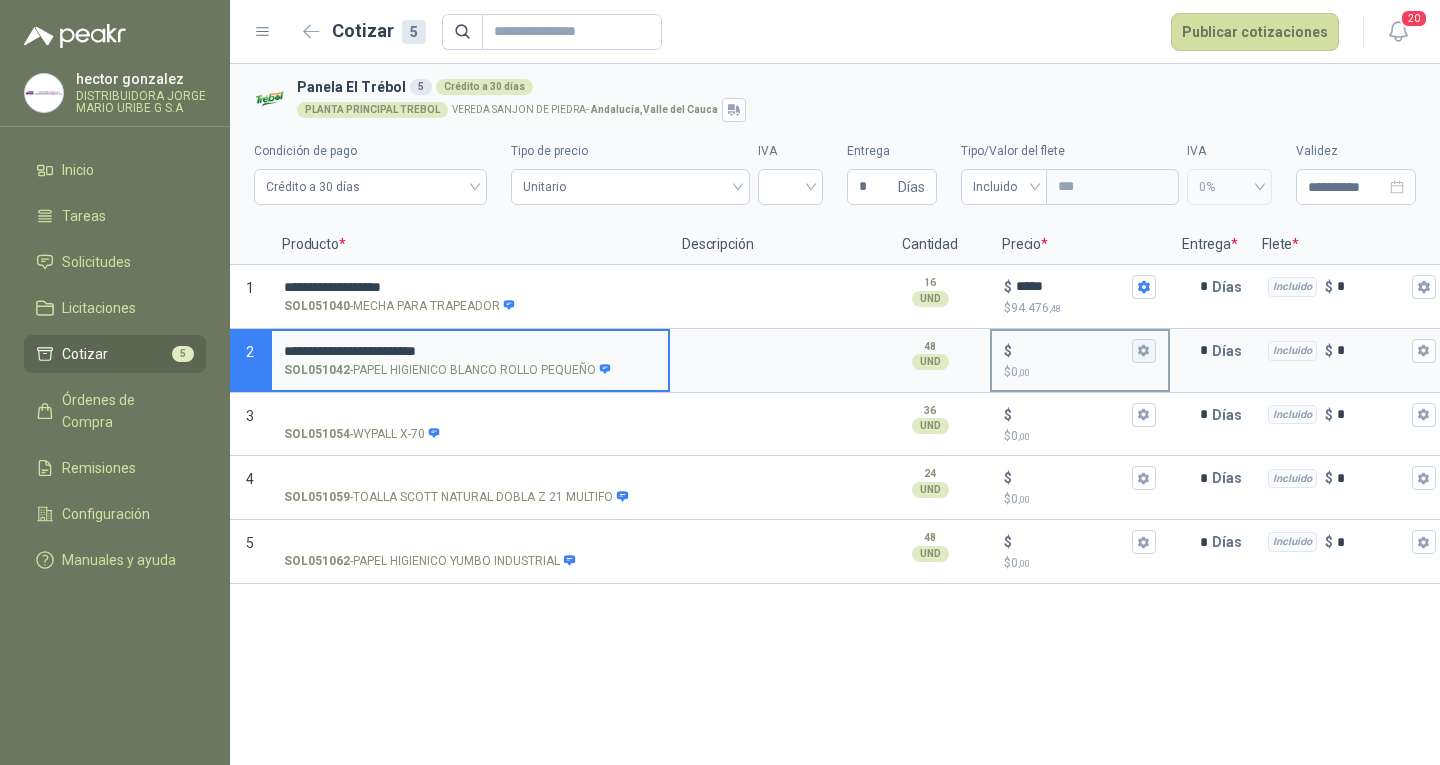type on "**********" 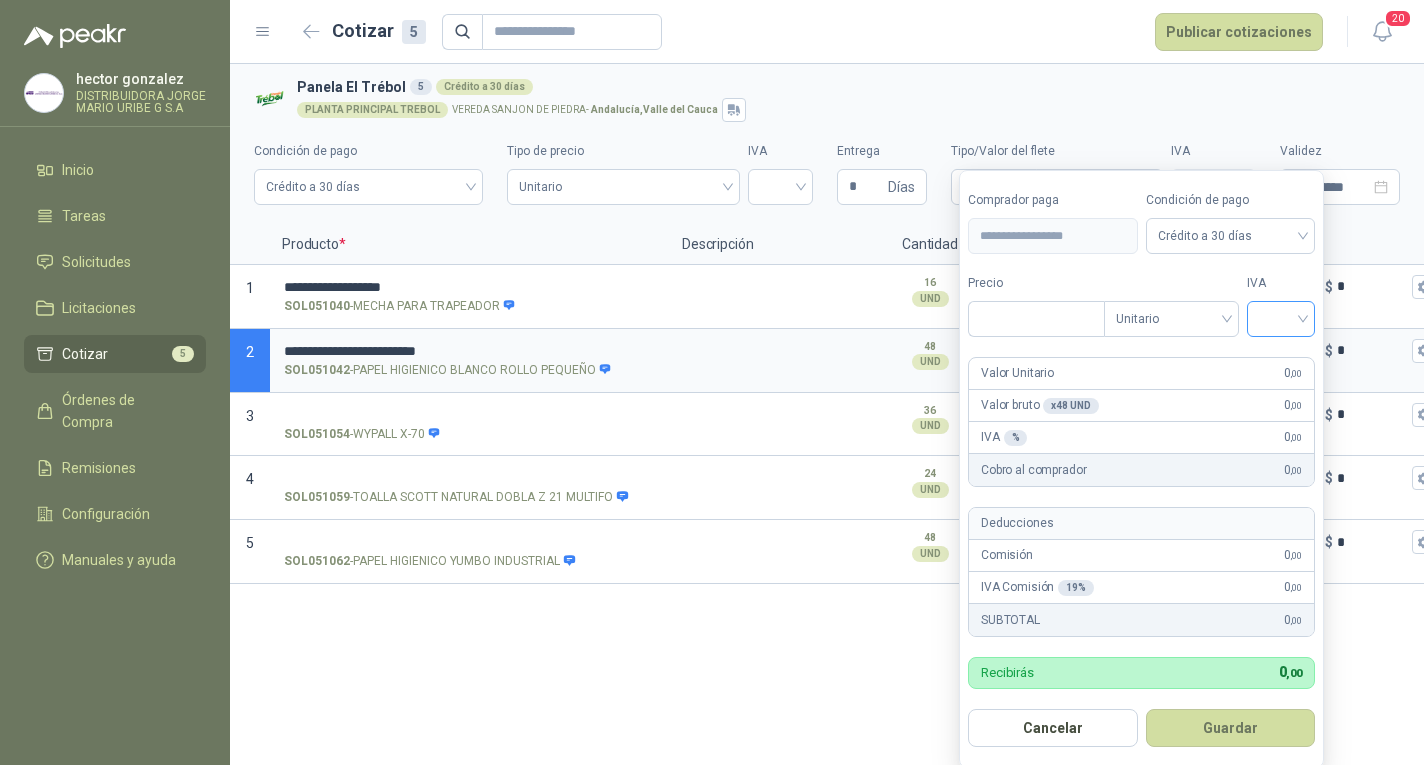 click at bounding box center (1281, 317) 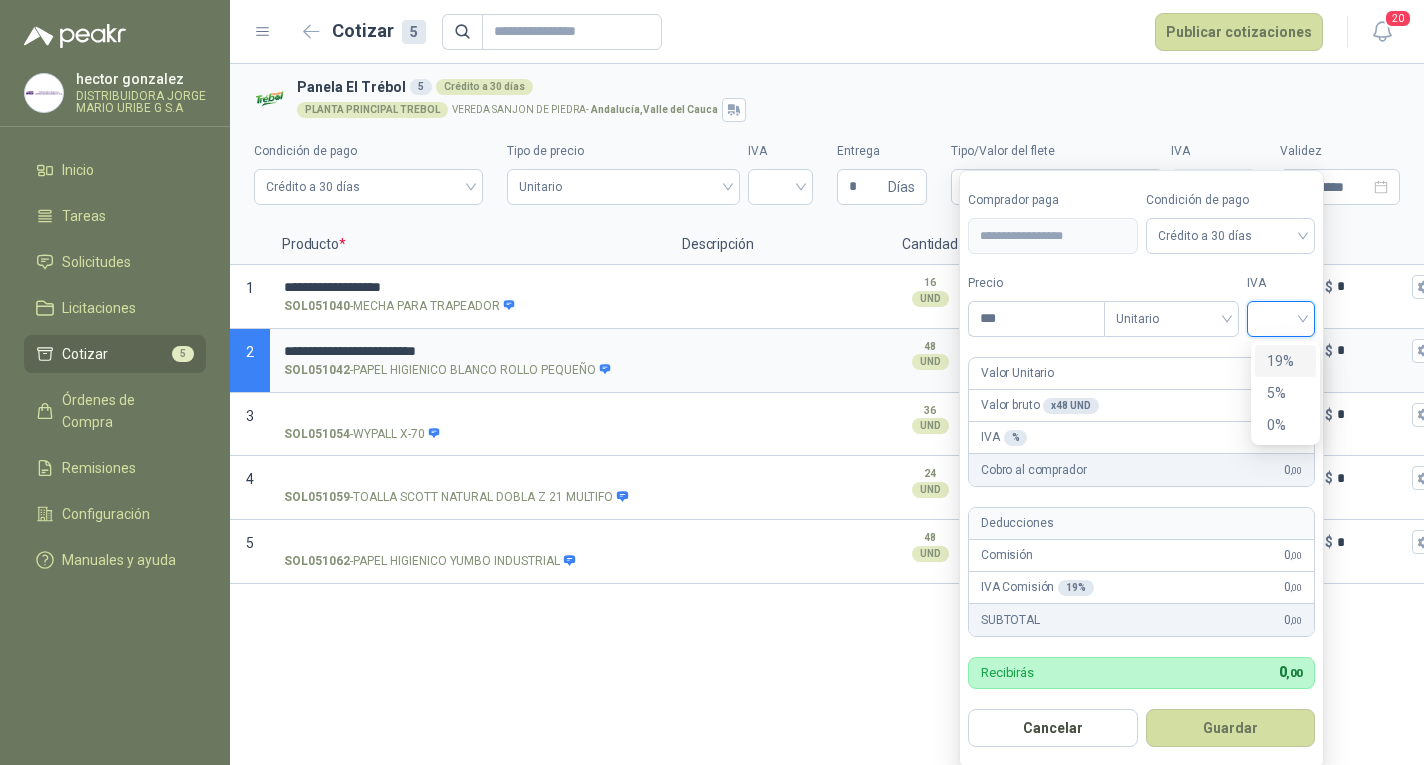 click on "19%" at bounding box center (1285, 361) 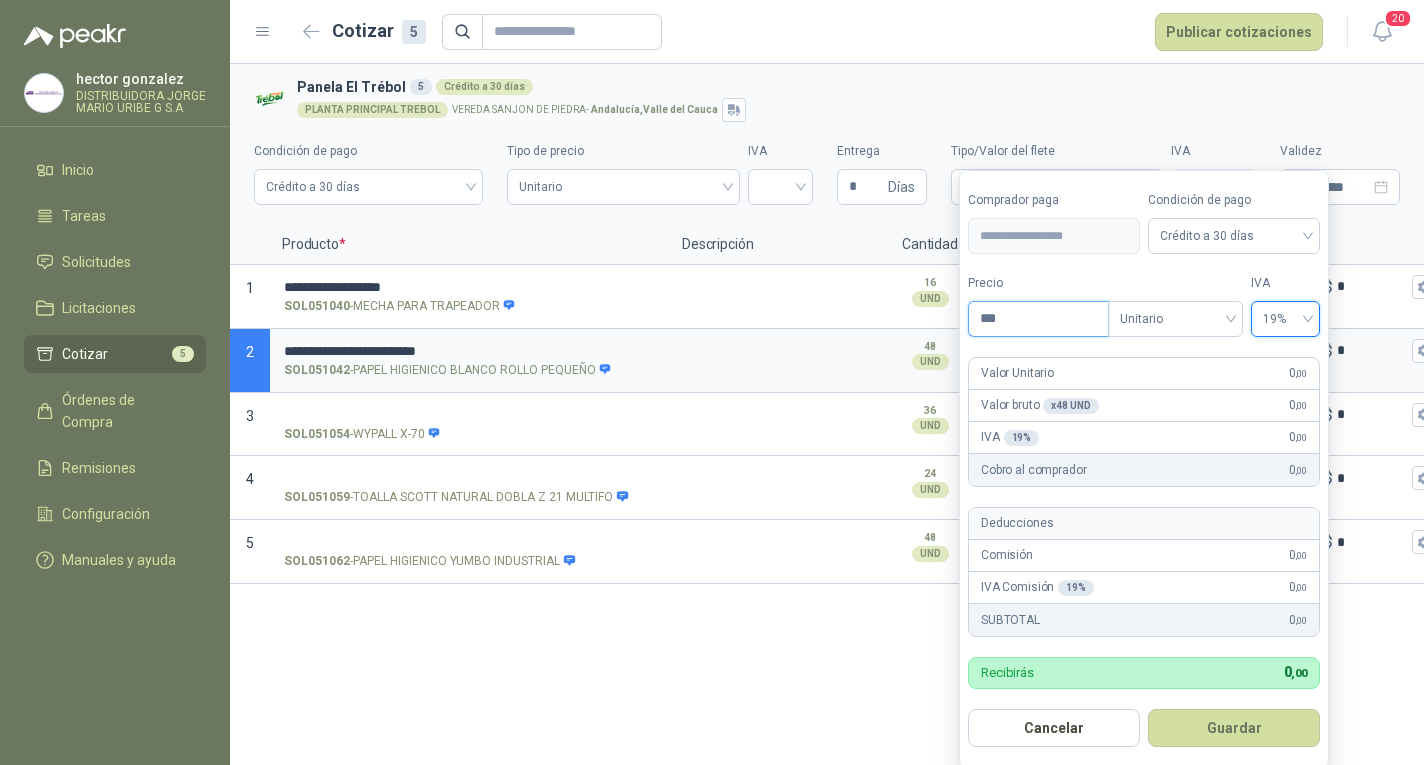 click on "***" at bounding box center [1038, 319] 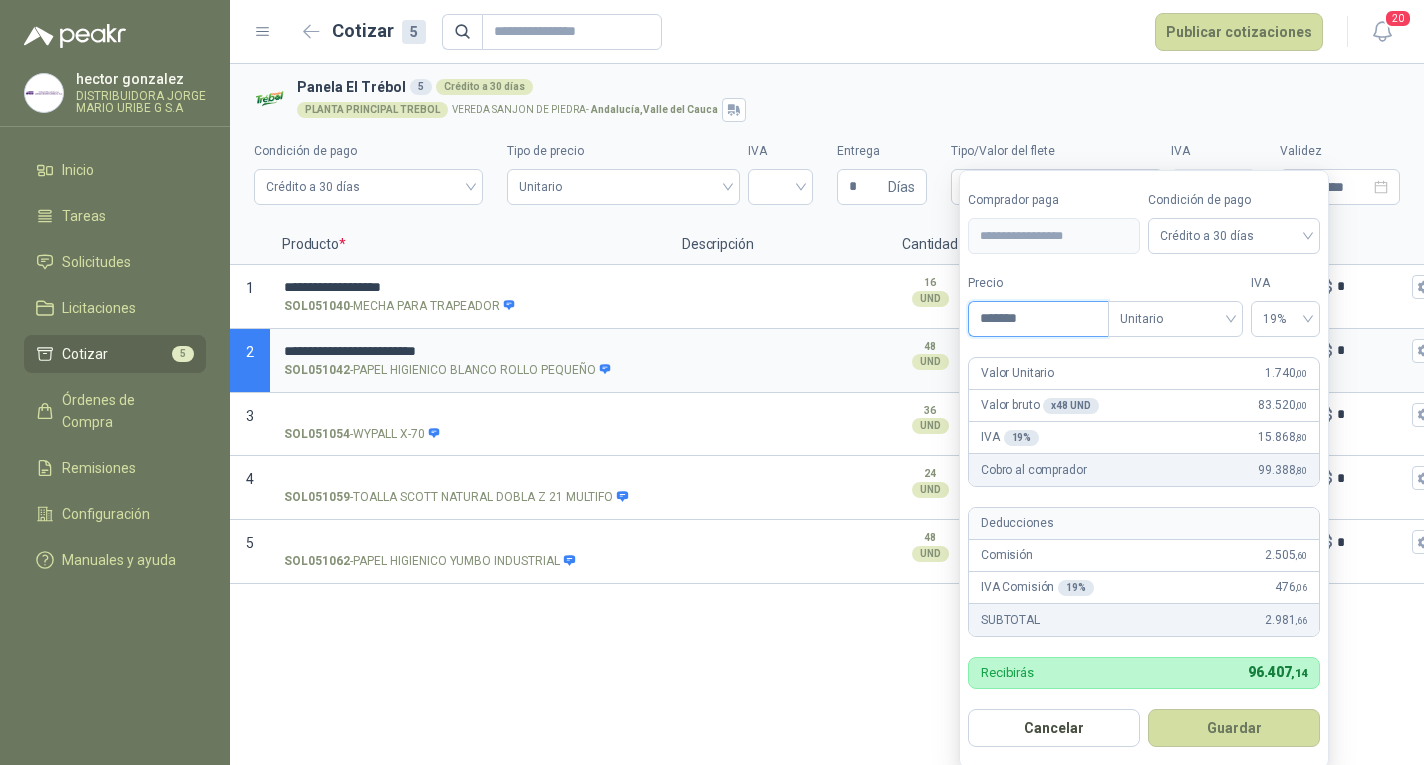 type on "*******" 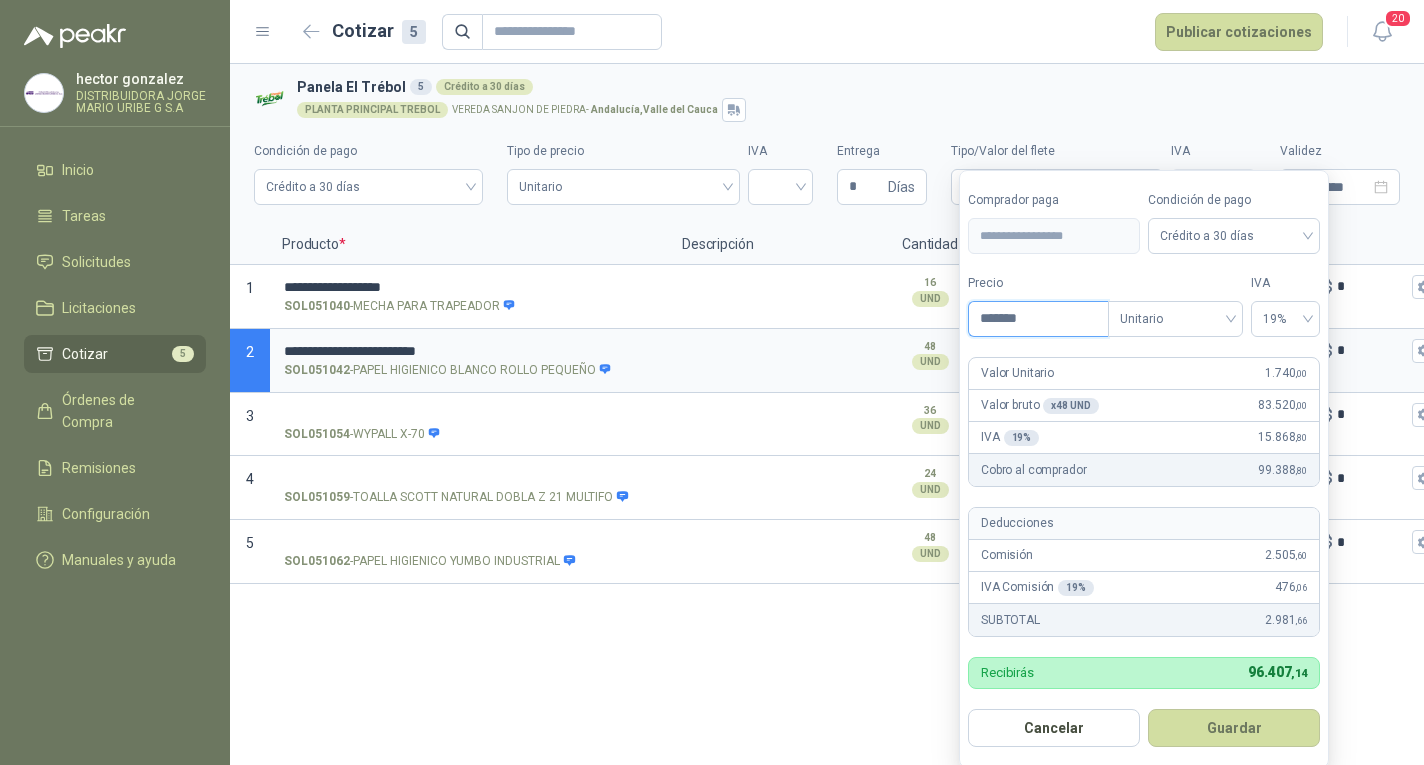 click on "Guardar" at bounding box center [1234, 728] 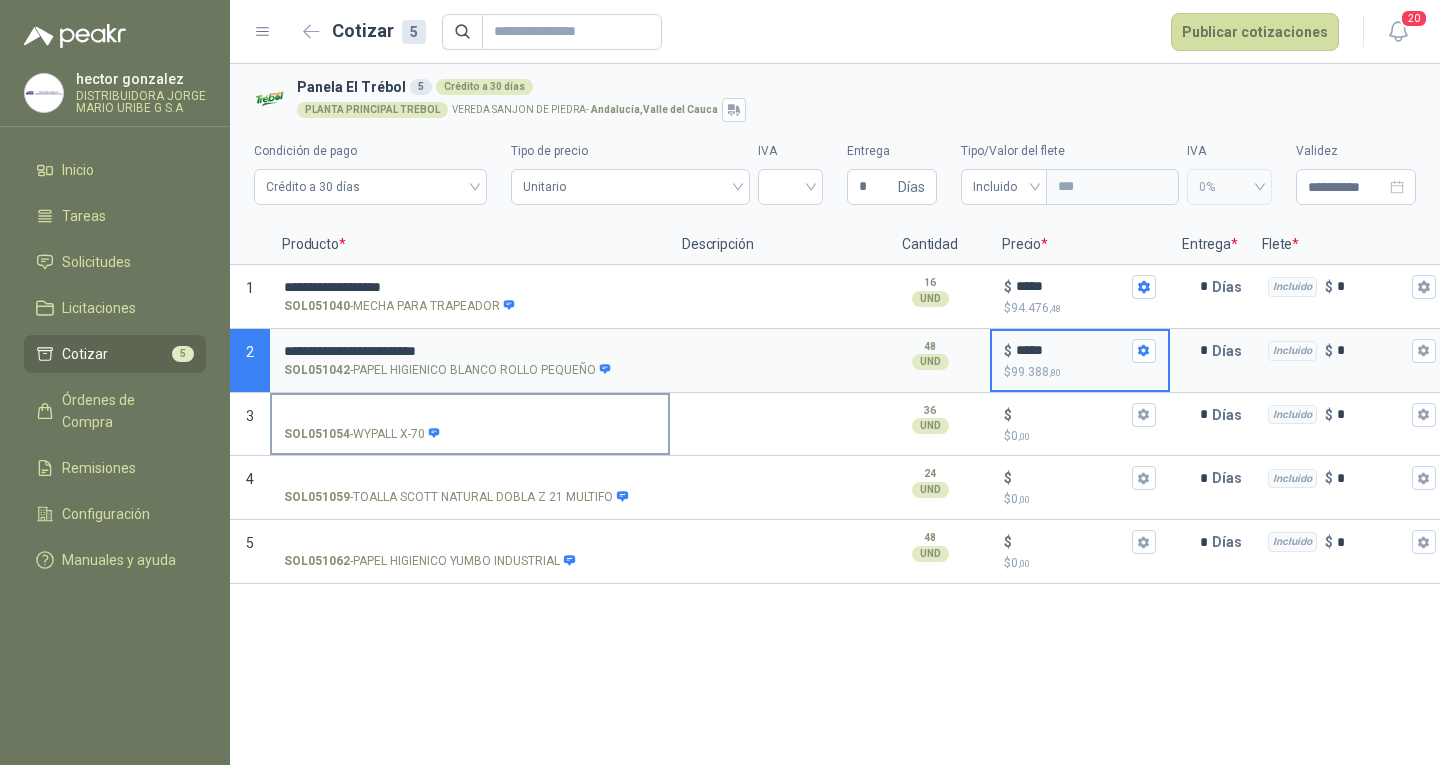 click on "SOL051054  -  WYPALL X-70" at bounding box center [470, 434] 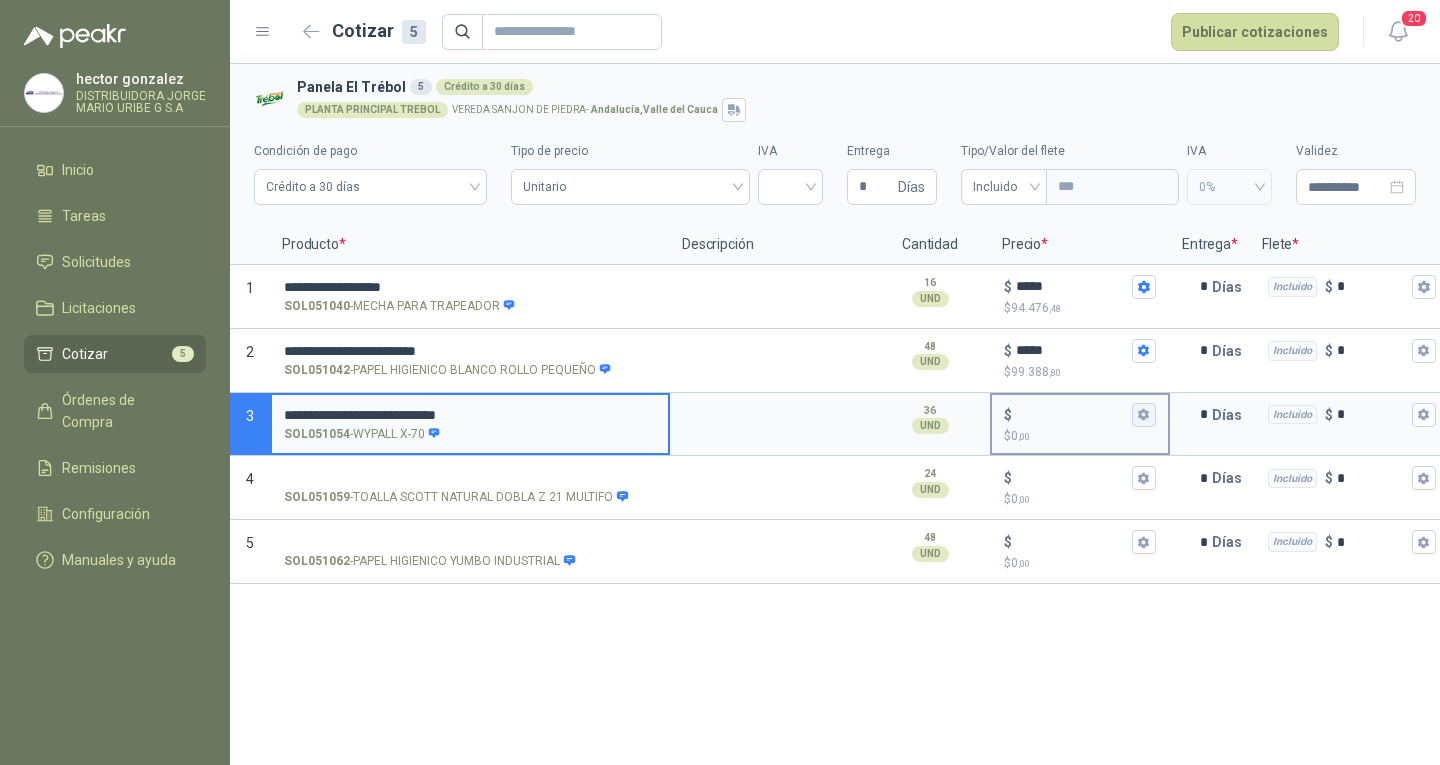 type on "**********" 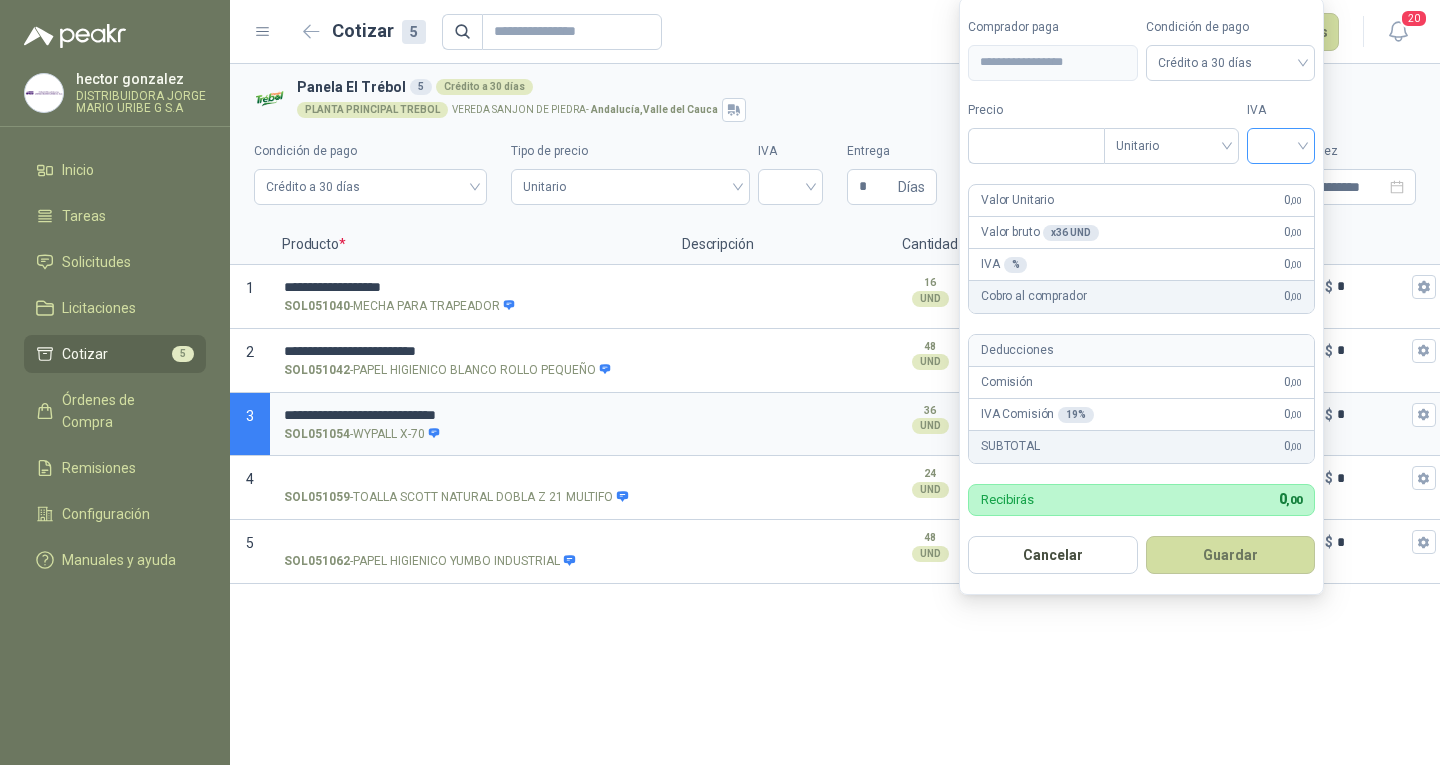 click at bounding box center (1281, 146) 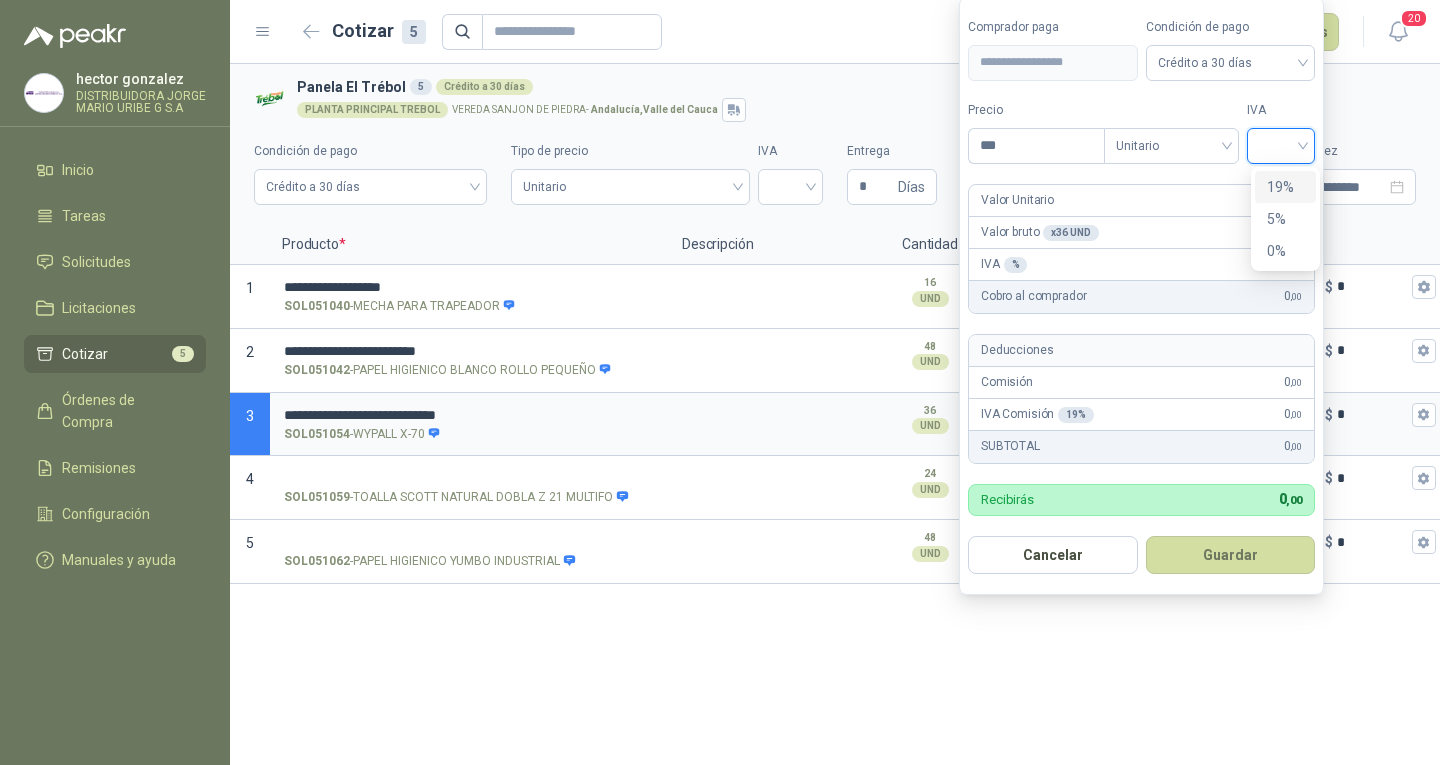 click on "19%" at bounding box center [1285, 187] 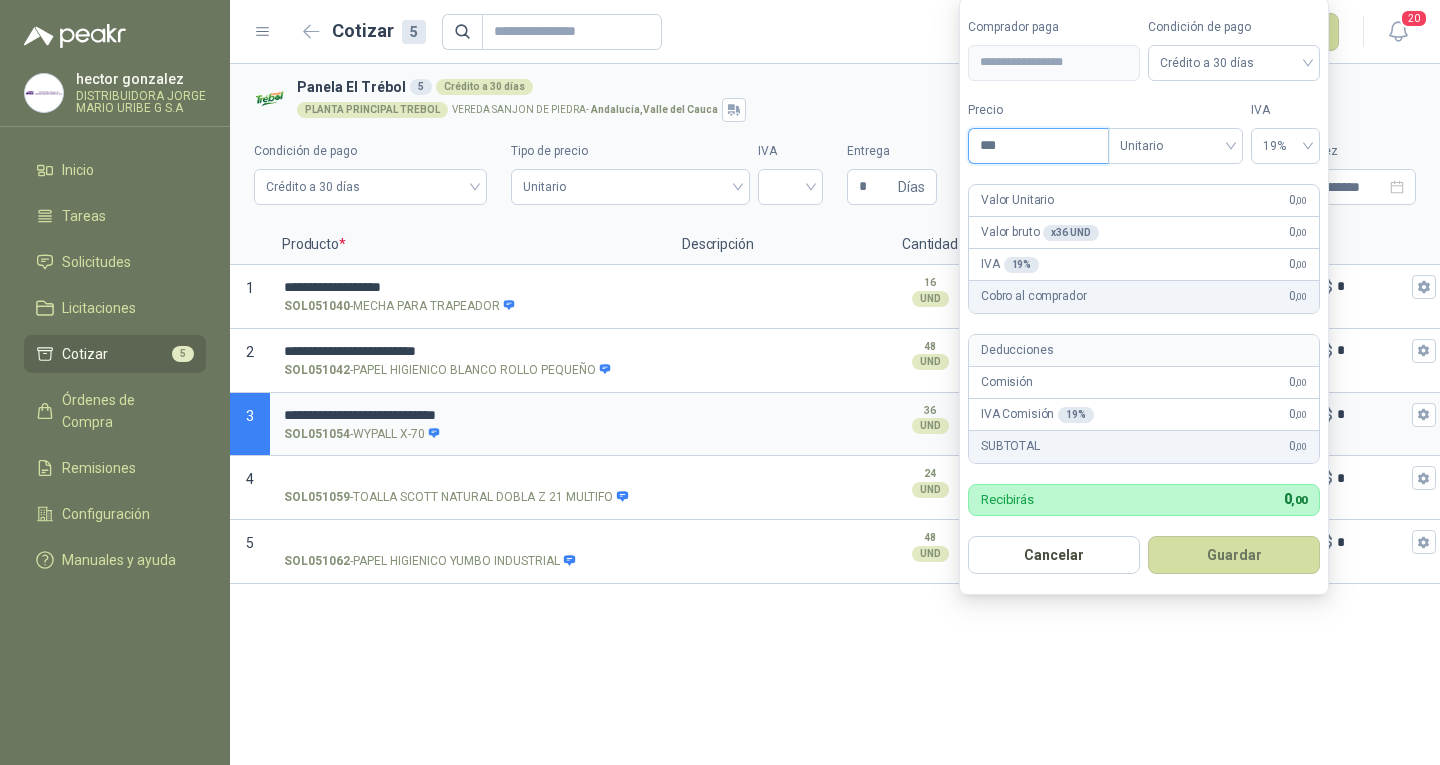 click on "***" at bounding box center (1038, 146) 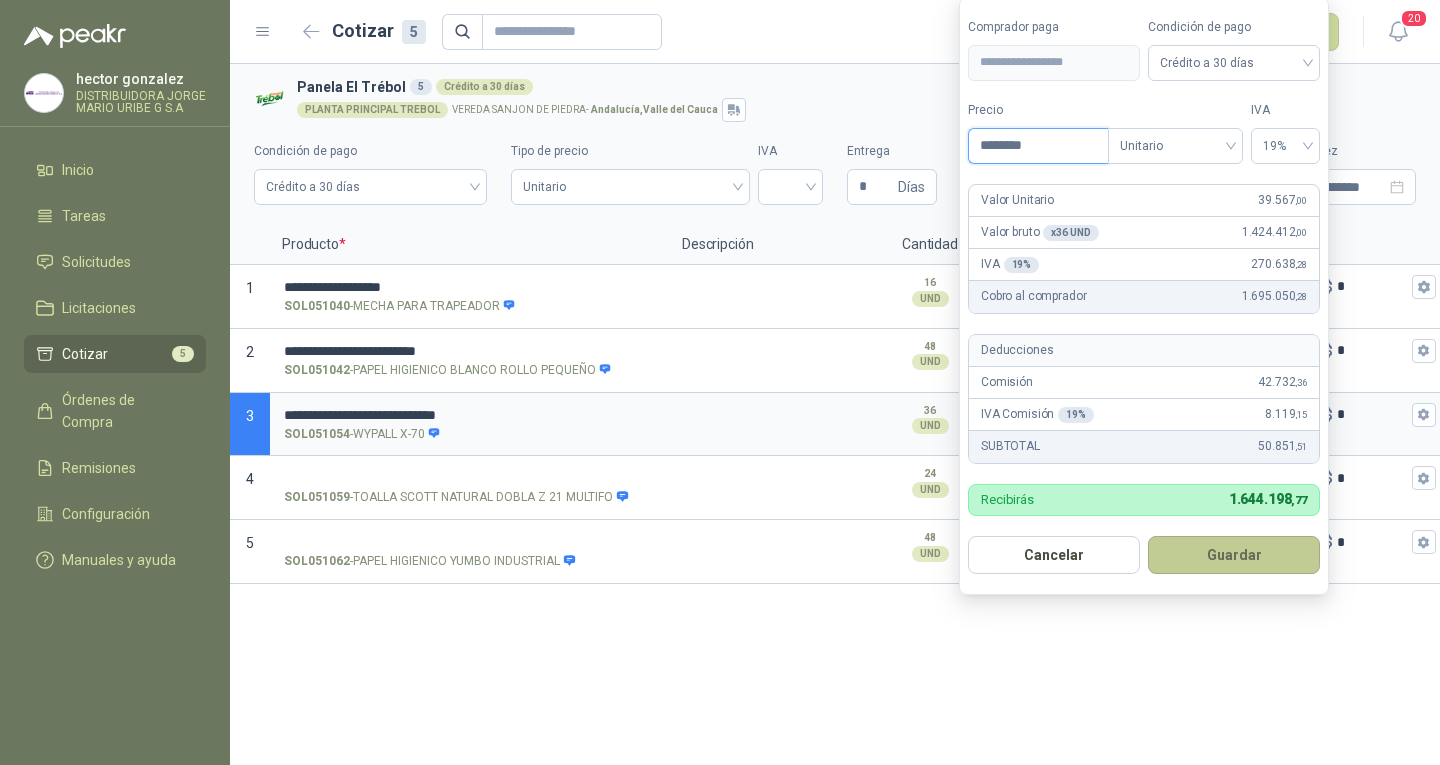 type on "********" 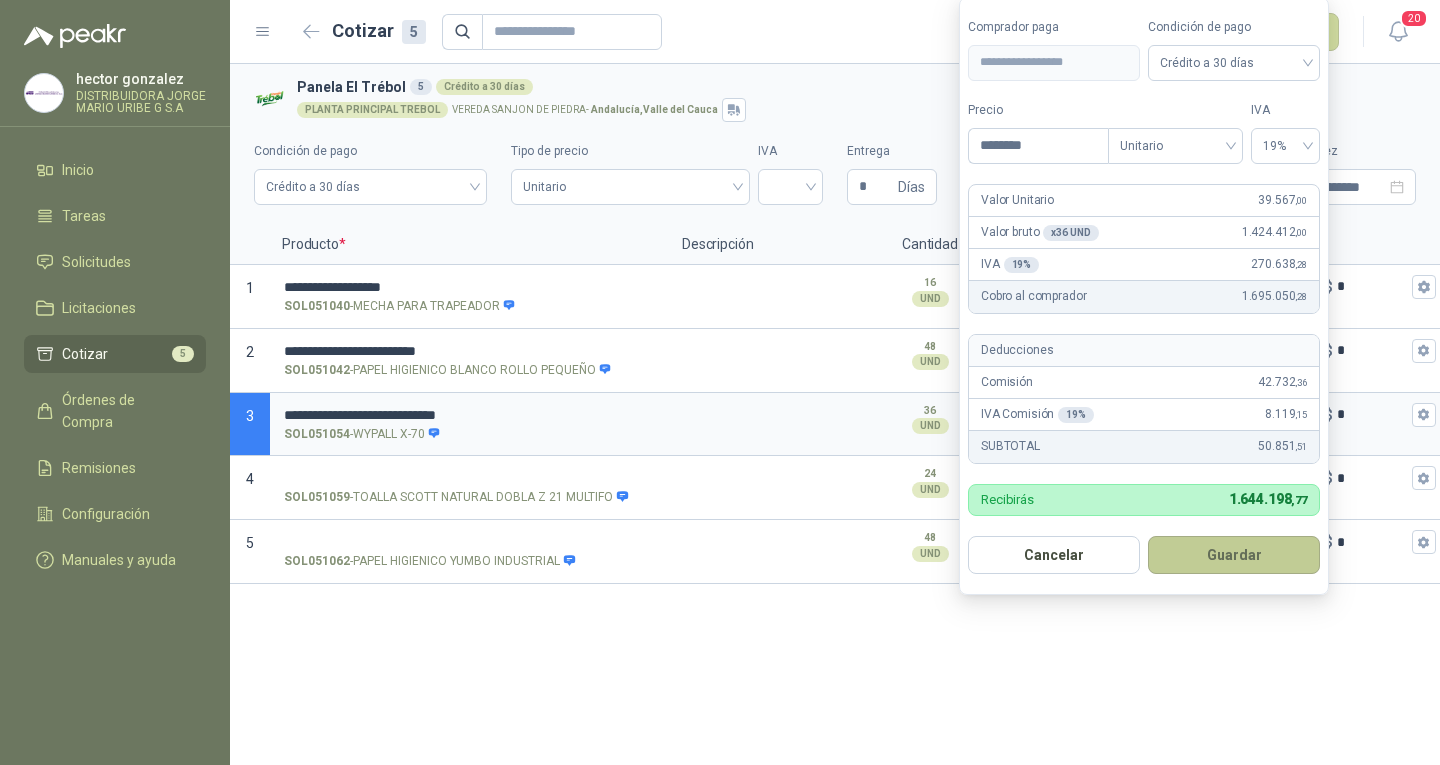 click on "Guardar" at bounding box center (1234, 555) 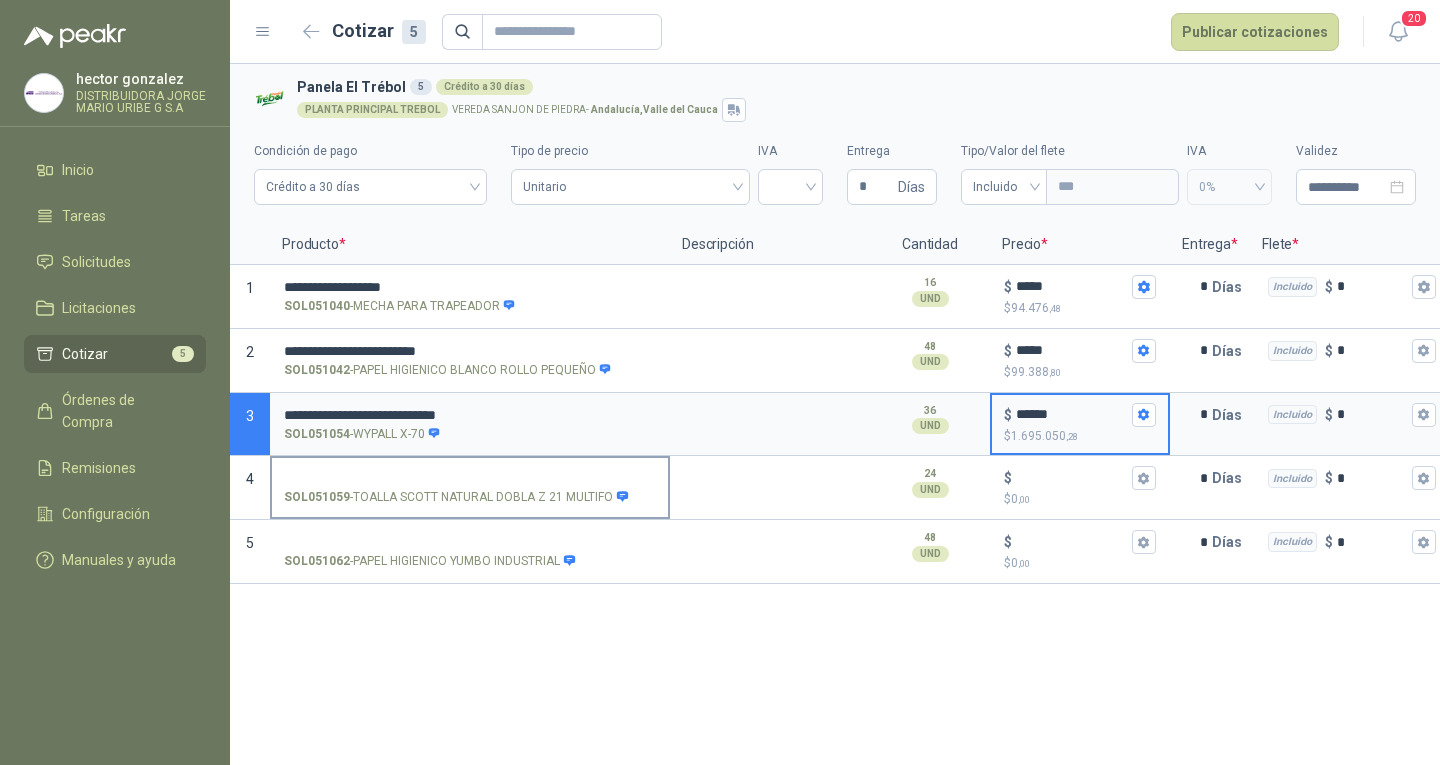 click on "SOL051059  -  TOALLA SCOTT NATURAL DOBLA Z 21 MULTIFO" at bounding box center (470, 478) 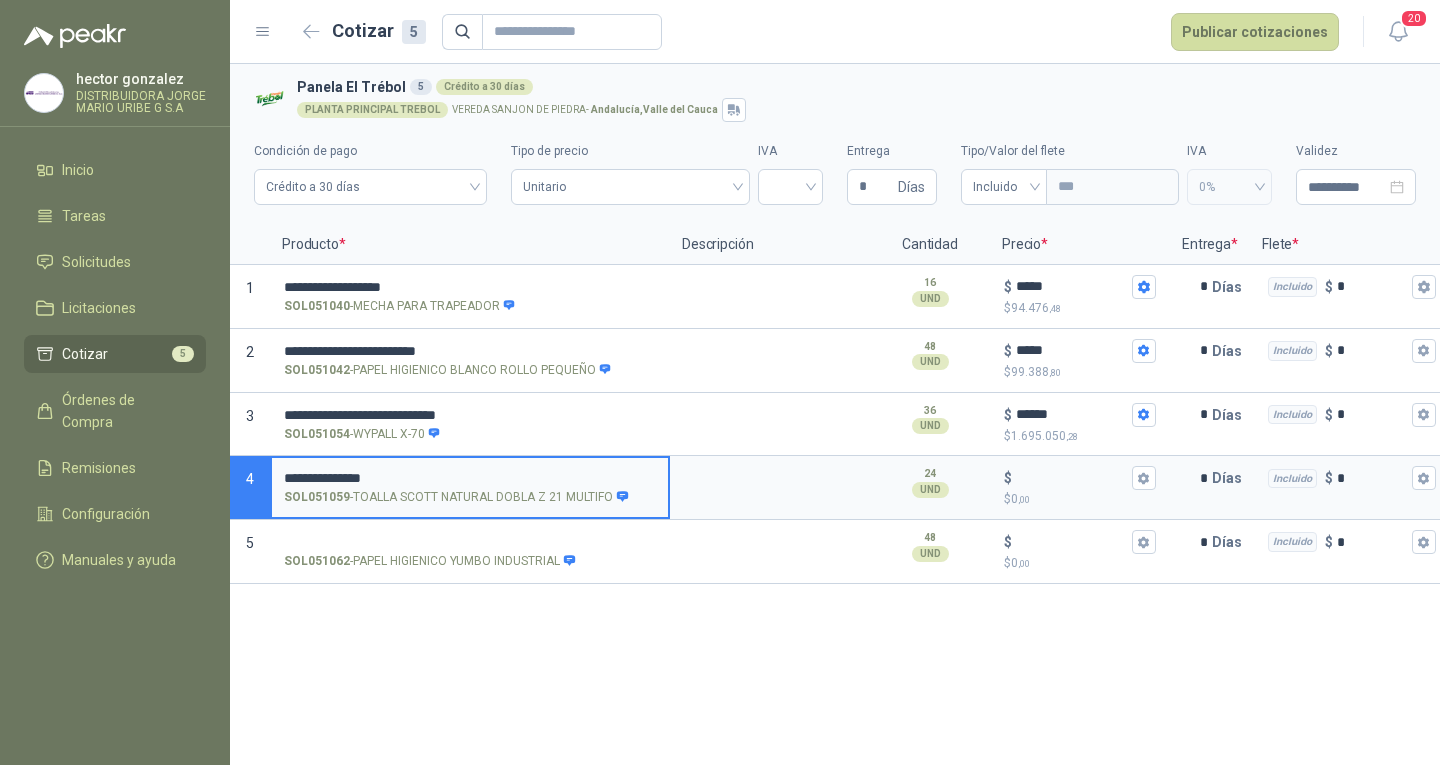 click on "**********" at bounding box center (470, 486) 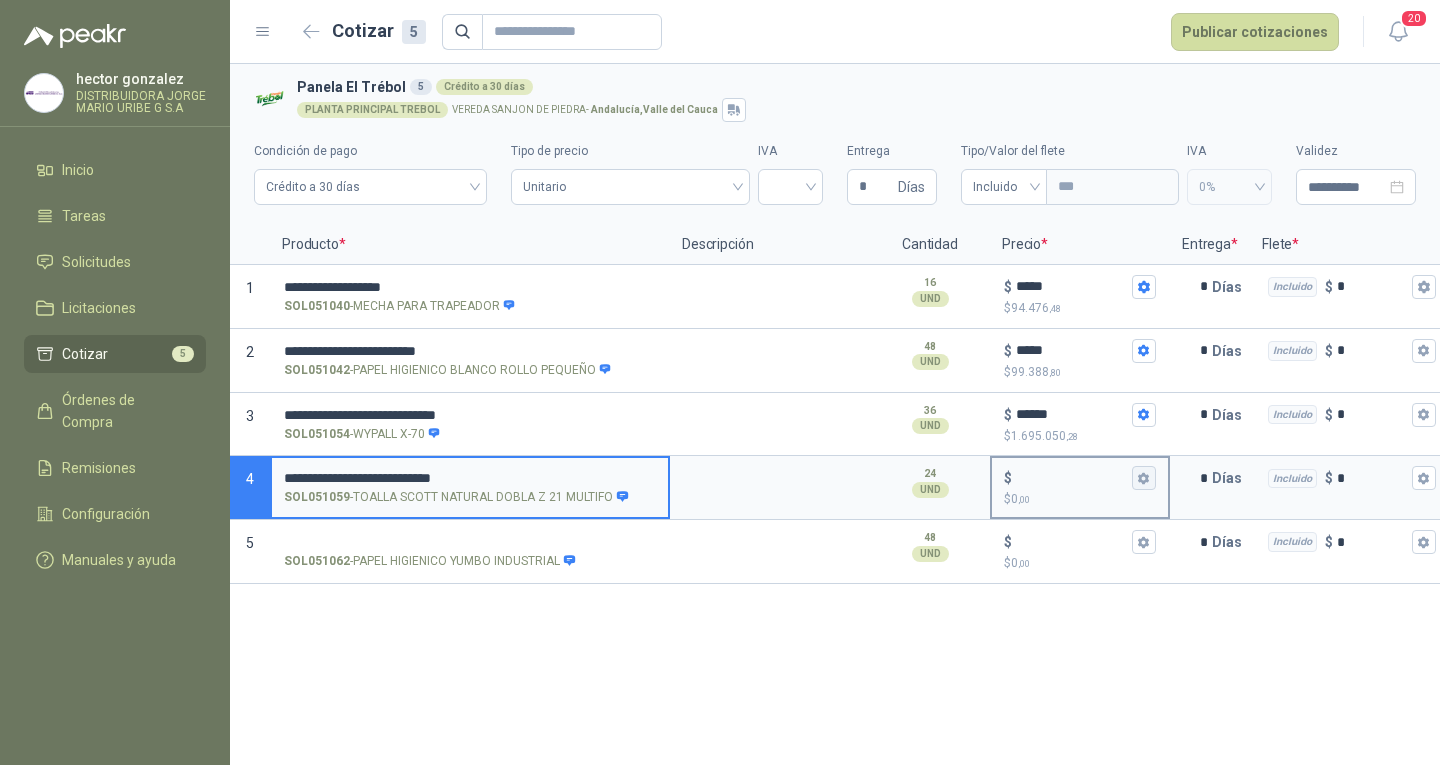 type on "**********" 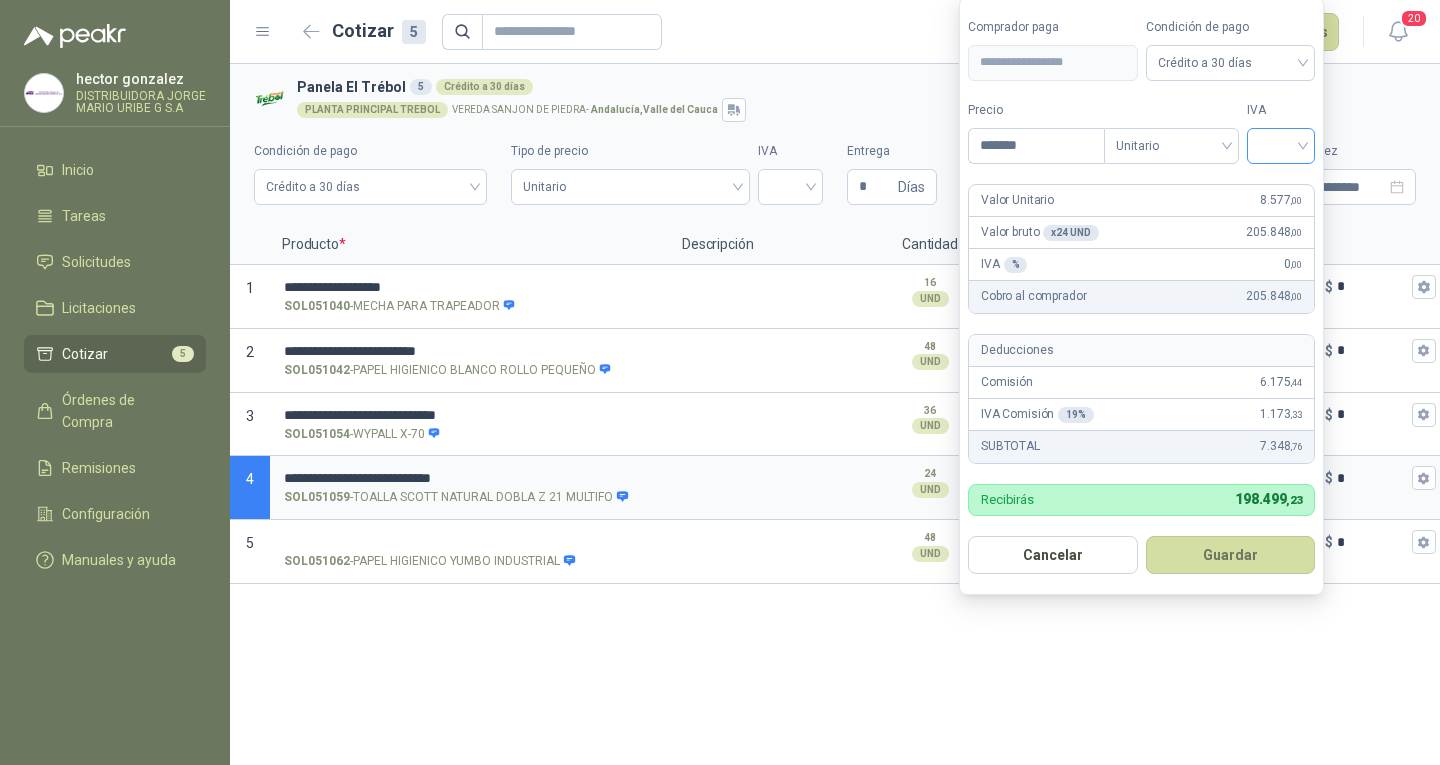 type on "*******" 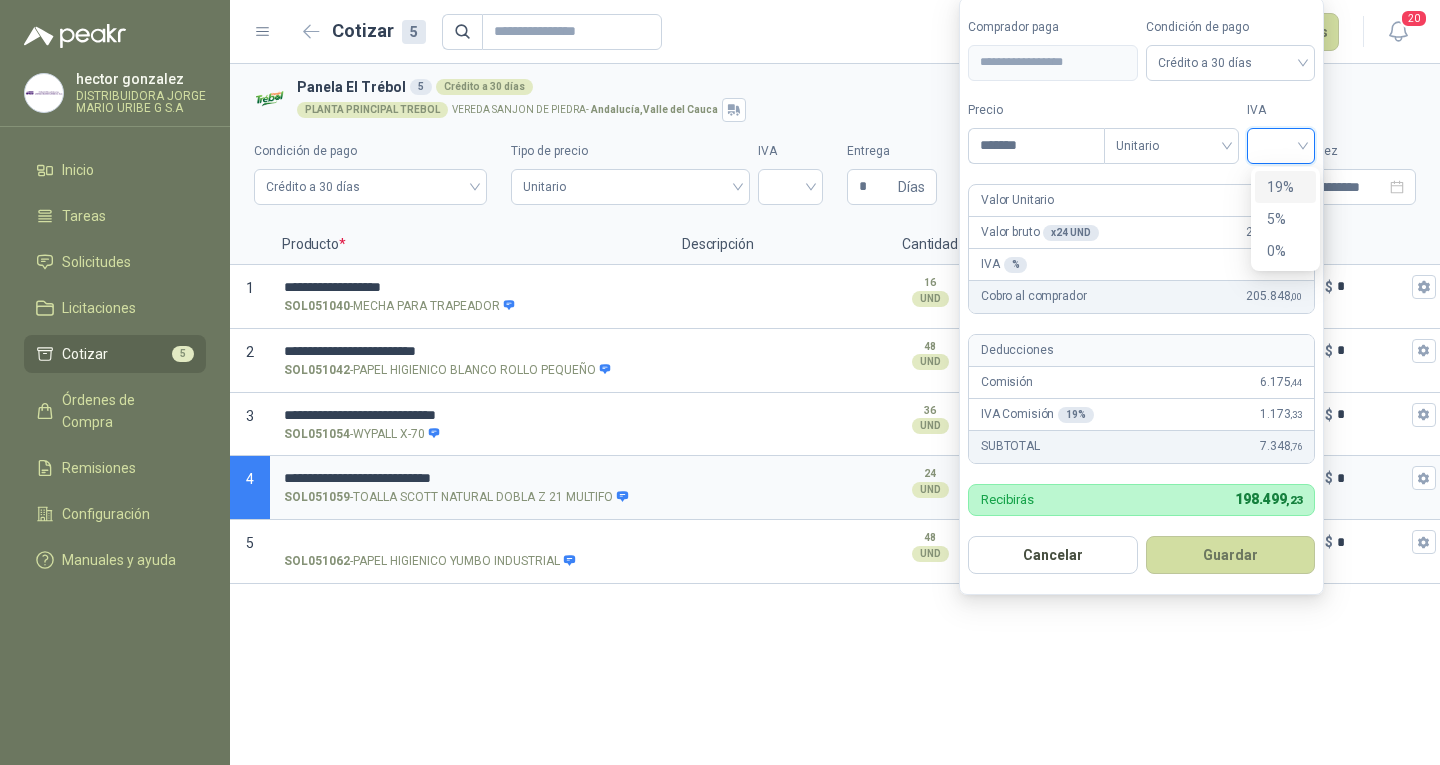 click on "19%" at bounding box center [1285, 187] 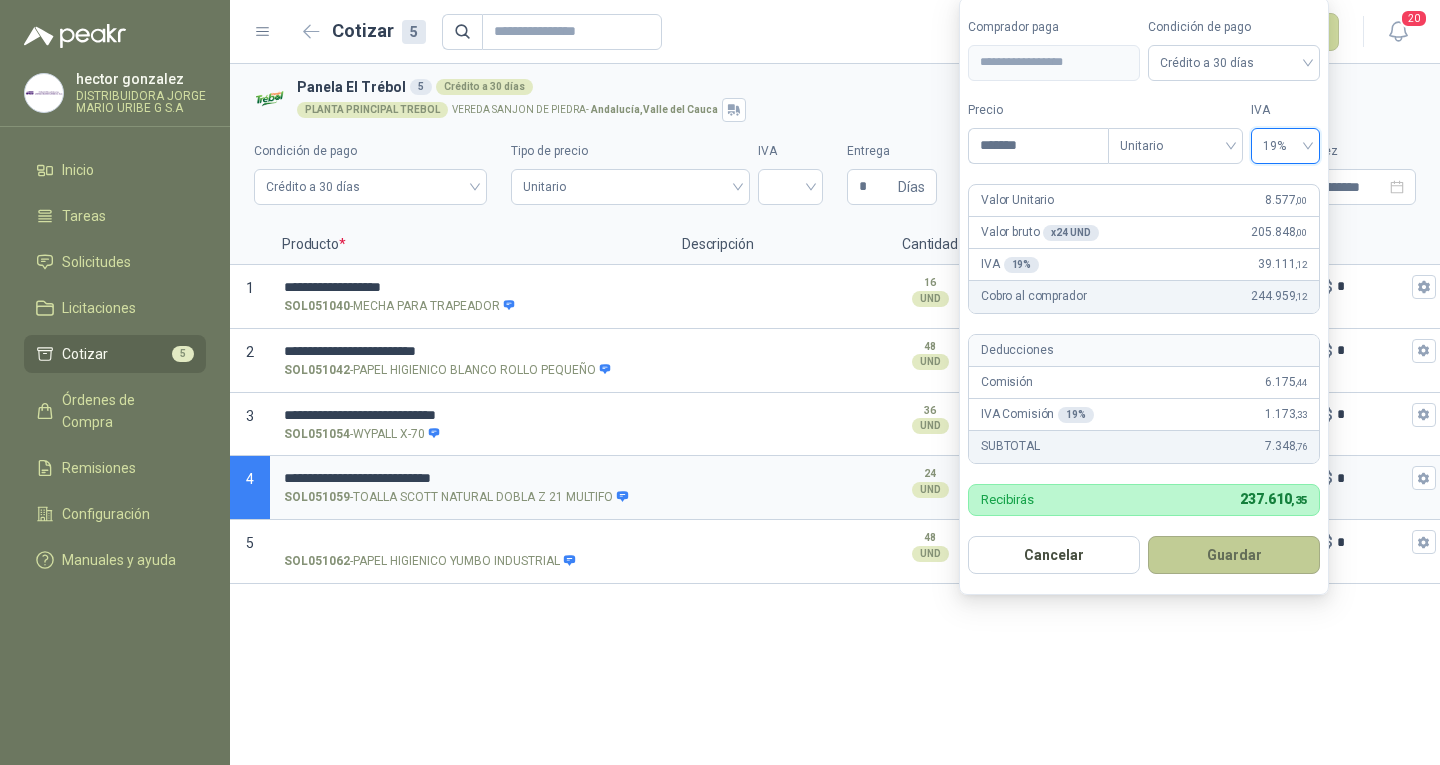 click on "Guardar" at bounding box center [1234, 555] 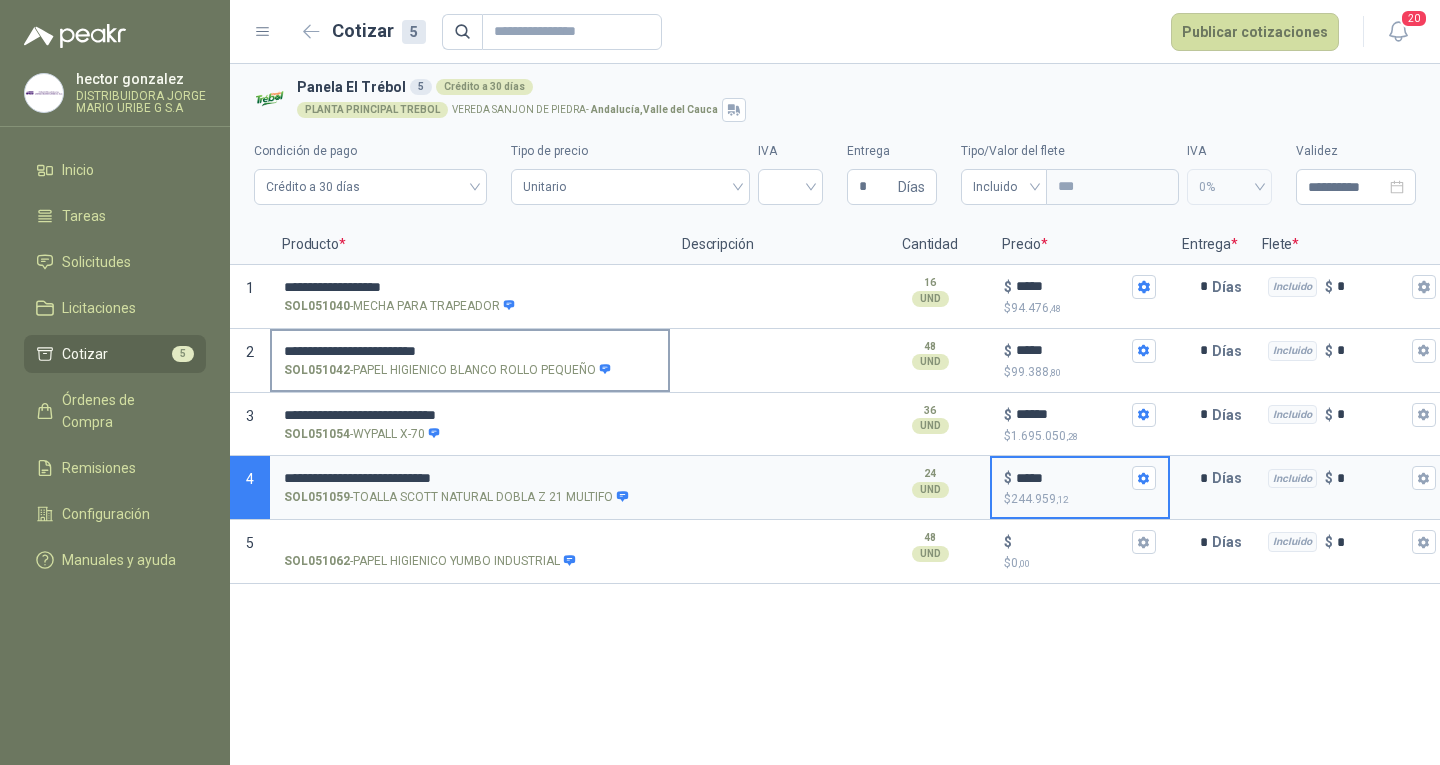 click on "**********" at bounding box center (470, 359) 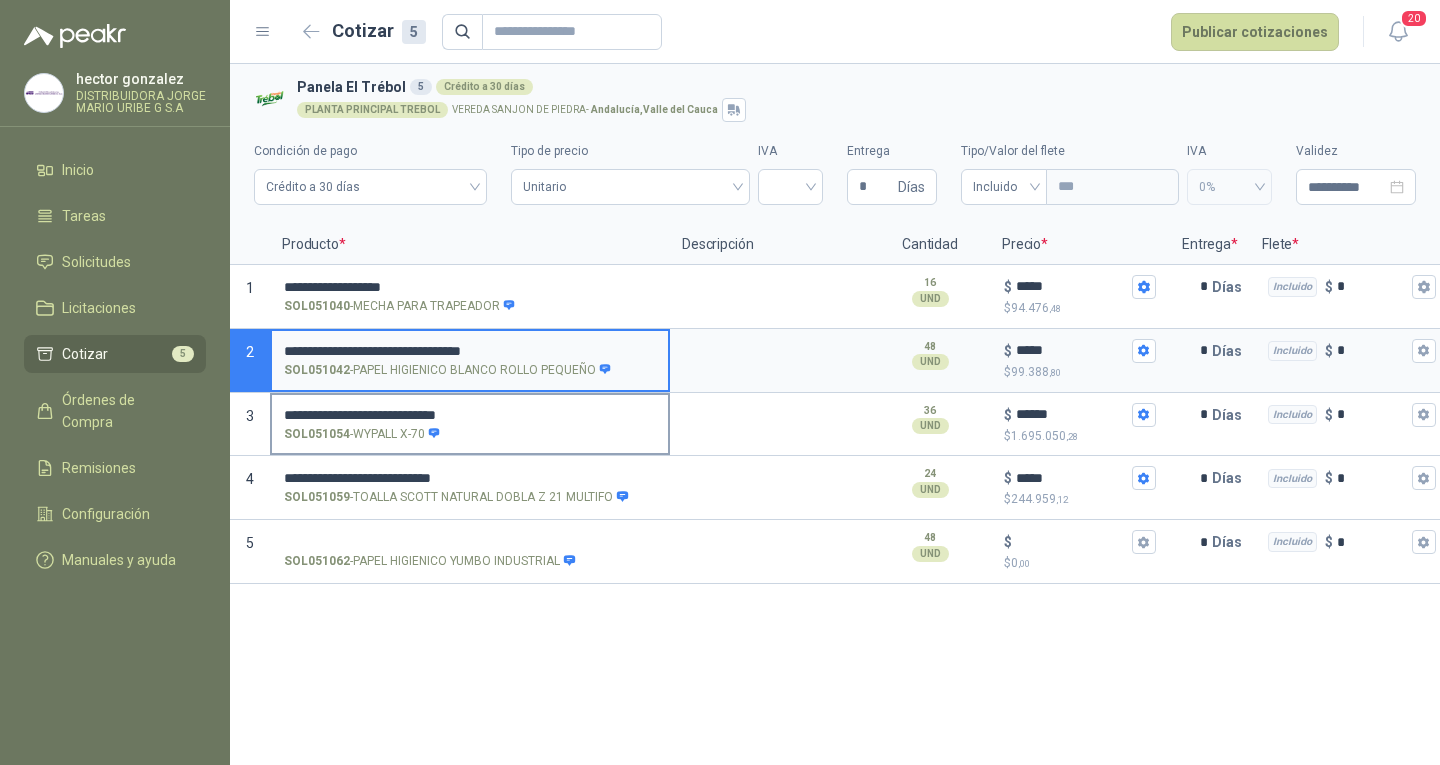 type on "**********" 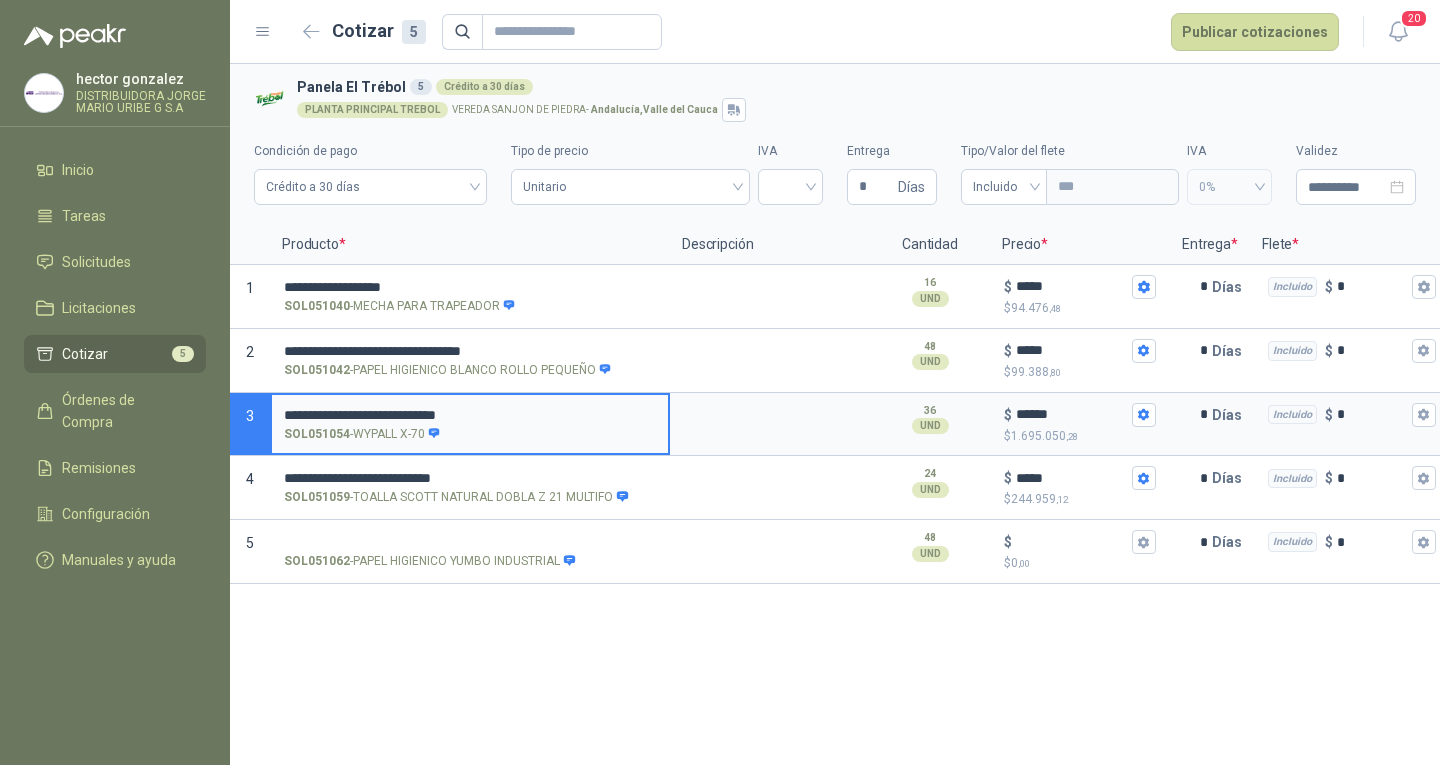 click on "**********" at bounding box center (470, 415) 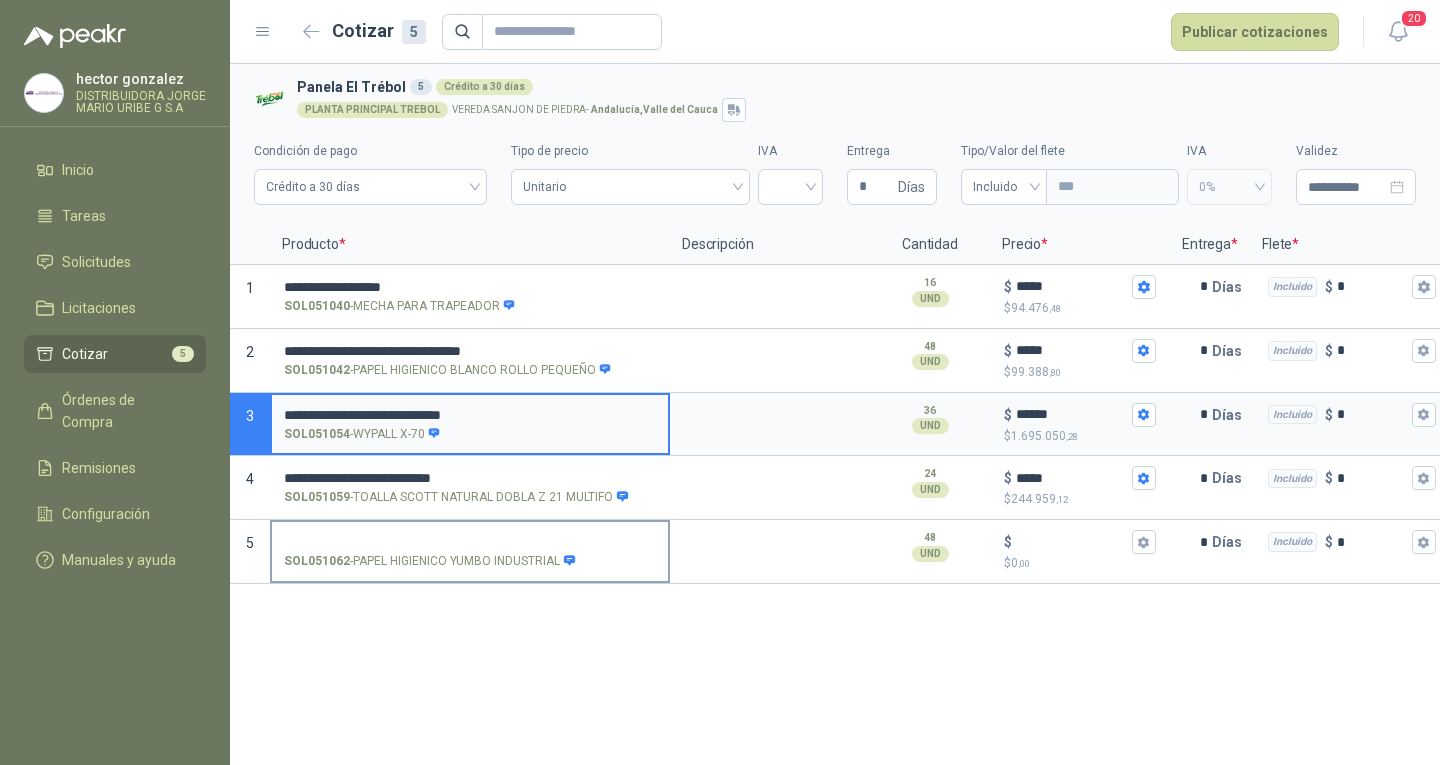 type on "**********" 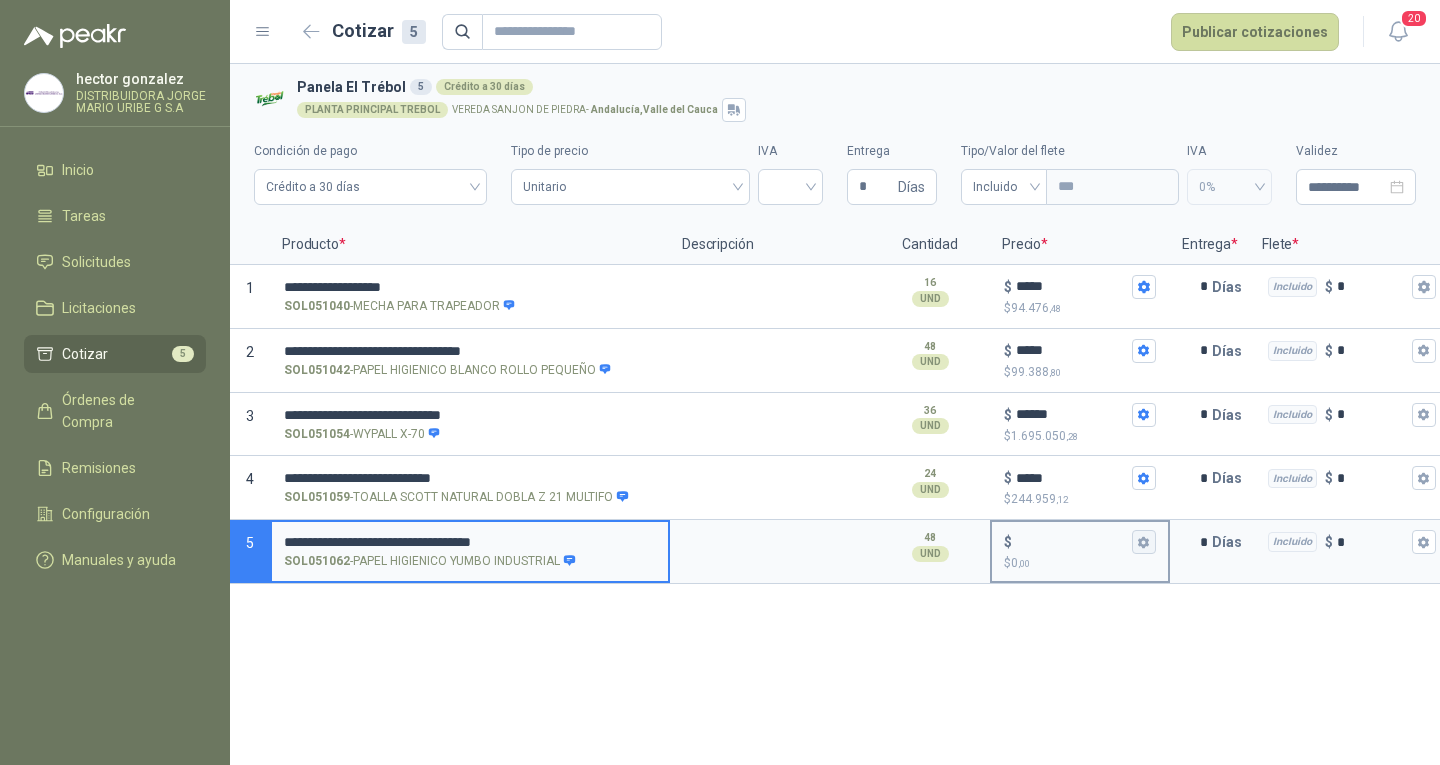 type on "**********" 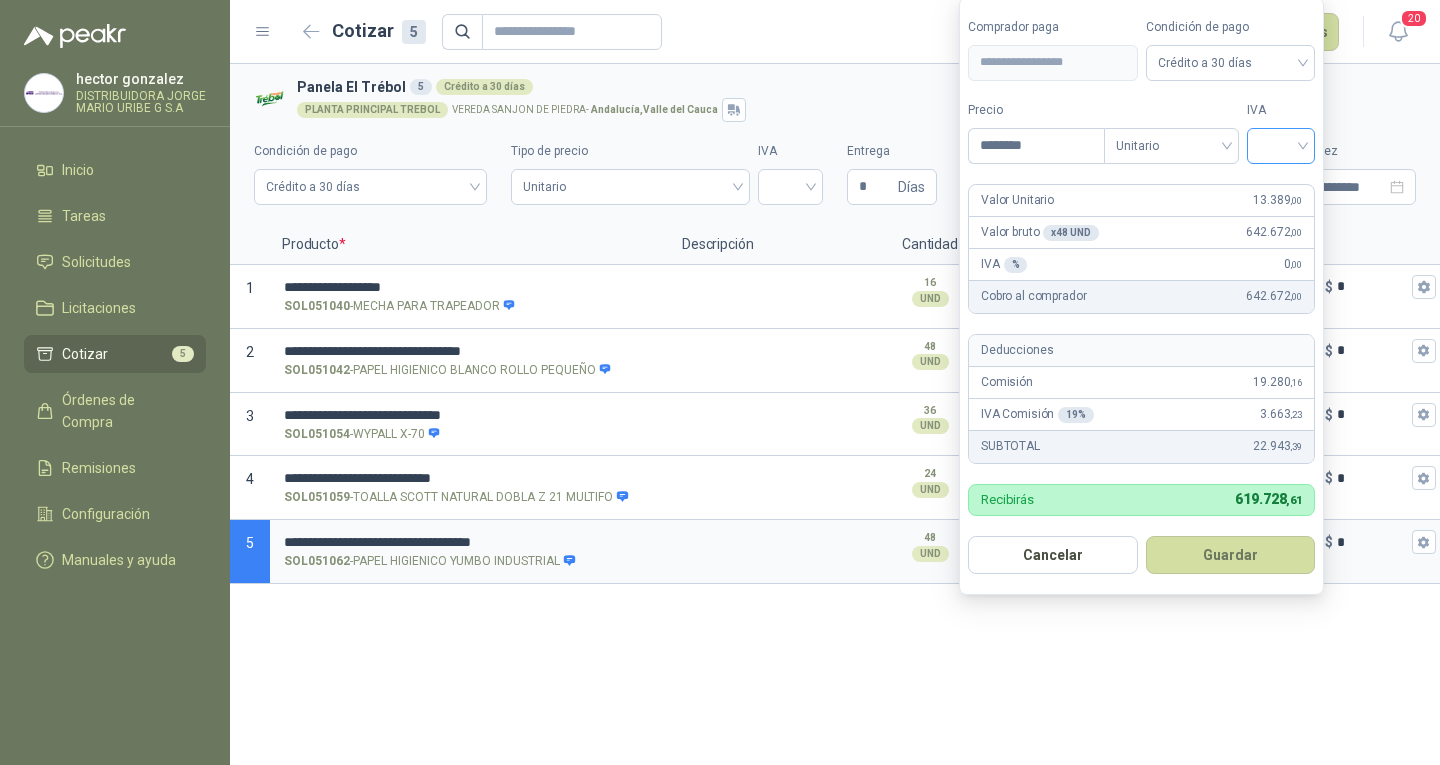 type on "********" 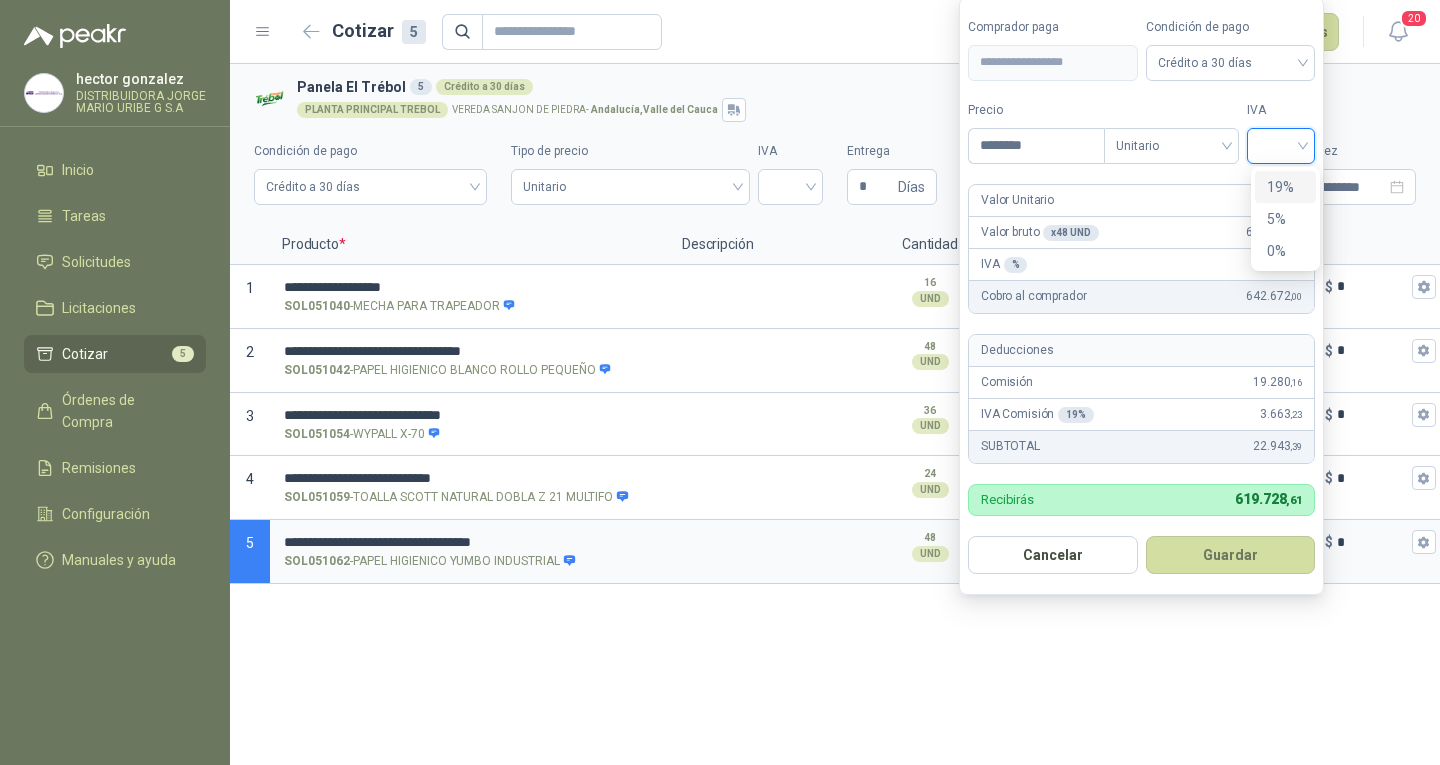 click on "19%" at bounding box center (1285, 187) 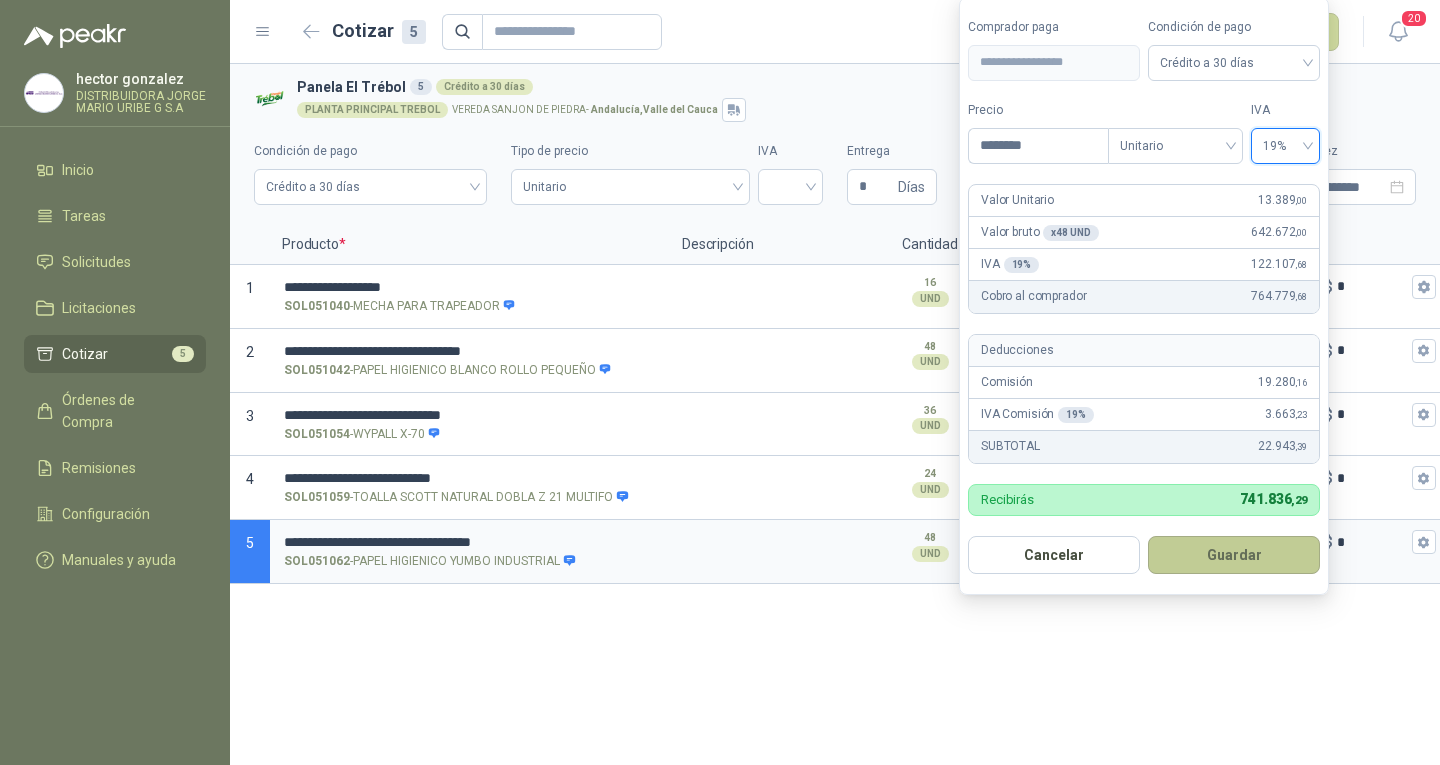 click on "Guardar" at bounding box center [1234, 555] 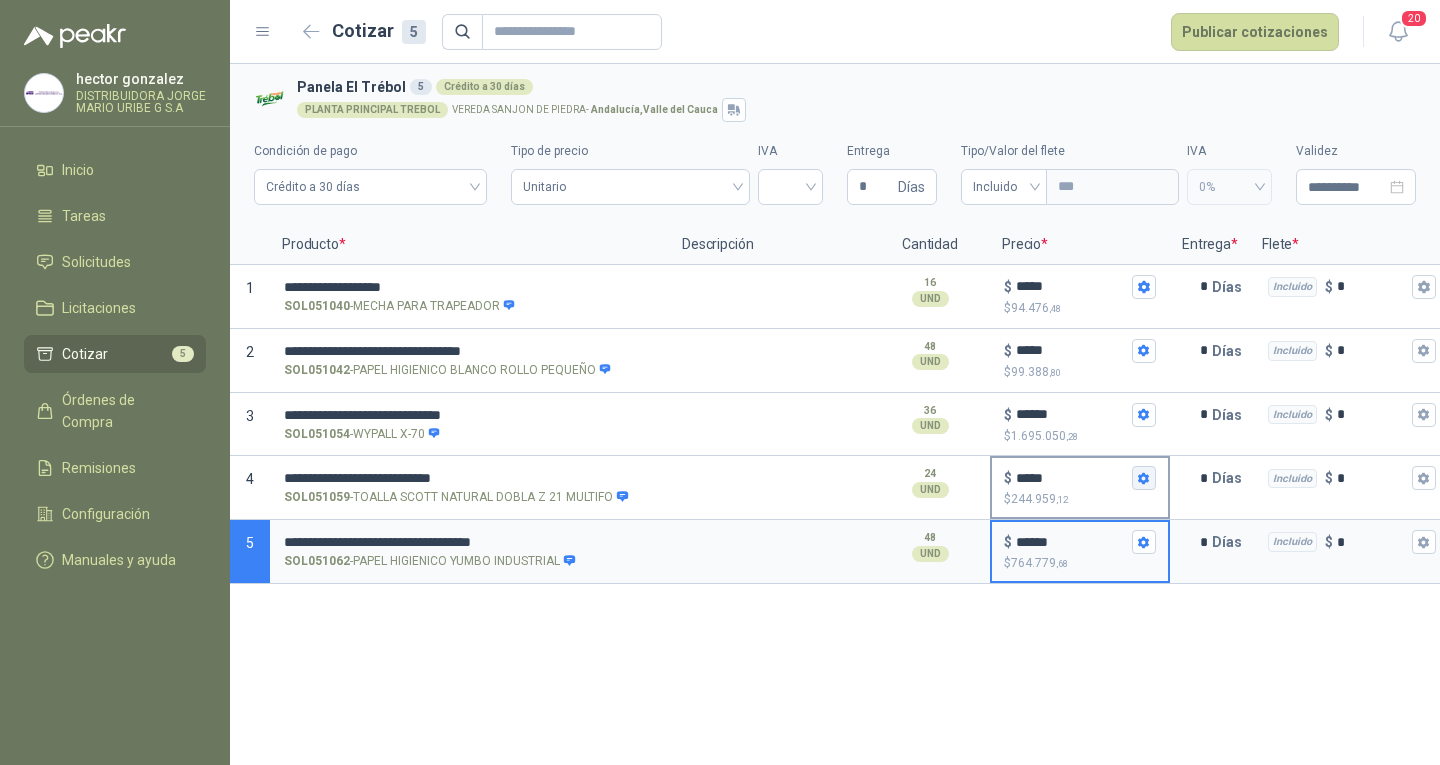 click 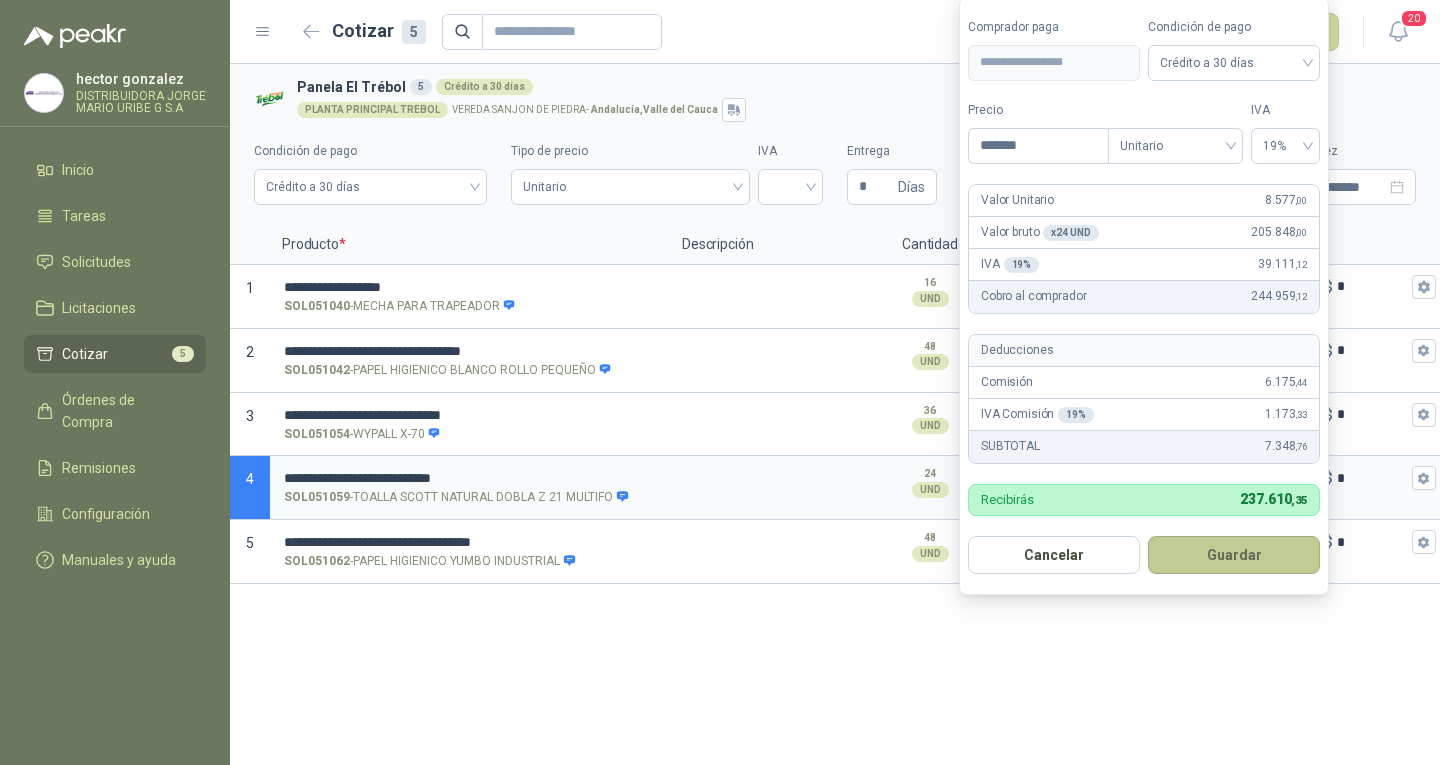 click on "Guardar" at bounding box center [1234, 555] 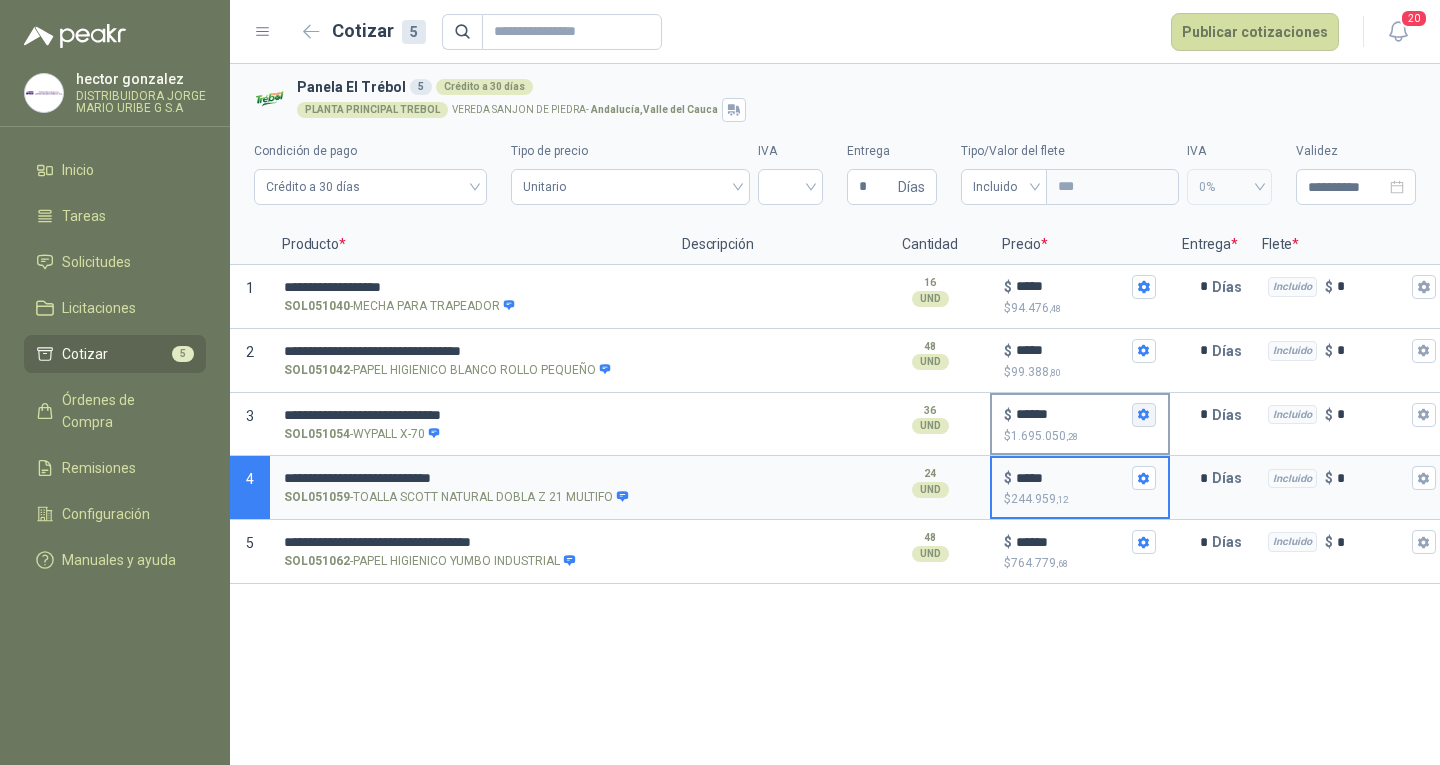 click on "$ ****** $  1.695.050 ,28" at bounding box center [1144, 415] 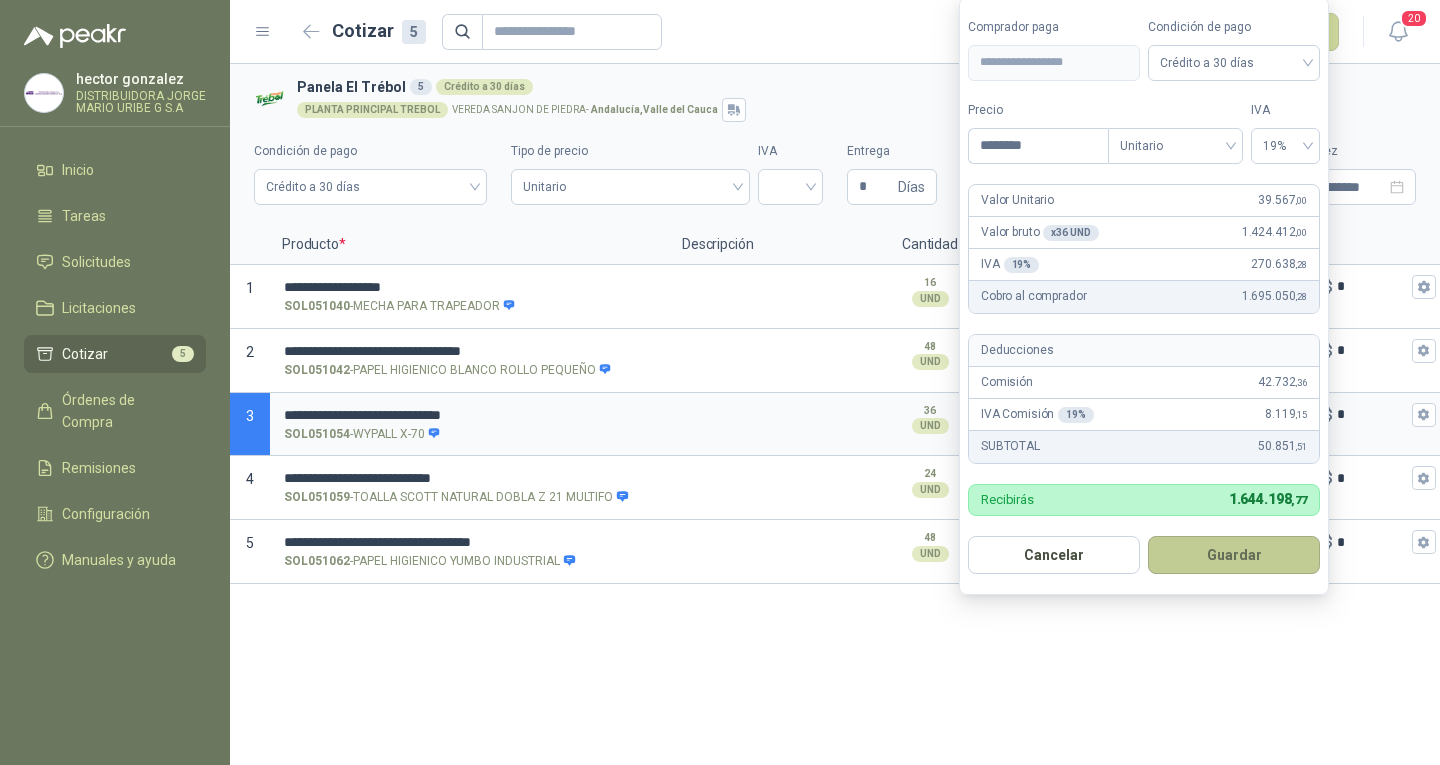 click on "Guardar" at bounding box center [1234, 555] 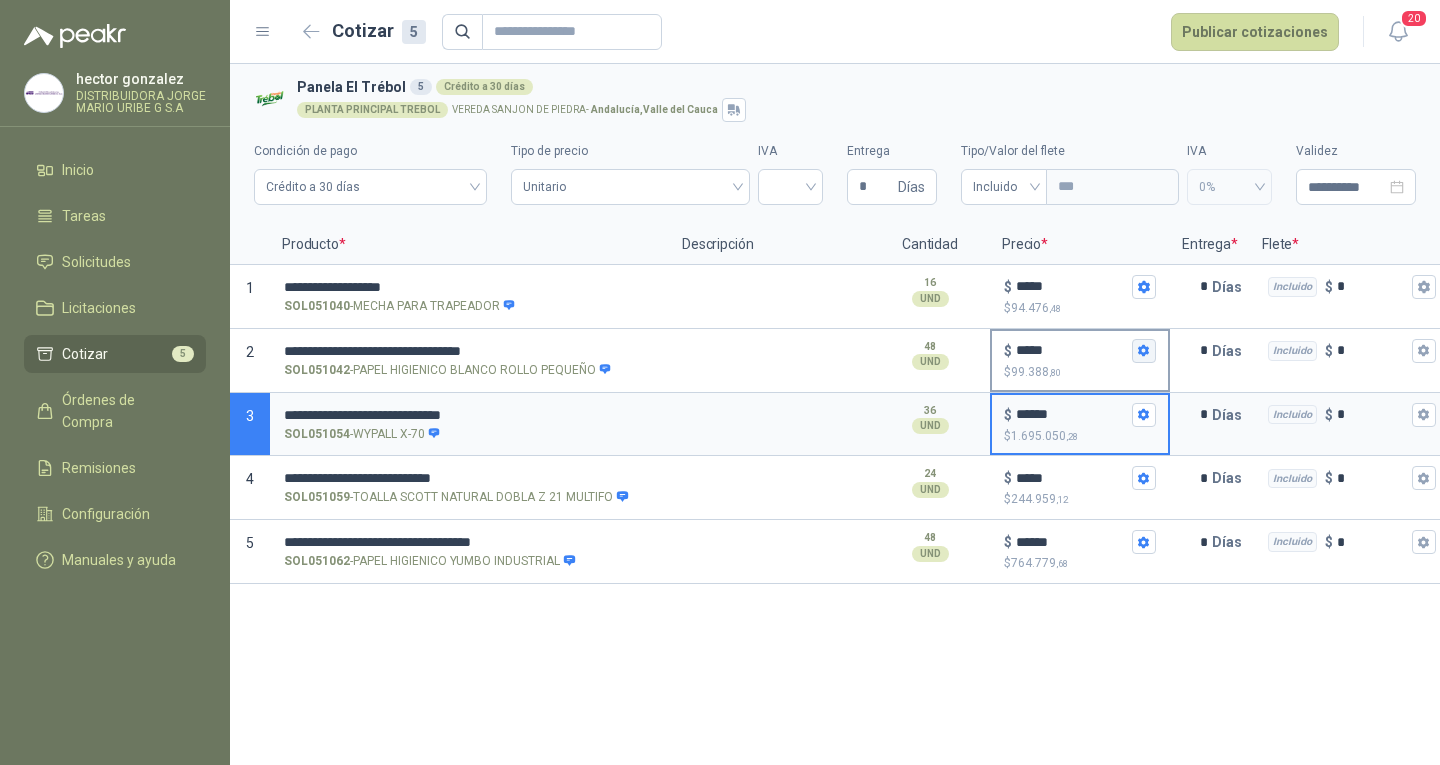 click on "$ ***** $  99.388 ,80" at bounding box center [1144, 351] 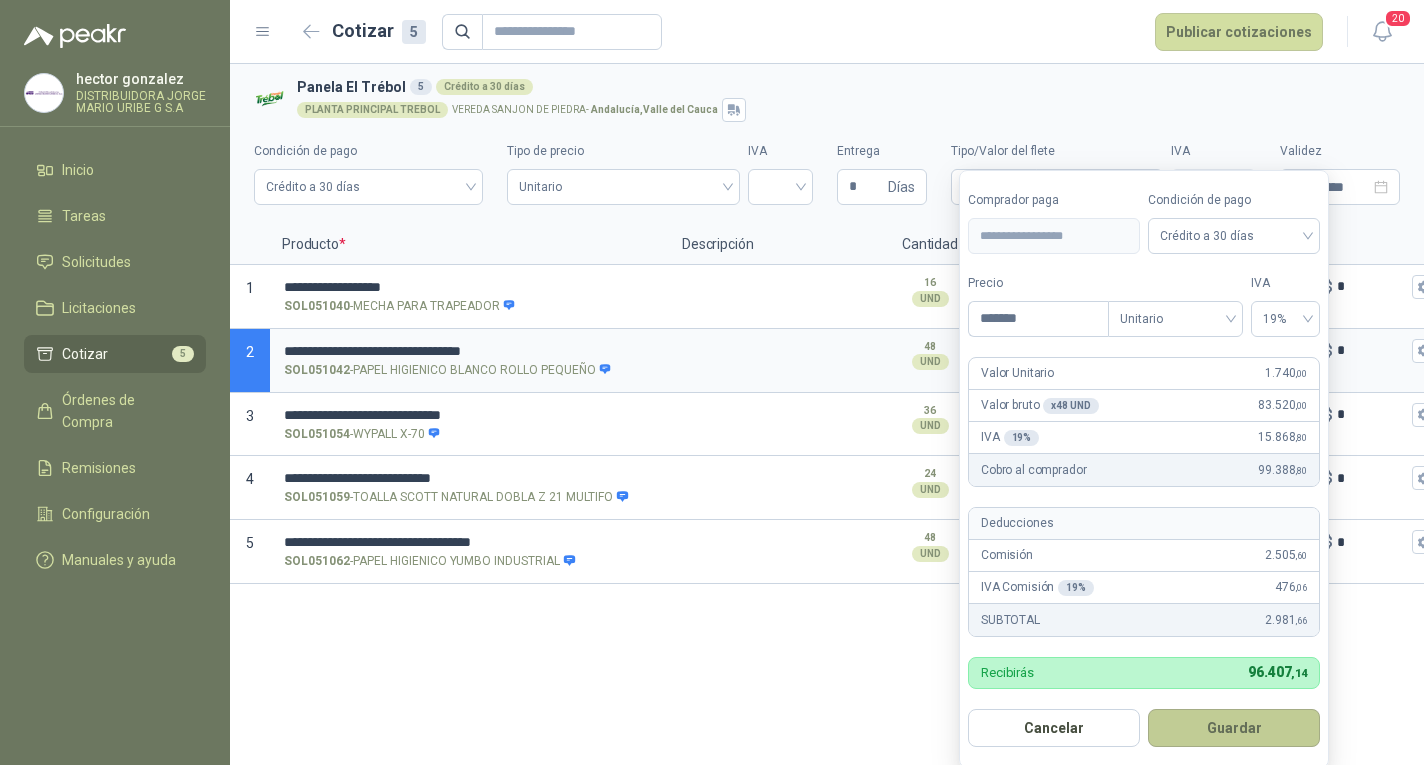 click on "Guardar" at bounding box center [1234, 728] 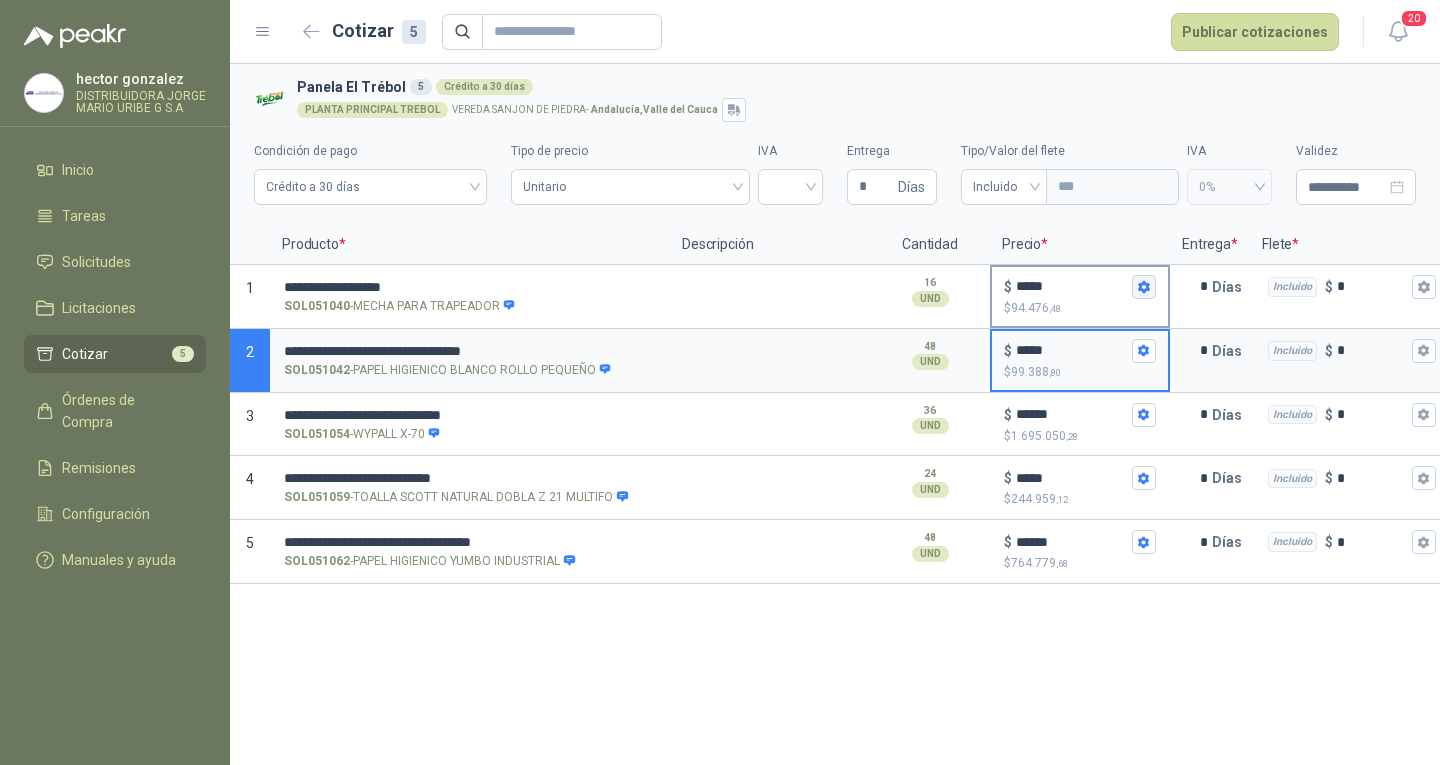 click on "$ ***** $  94.476 ,48" at bounding box center (1144, 287) 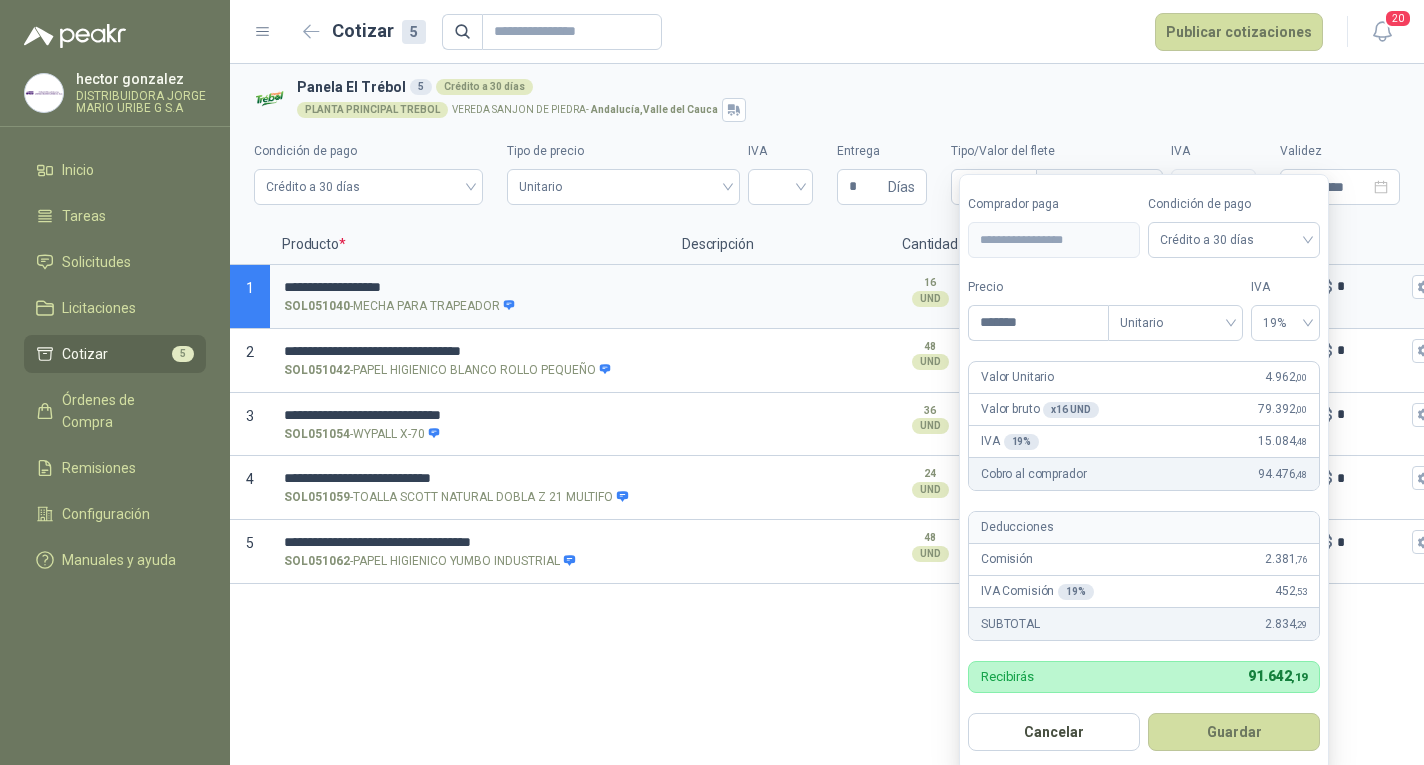 scroll, scrollTop: 4, scrollLeft: 0, axis: vertical 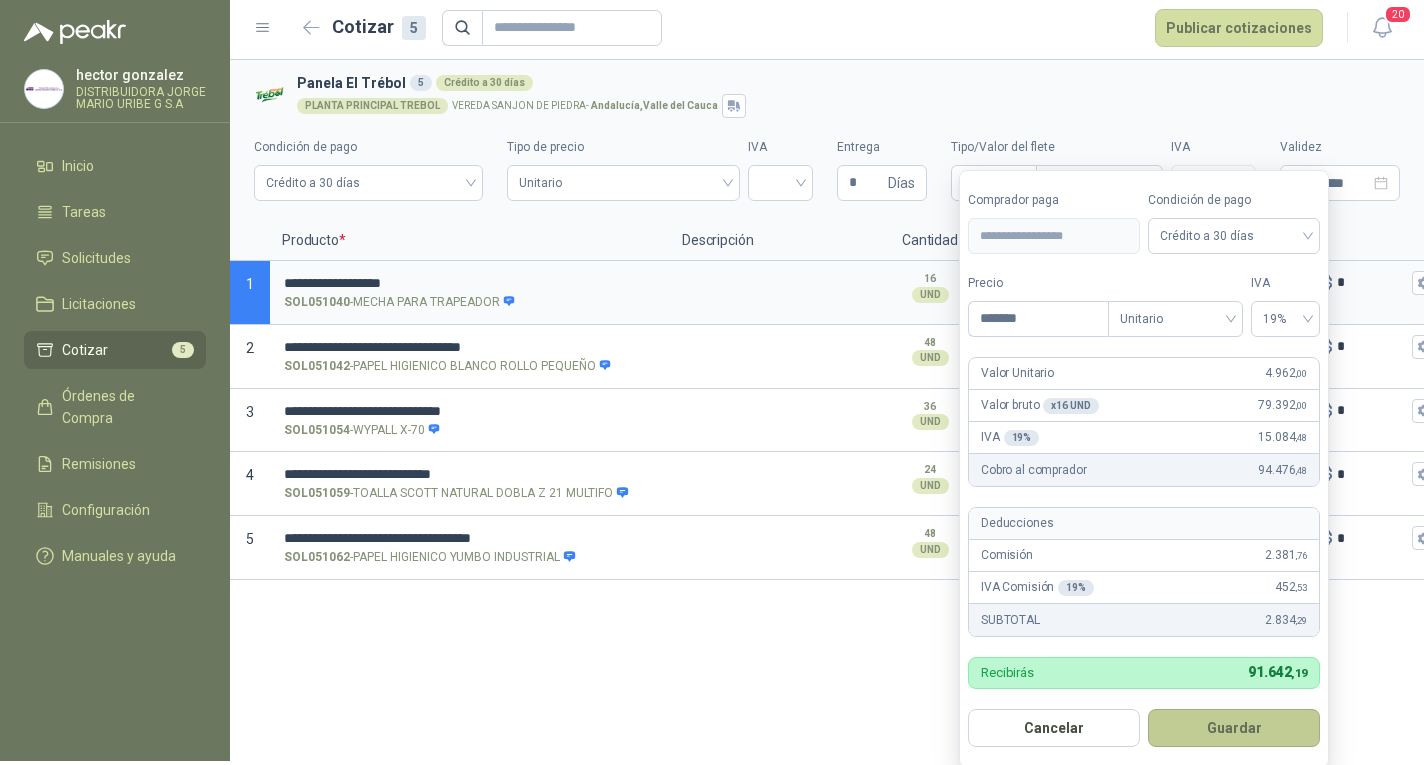 click on "Guardar" at bounding box center [1234, 728] 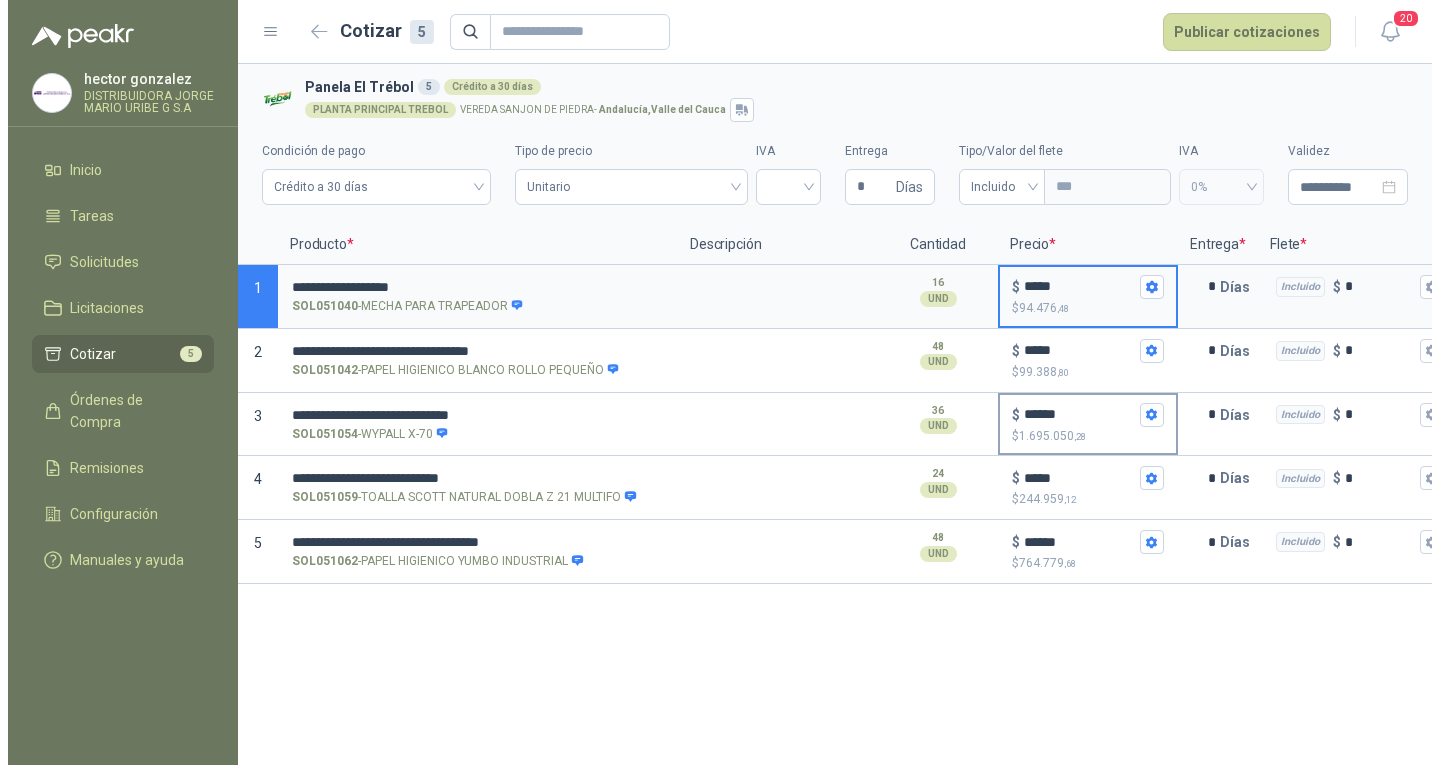 scroll, scrollTop: 0, scrollLeft: 0, axis: both 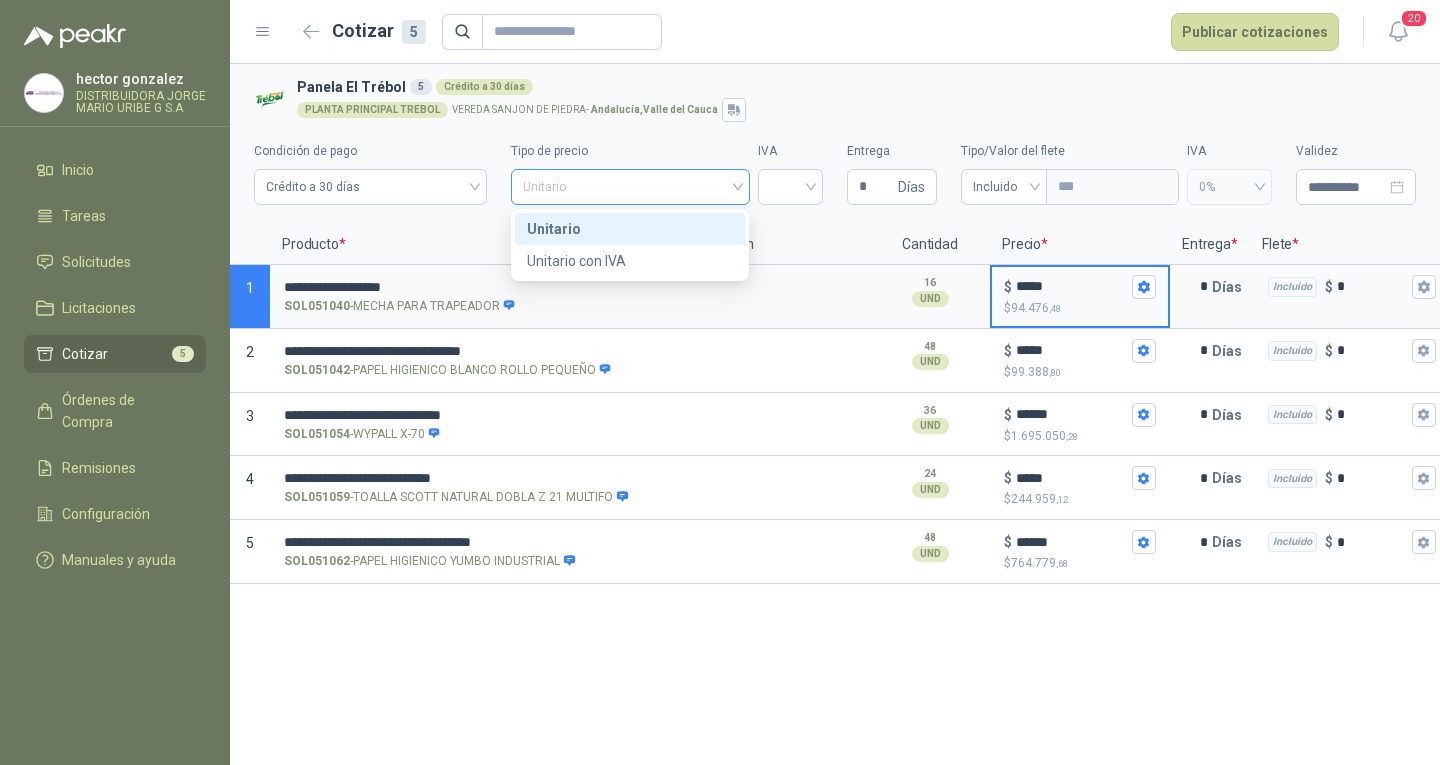 click on "Unitario" at bounding box center (630, 187) 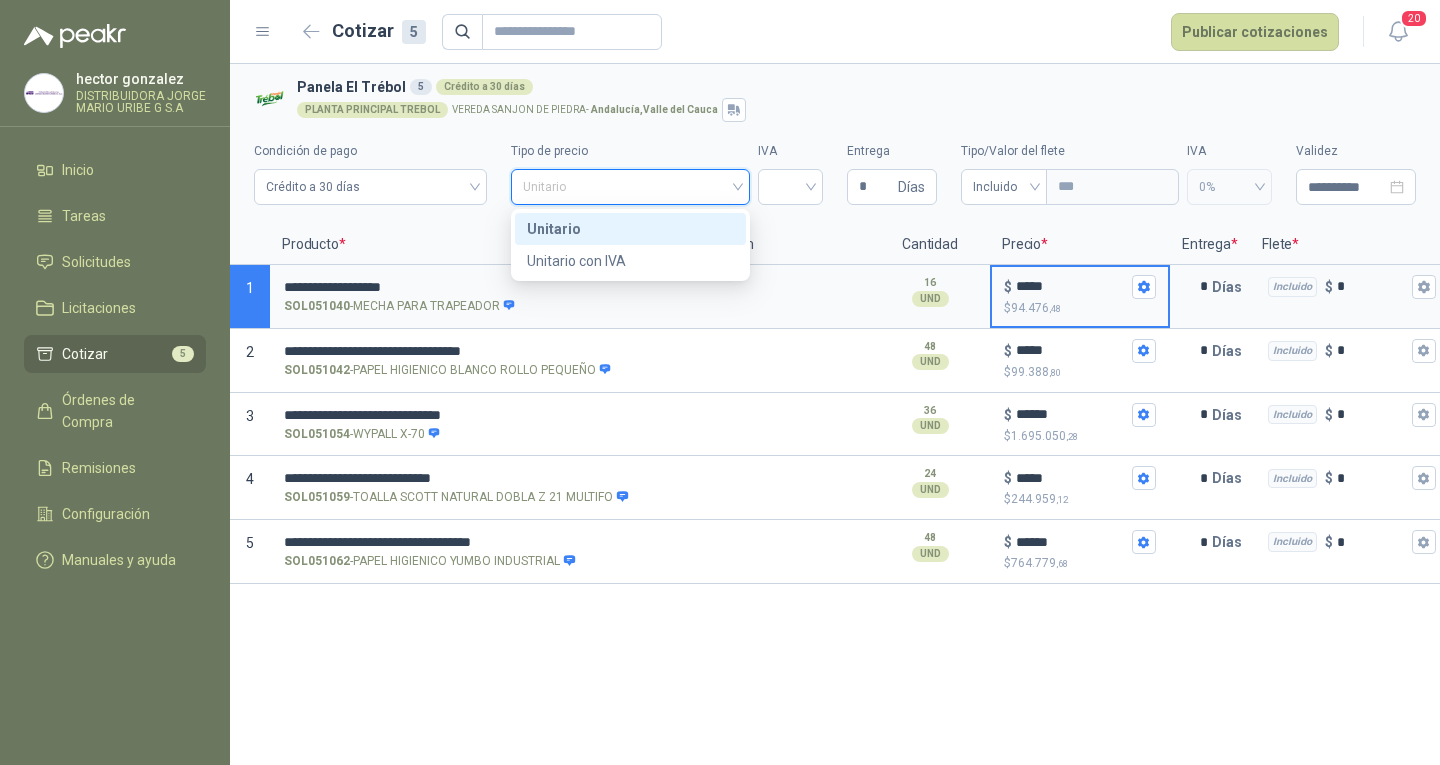 click on "Unitario" at bounding box center (630, 229) 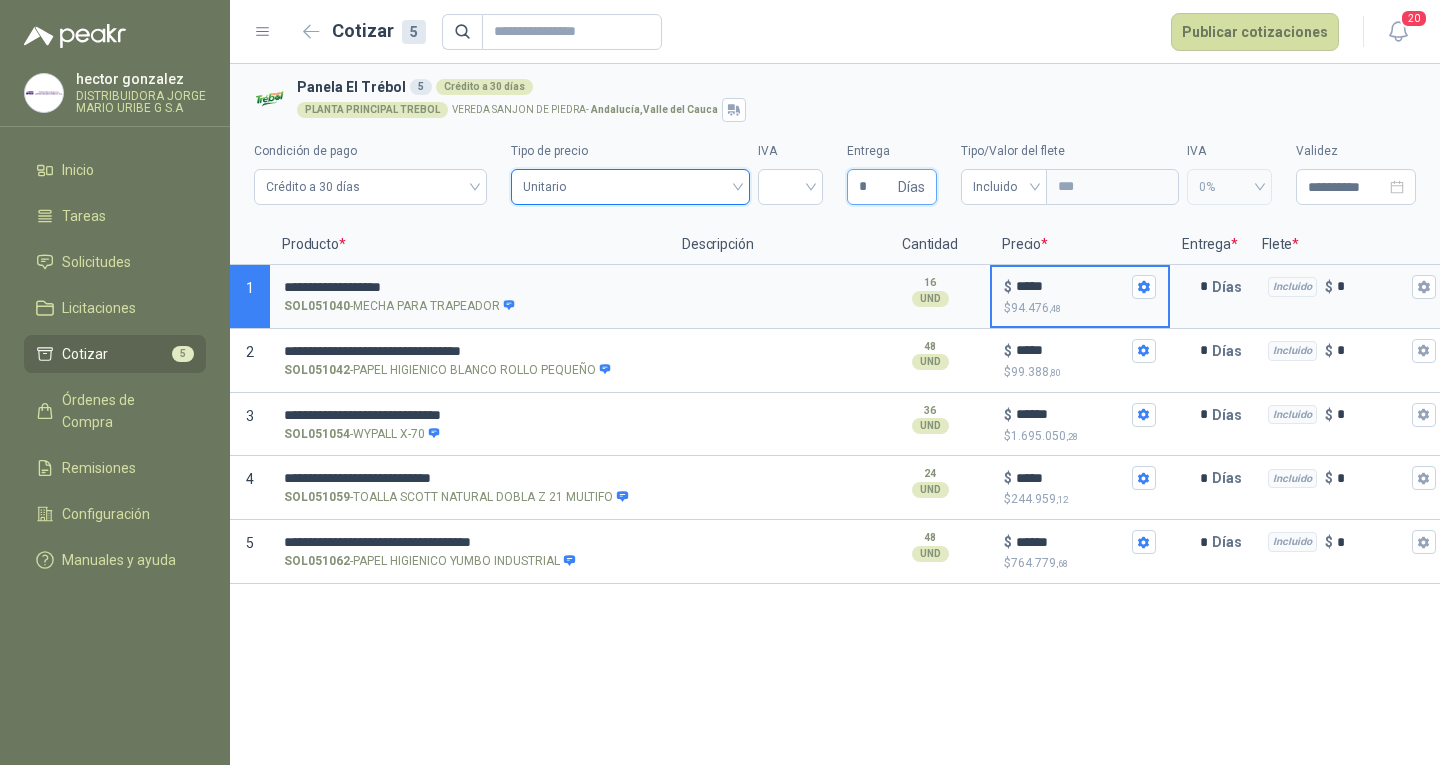 click on "*" at bounding box center (876, 187) 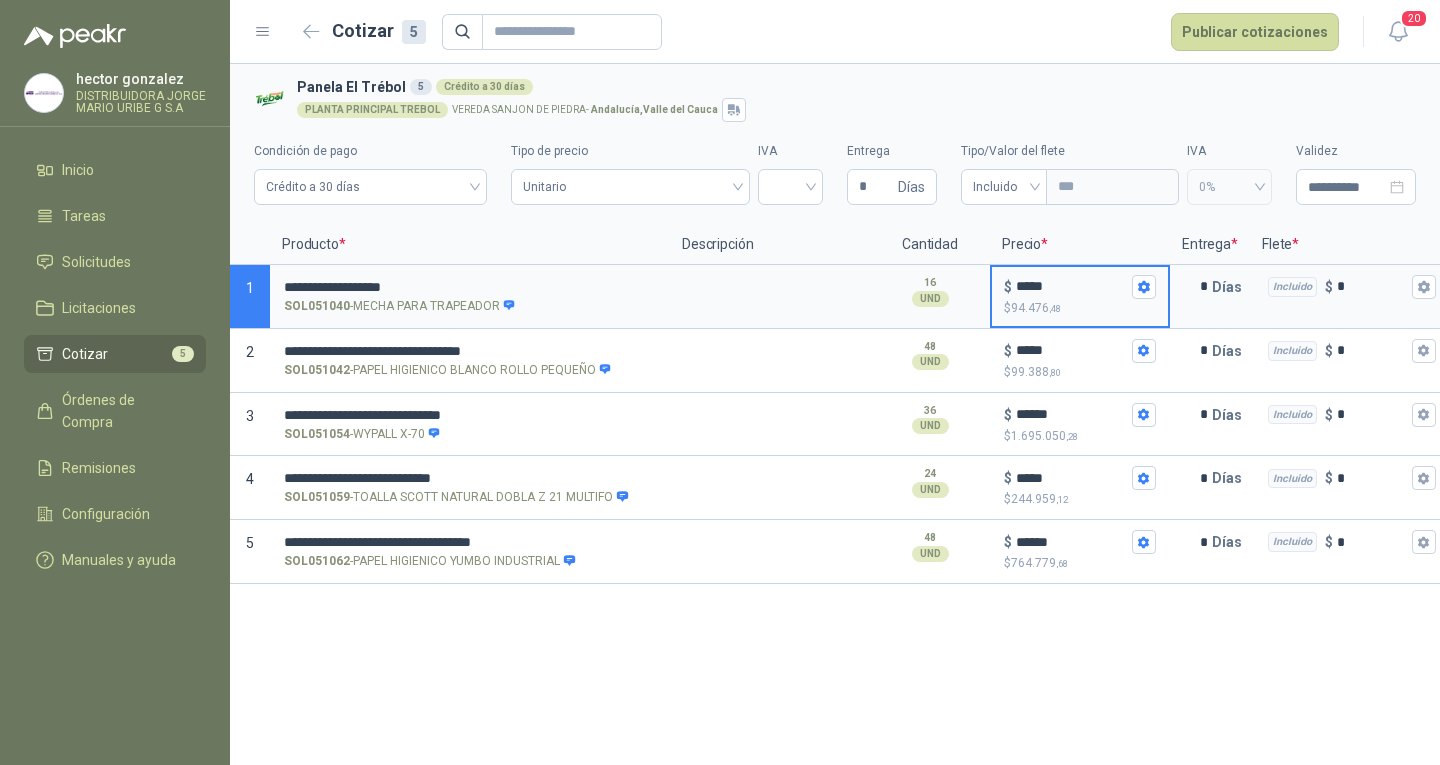 click on "**********" at bounding box center (835, 414) 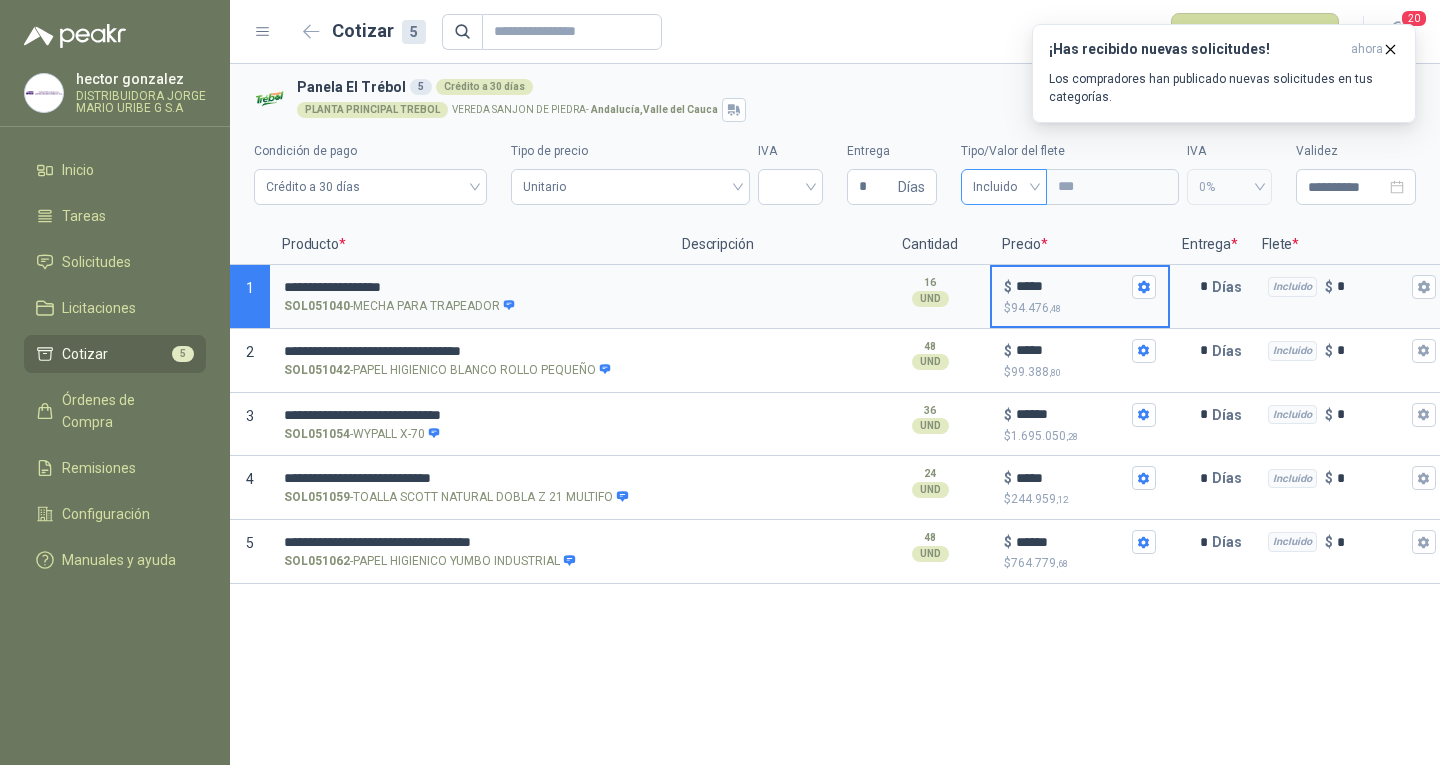 click on "Incluido" at bounding box center [1004, 187] 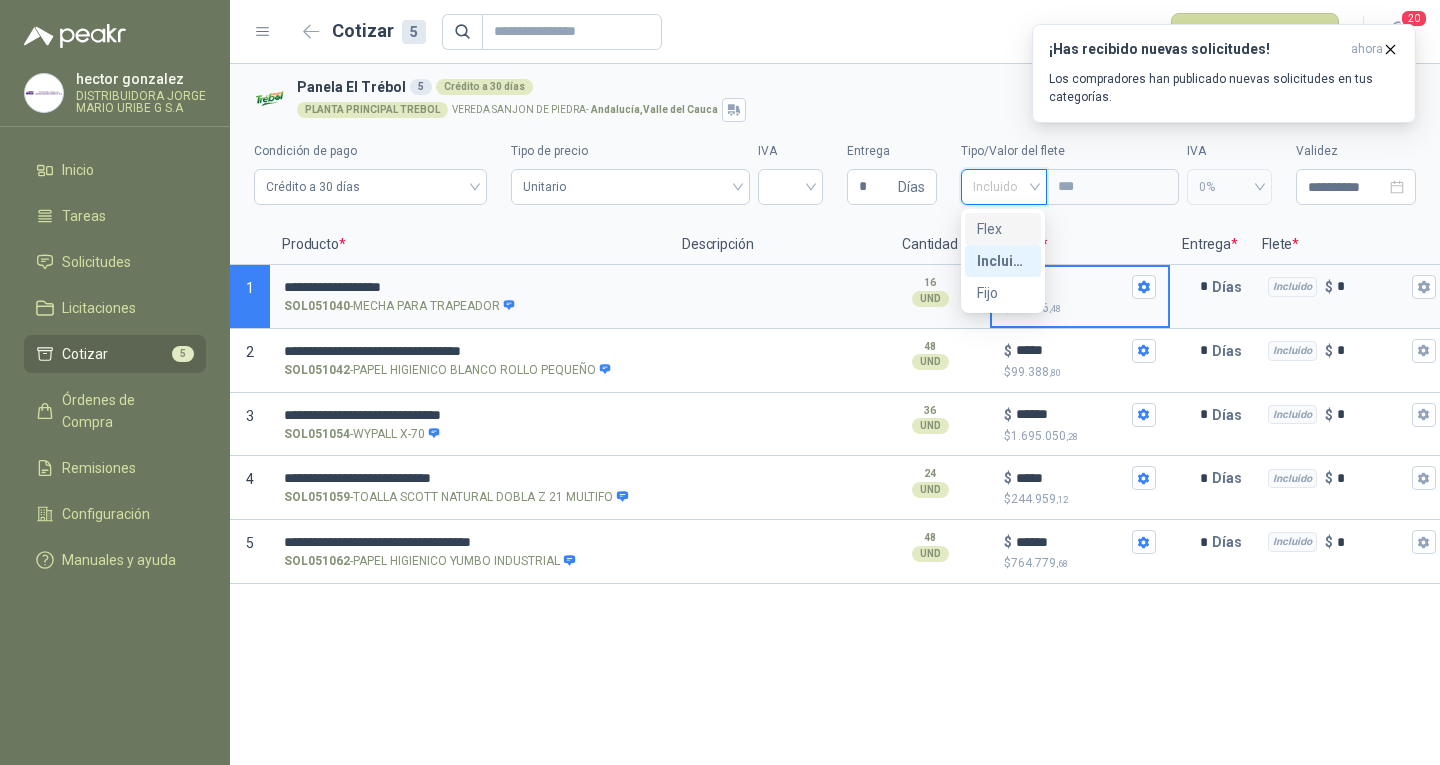 click on "Flex" at bounding box center [1003, 229] 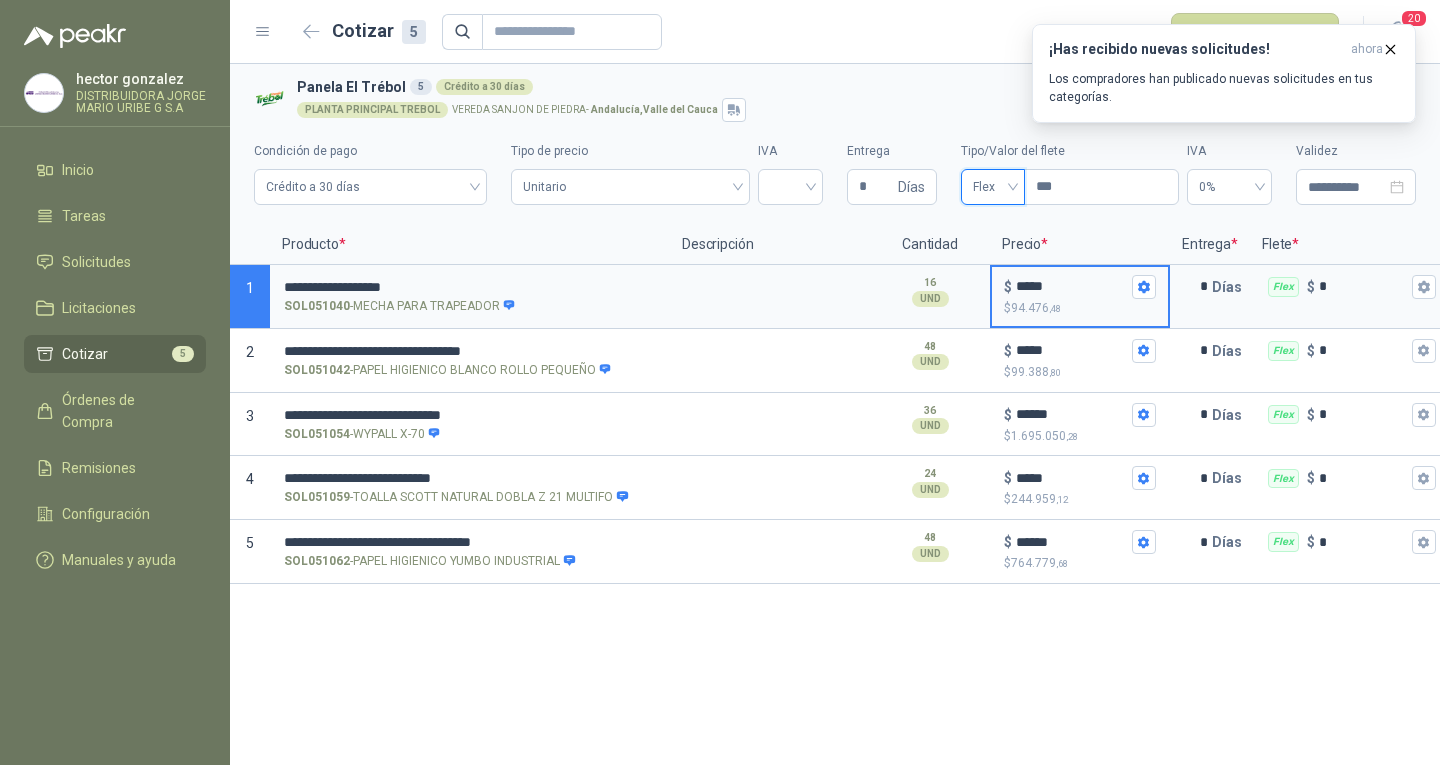 type 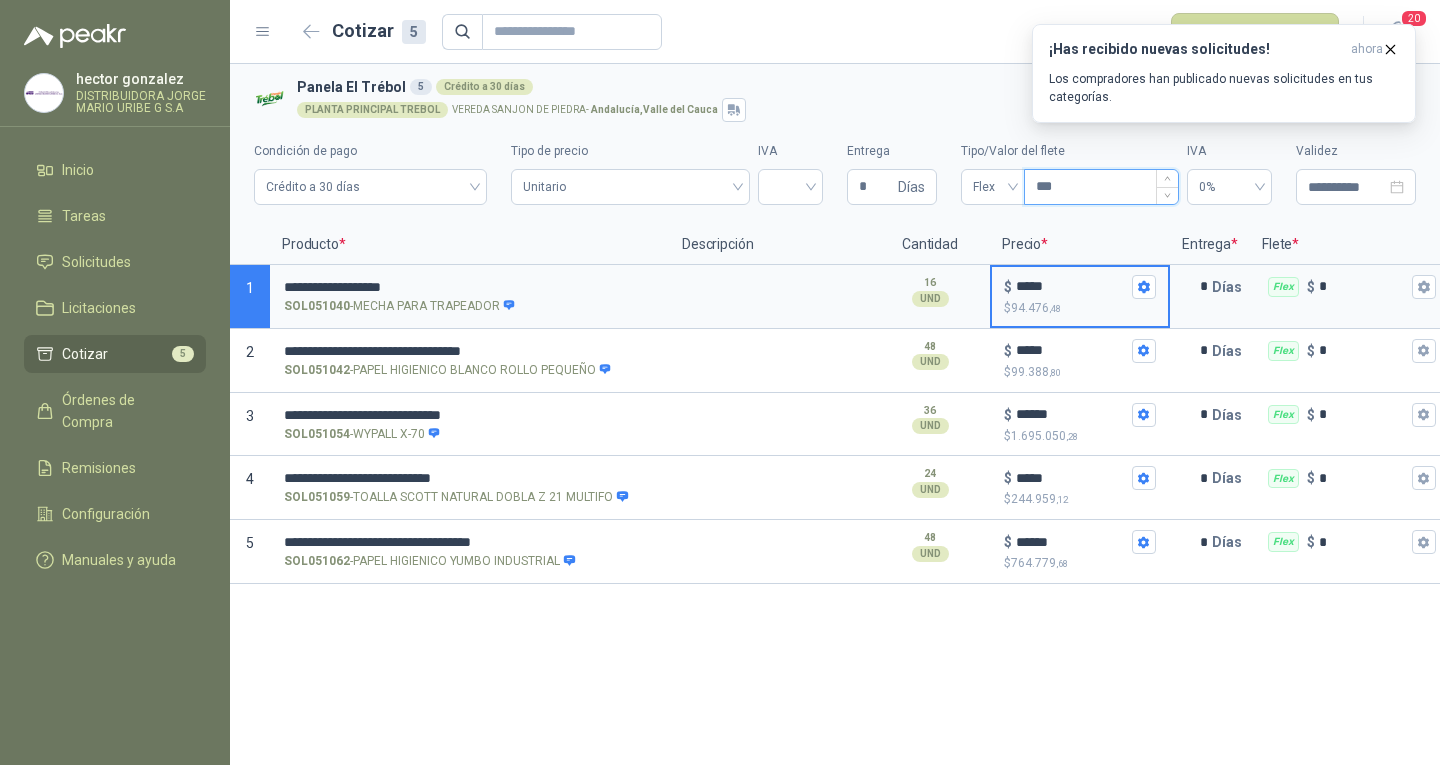 drag, startPoint x: 1100, startPoint y: 182, endPoint x: 1066, endPoint y: 188, distance: 34.525352 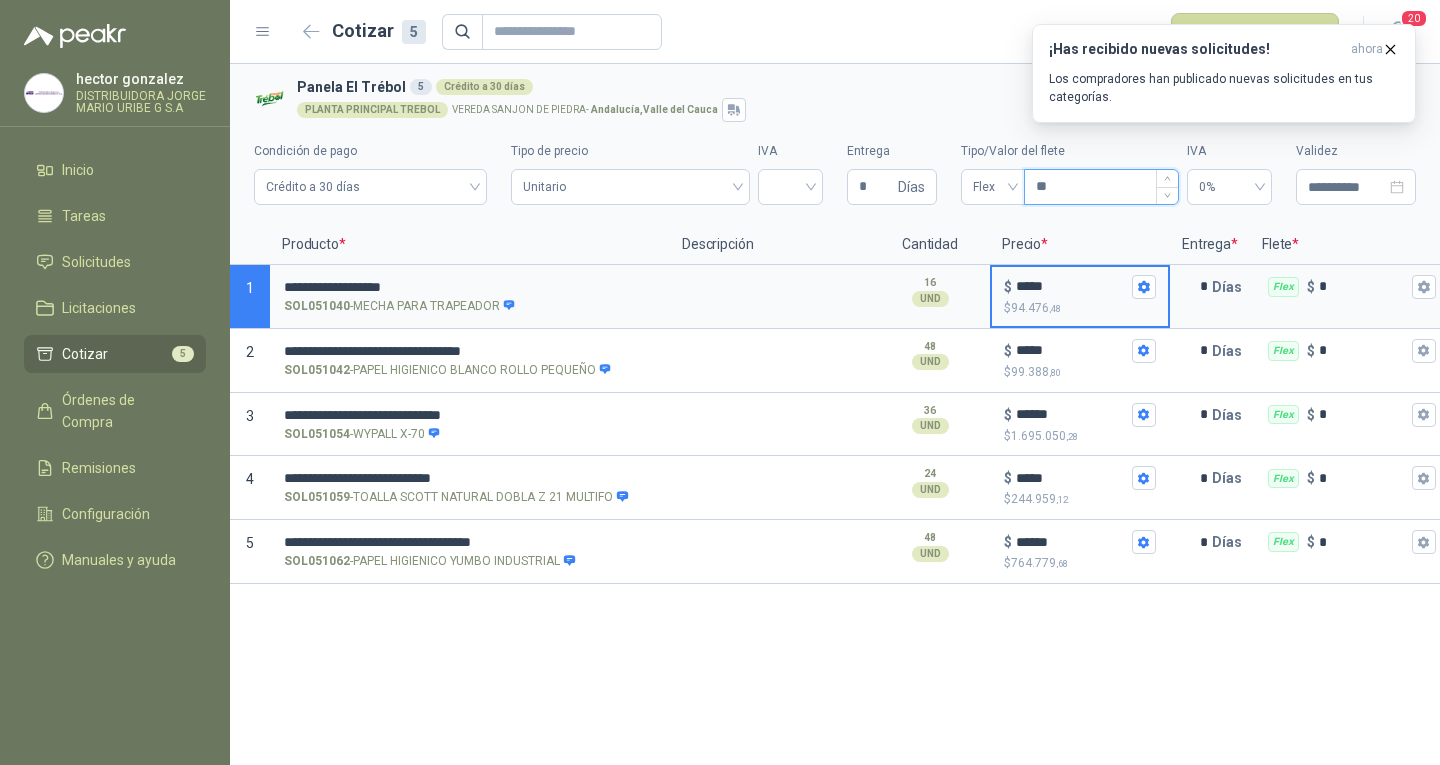 type on "*" 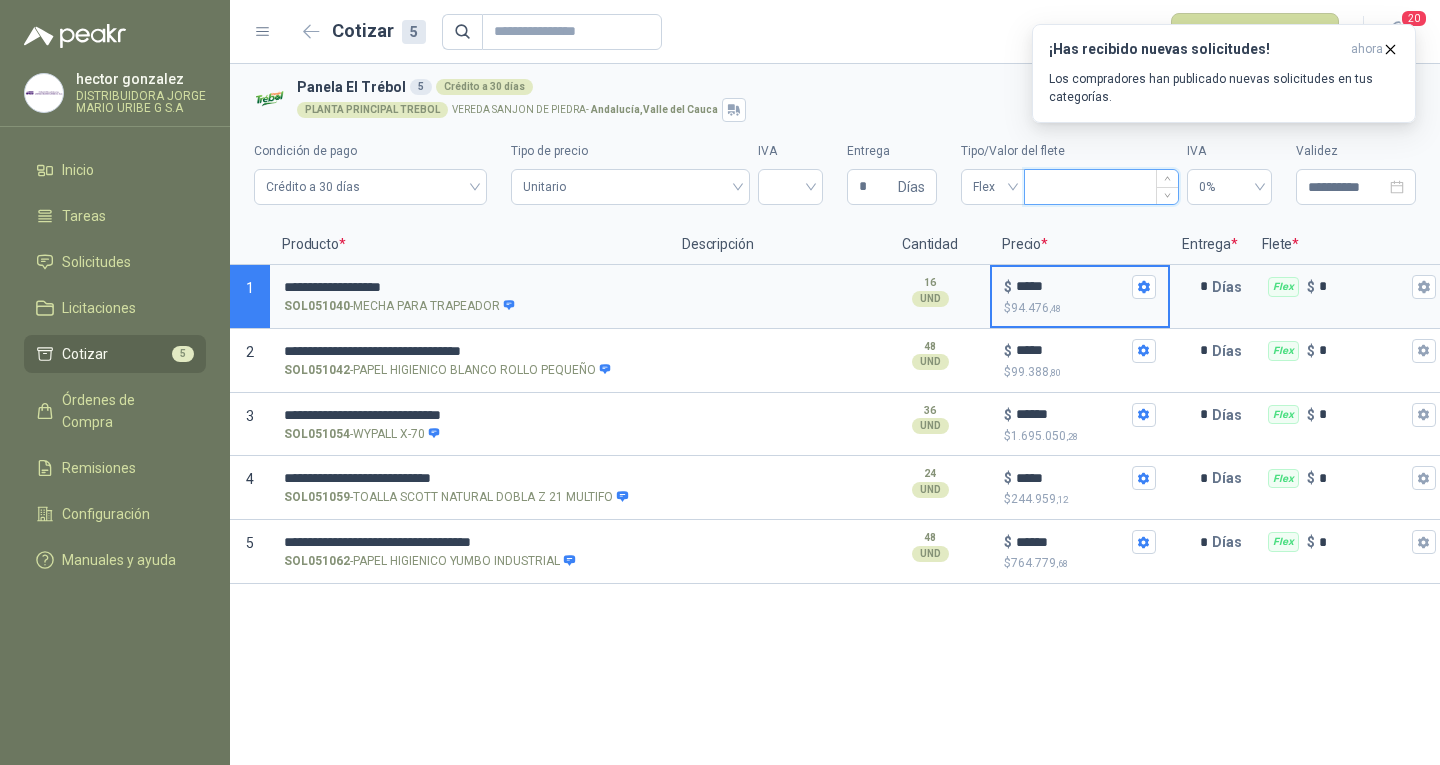 type on "***" 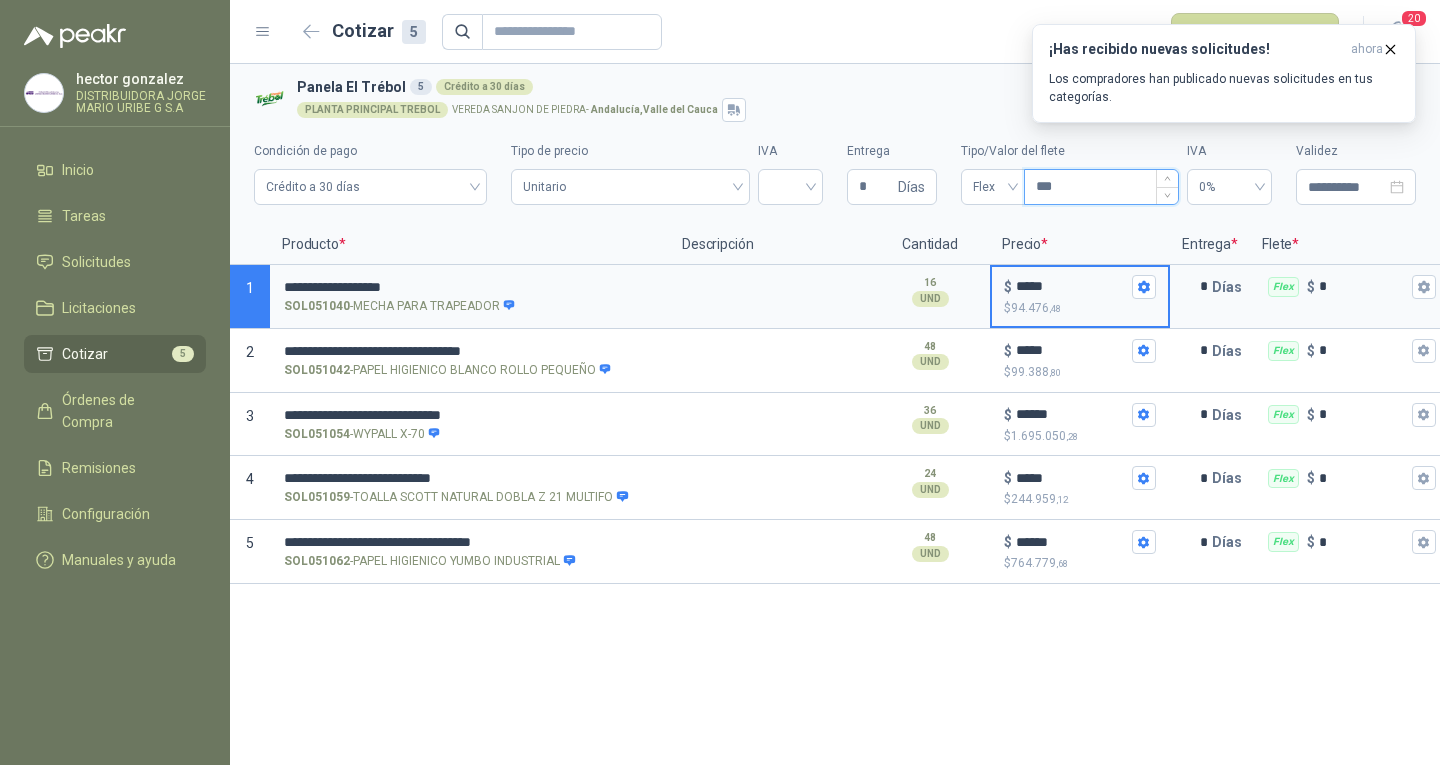 type 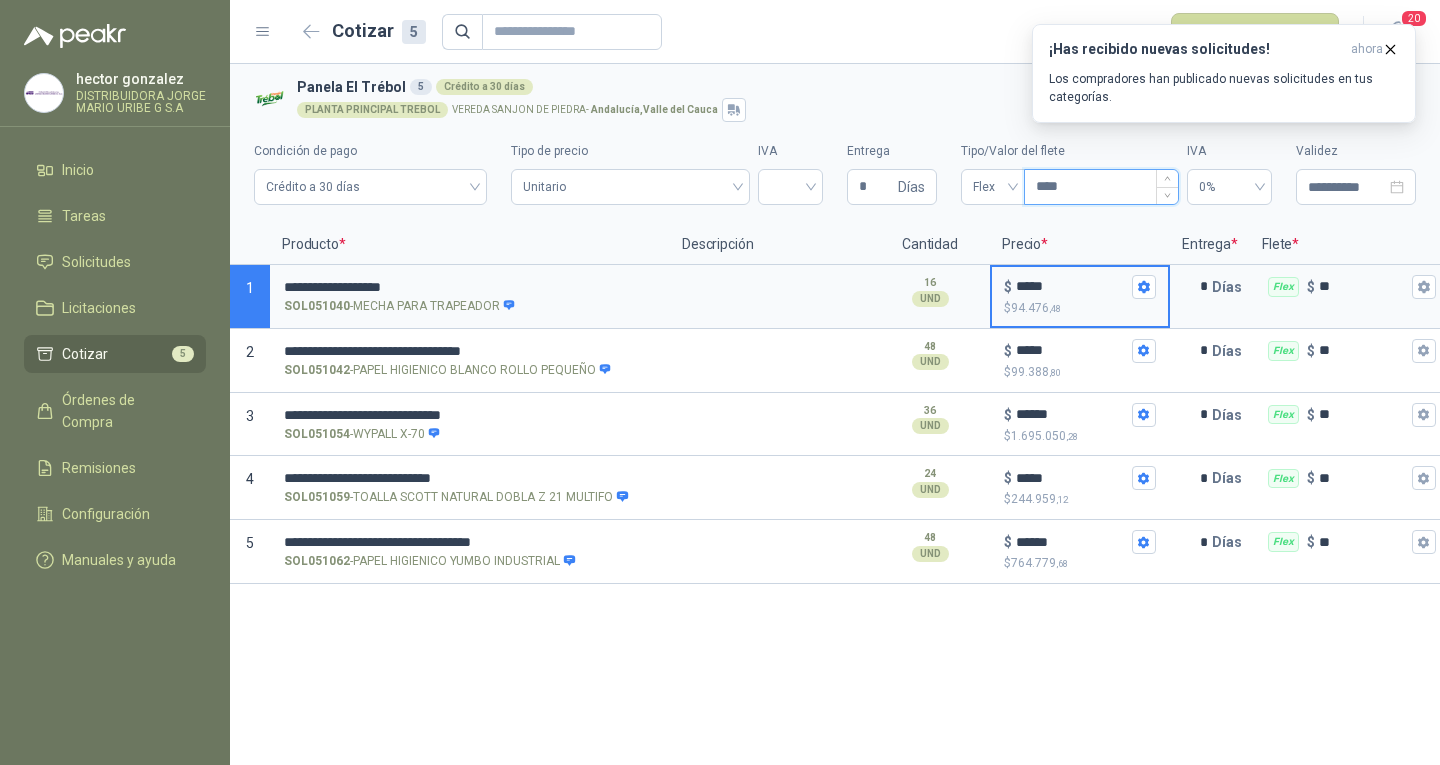 type 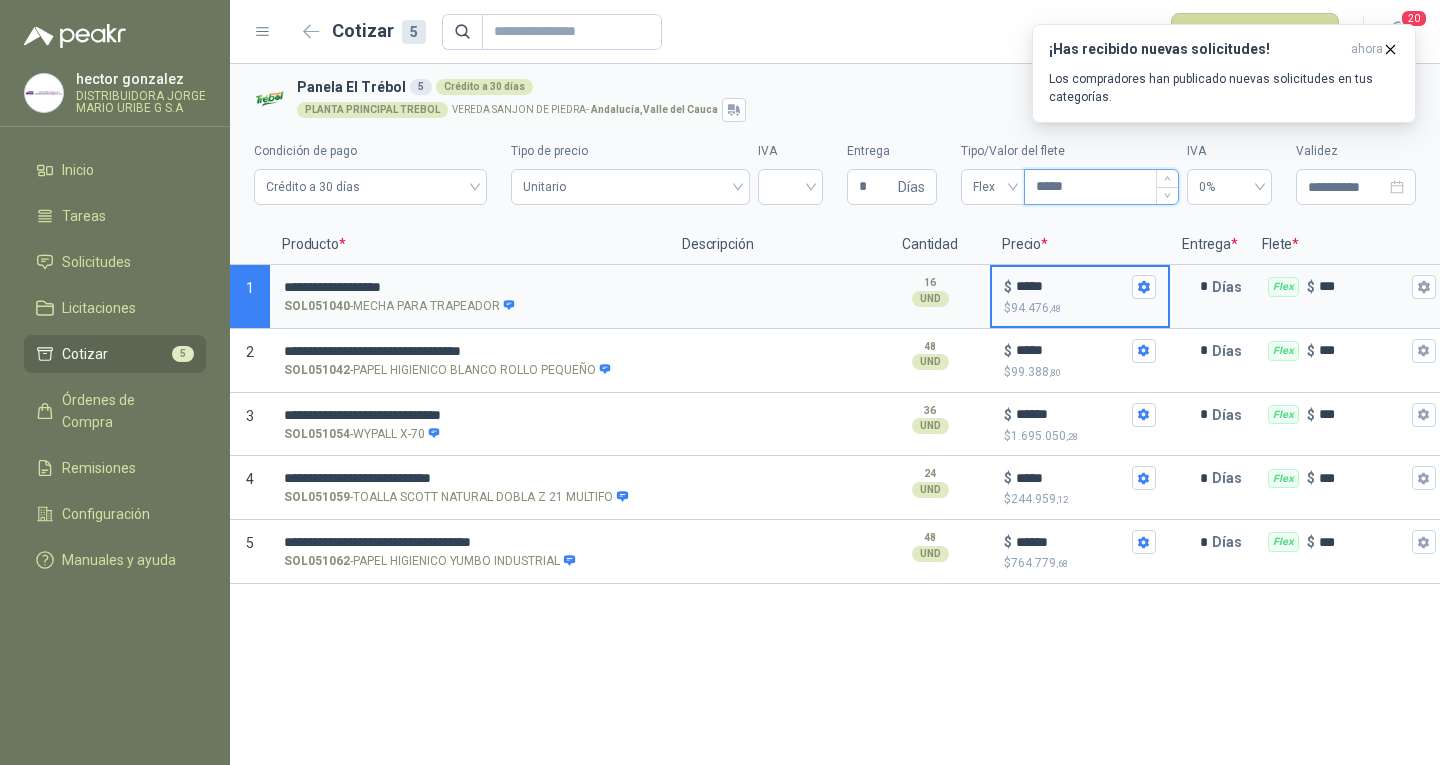 type 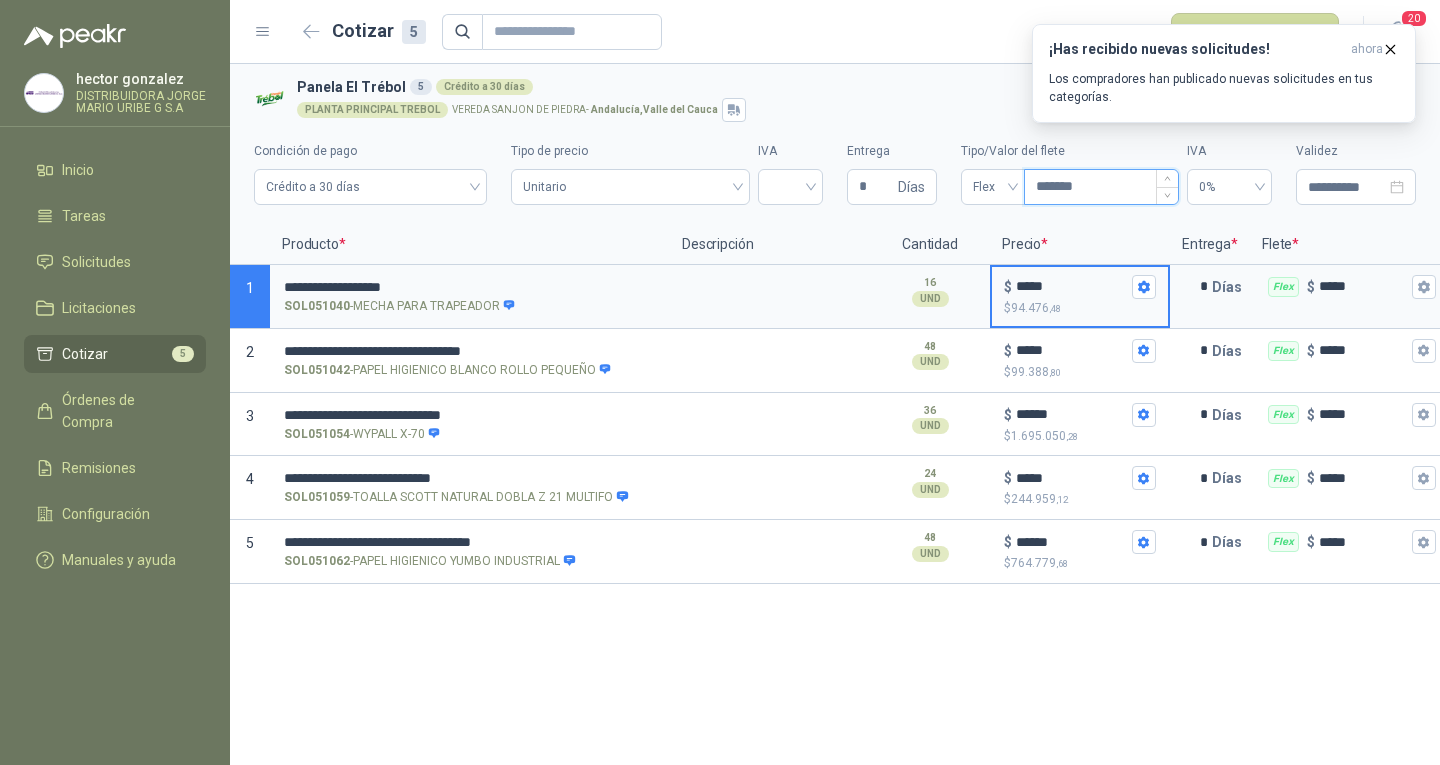 type 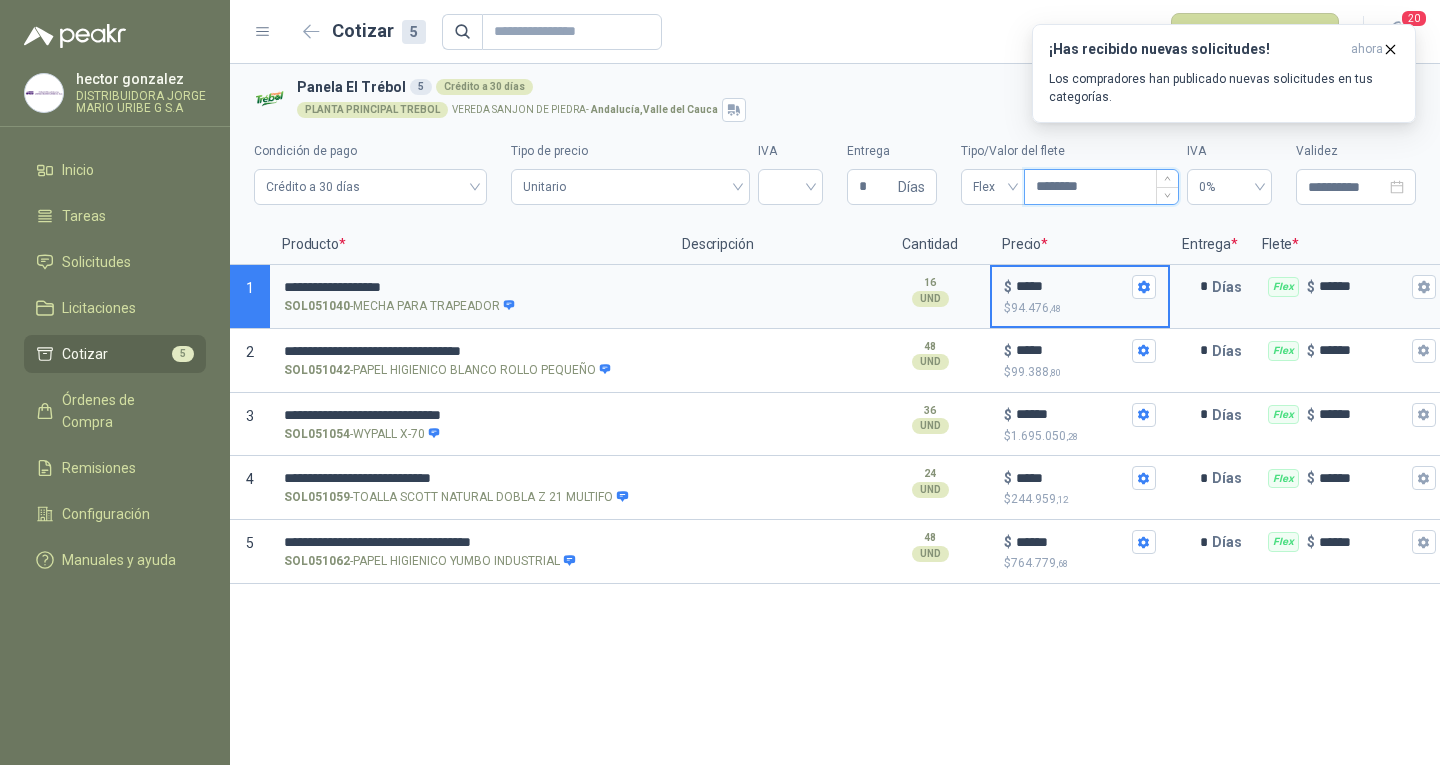 type 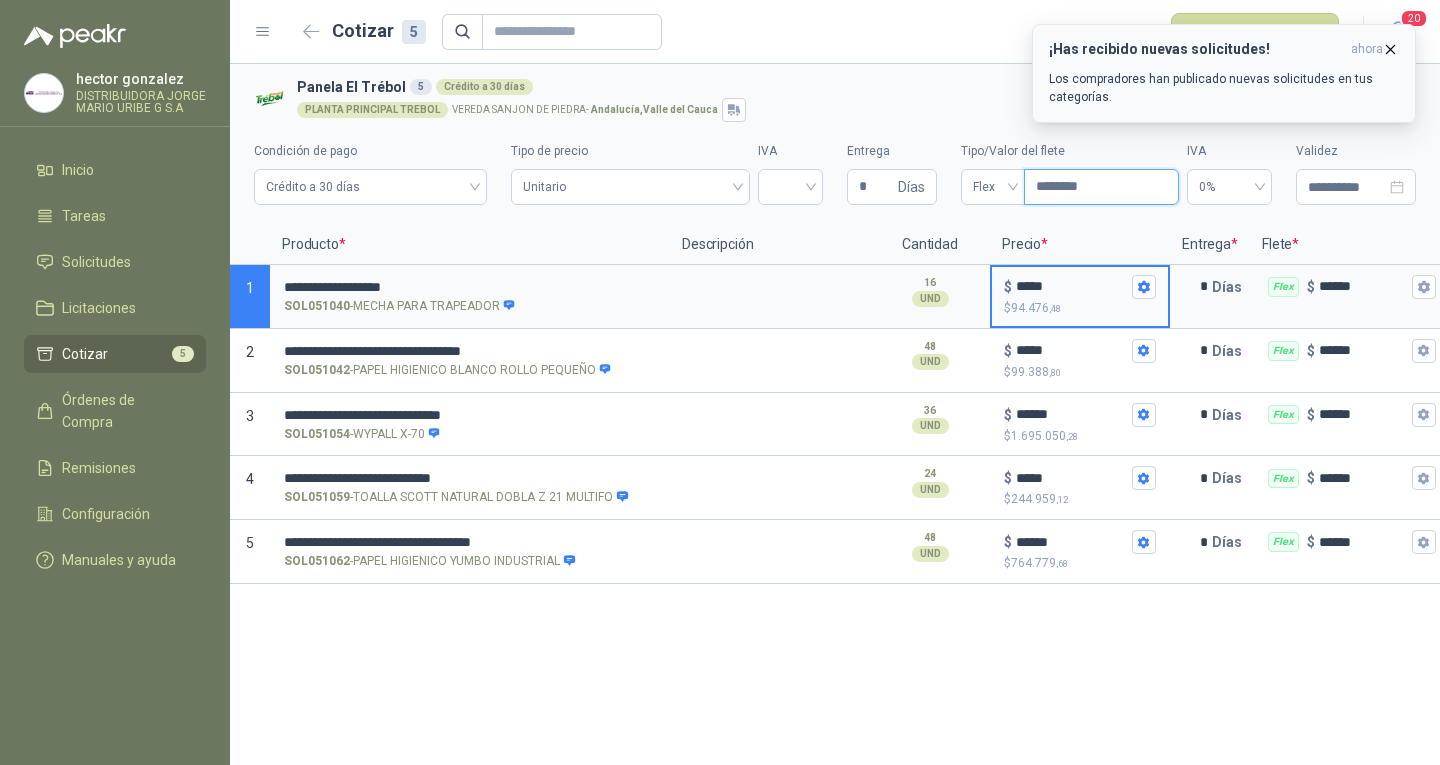 type on "********" 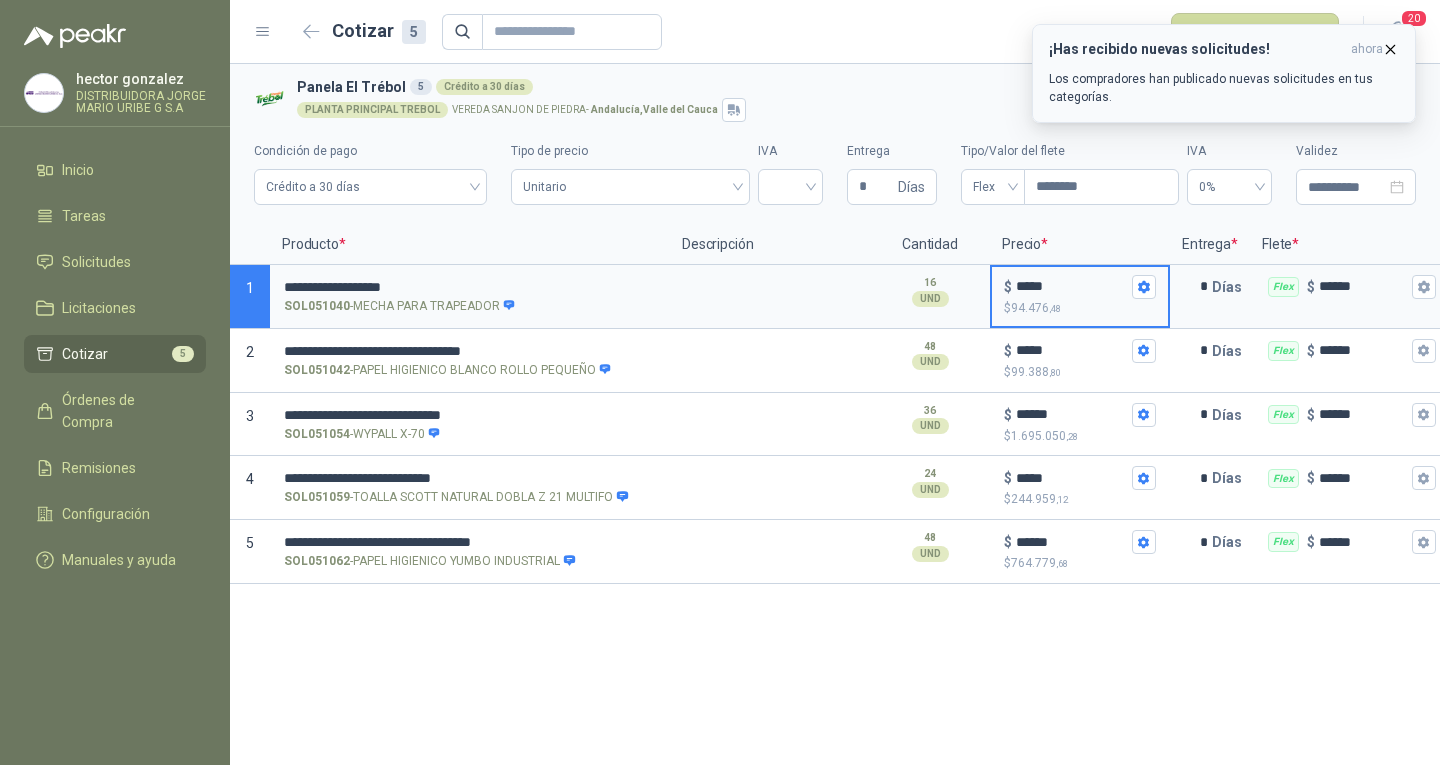 click 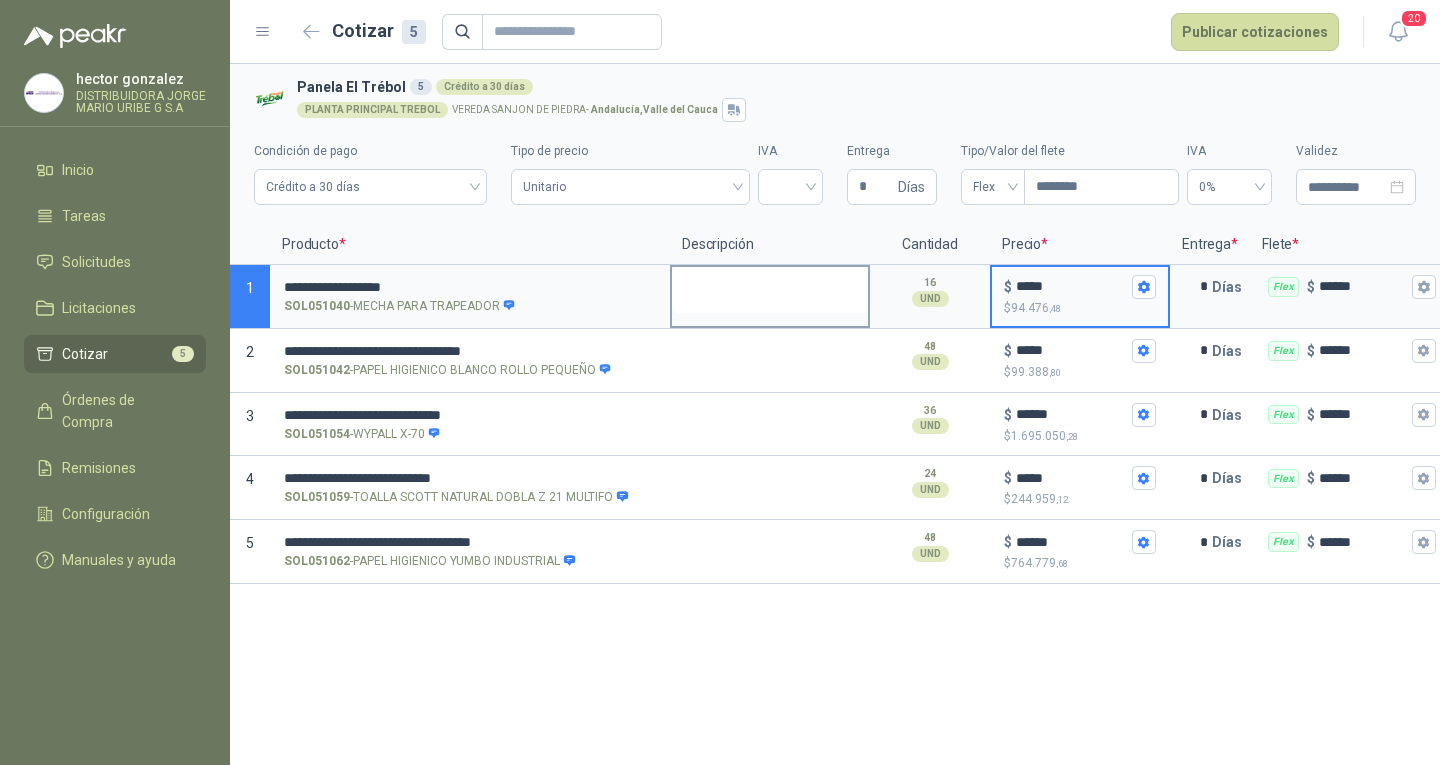 click at bounding box center [770, 290] 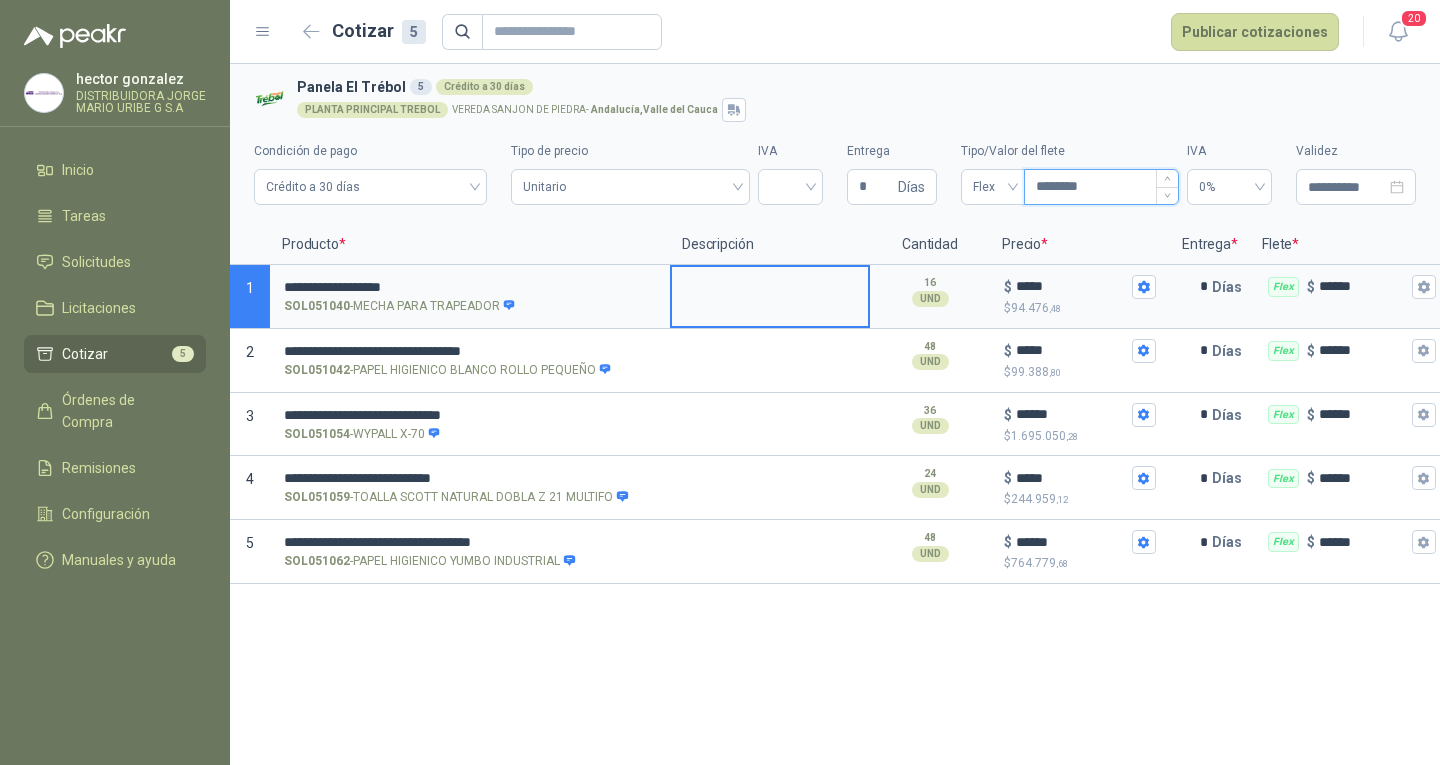 click on "********" at bounding box center (1101, 187) 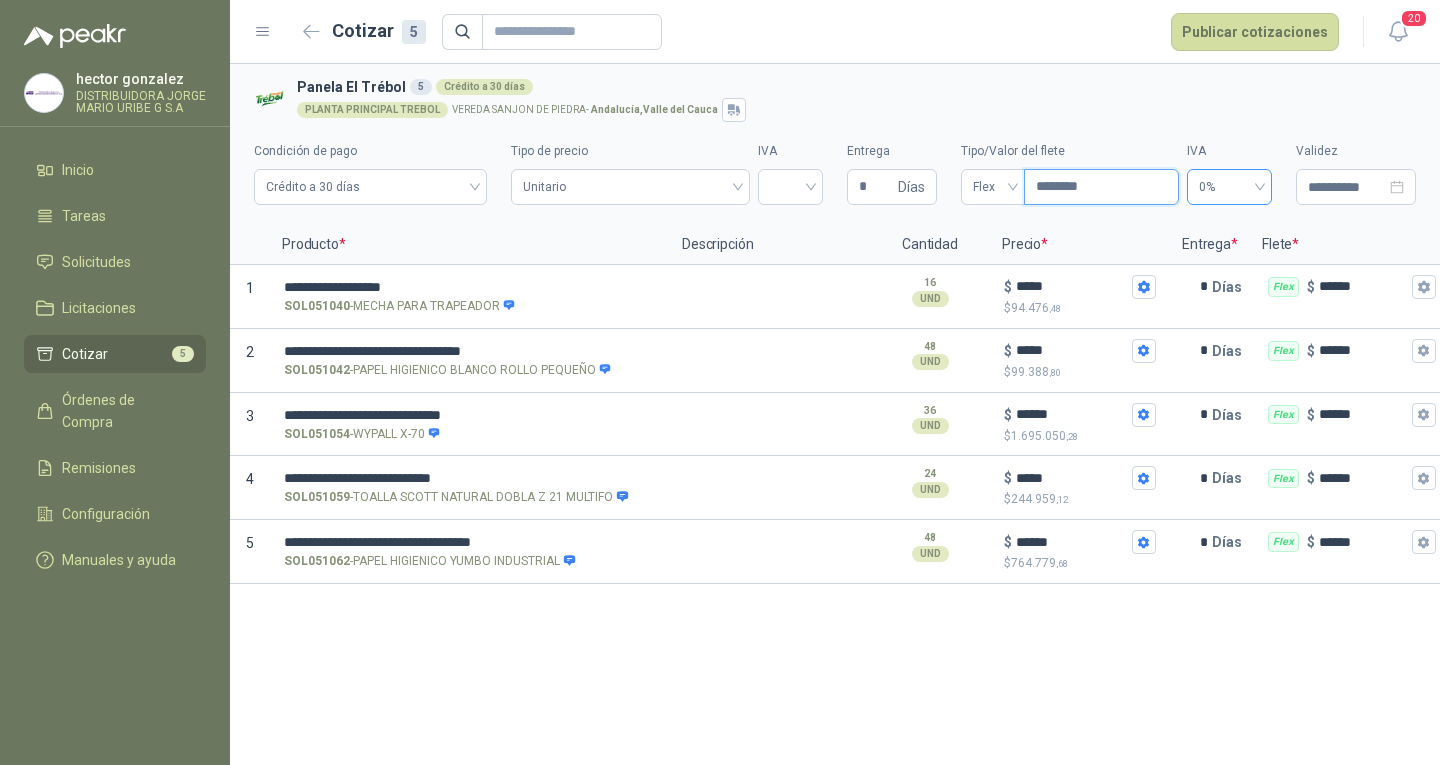 click on "0%" at bounding box center (1229, 187) 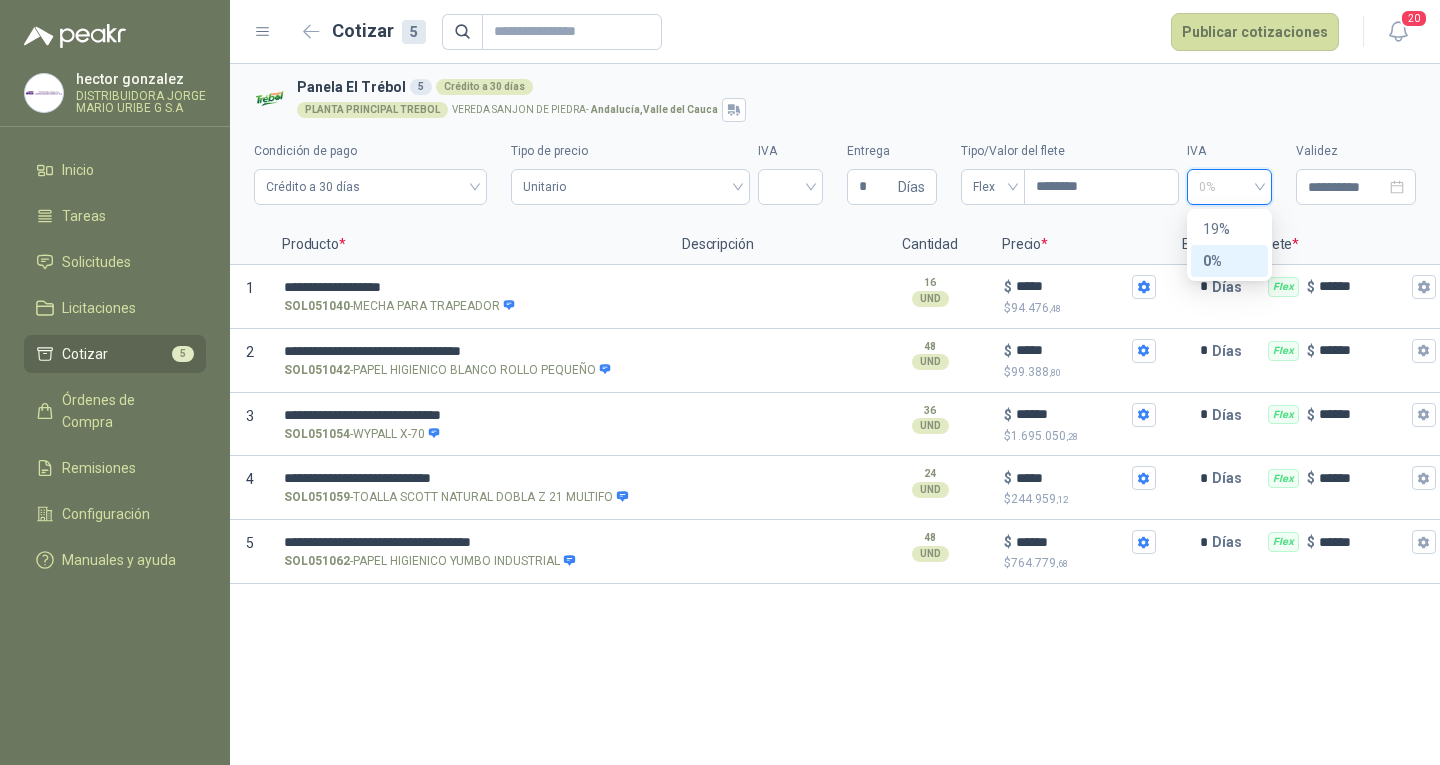 click on "0%" at bounding box center (1229, 261) 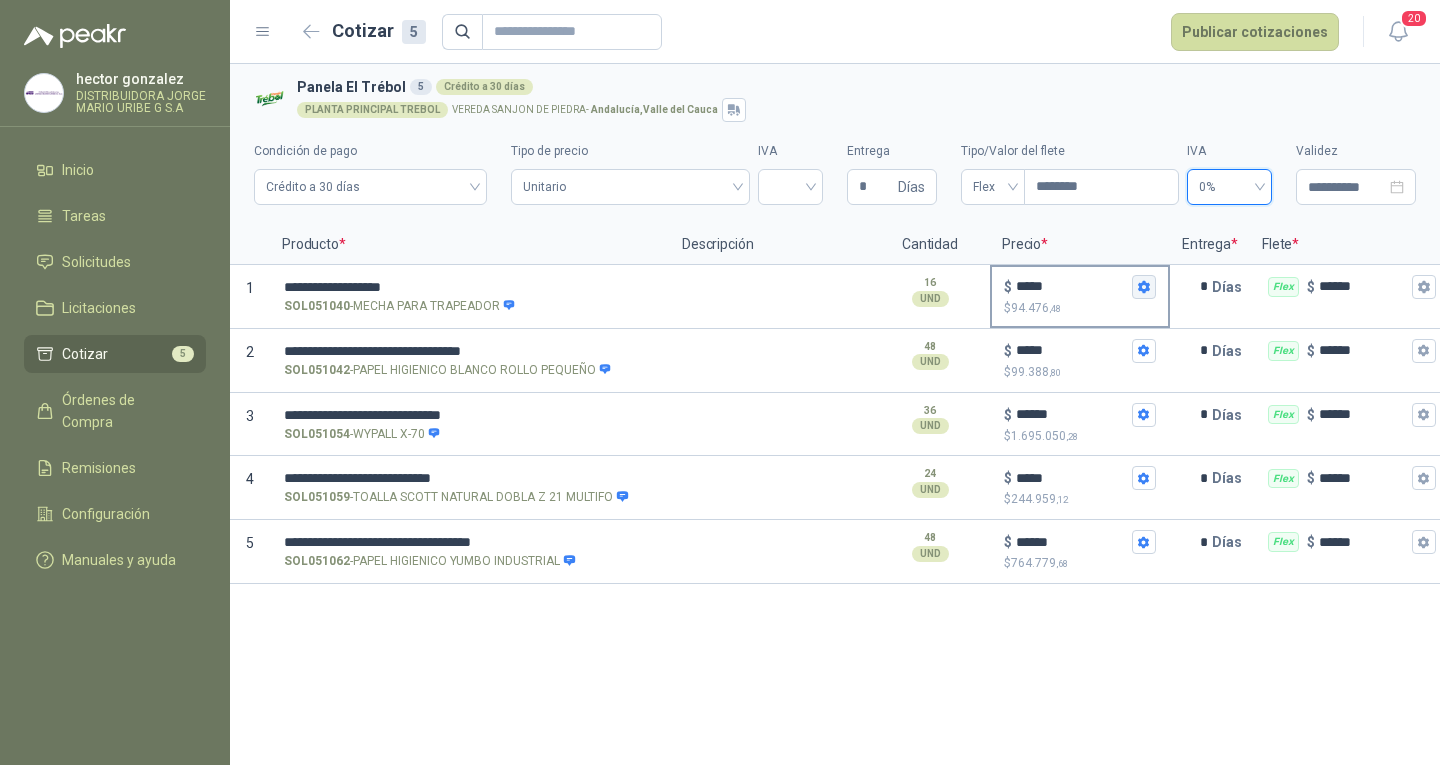click on "$ ***** $  94.476 ,48" at bounding box center (1144, 287) 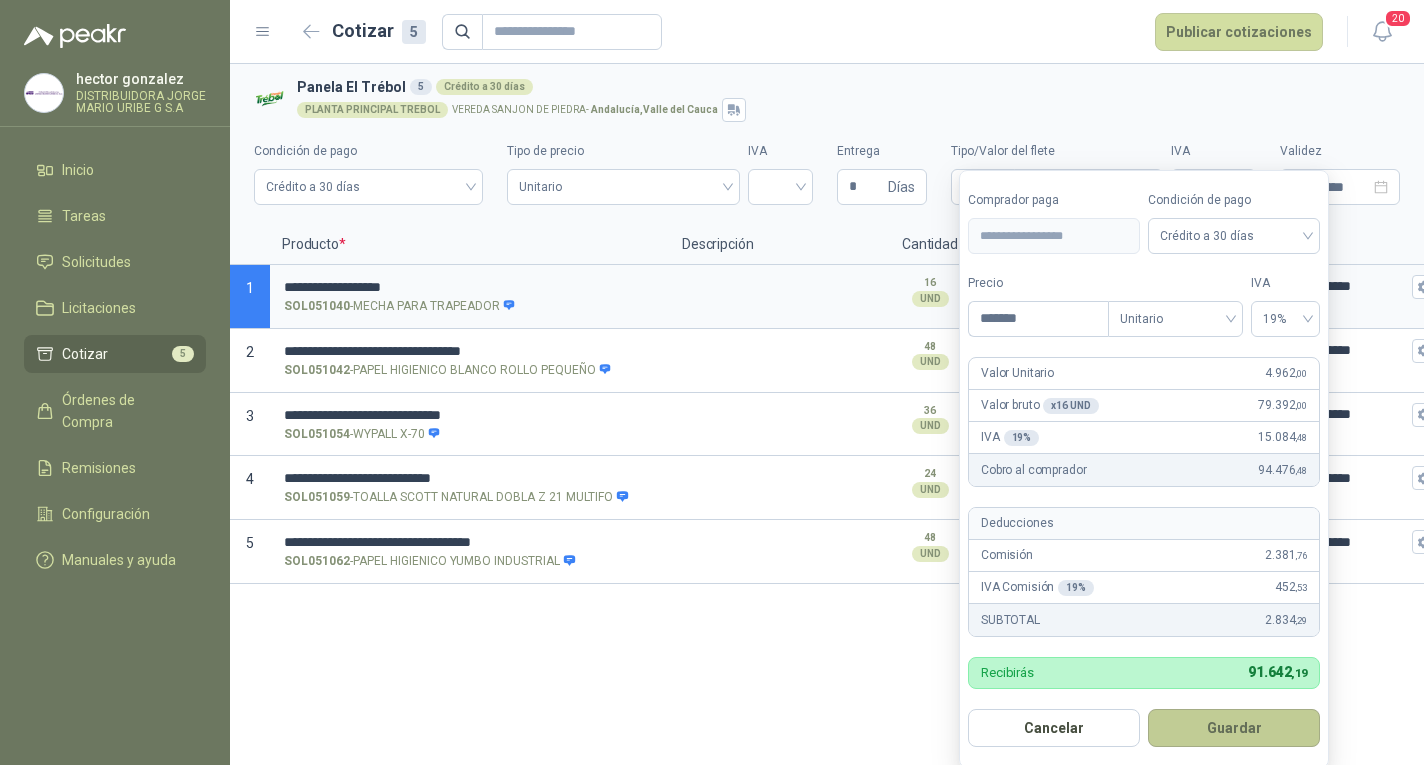 click on "Guardar" at bounding box center (1234, 728) 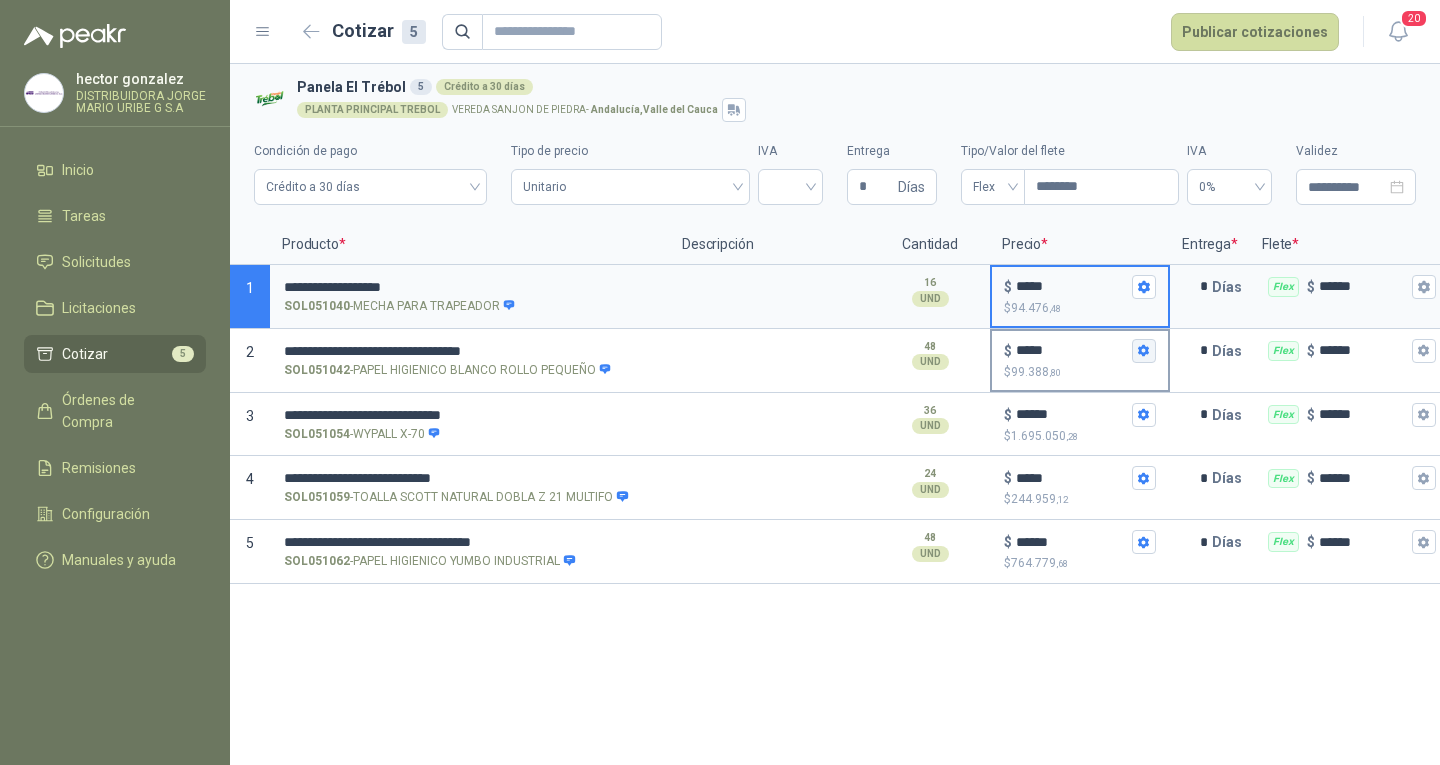 click on "$ ***** $  99.388 ,80" at bounding box center (1144, 351) 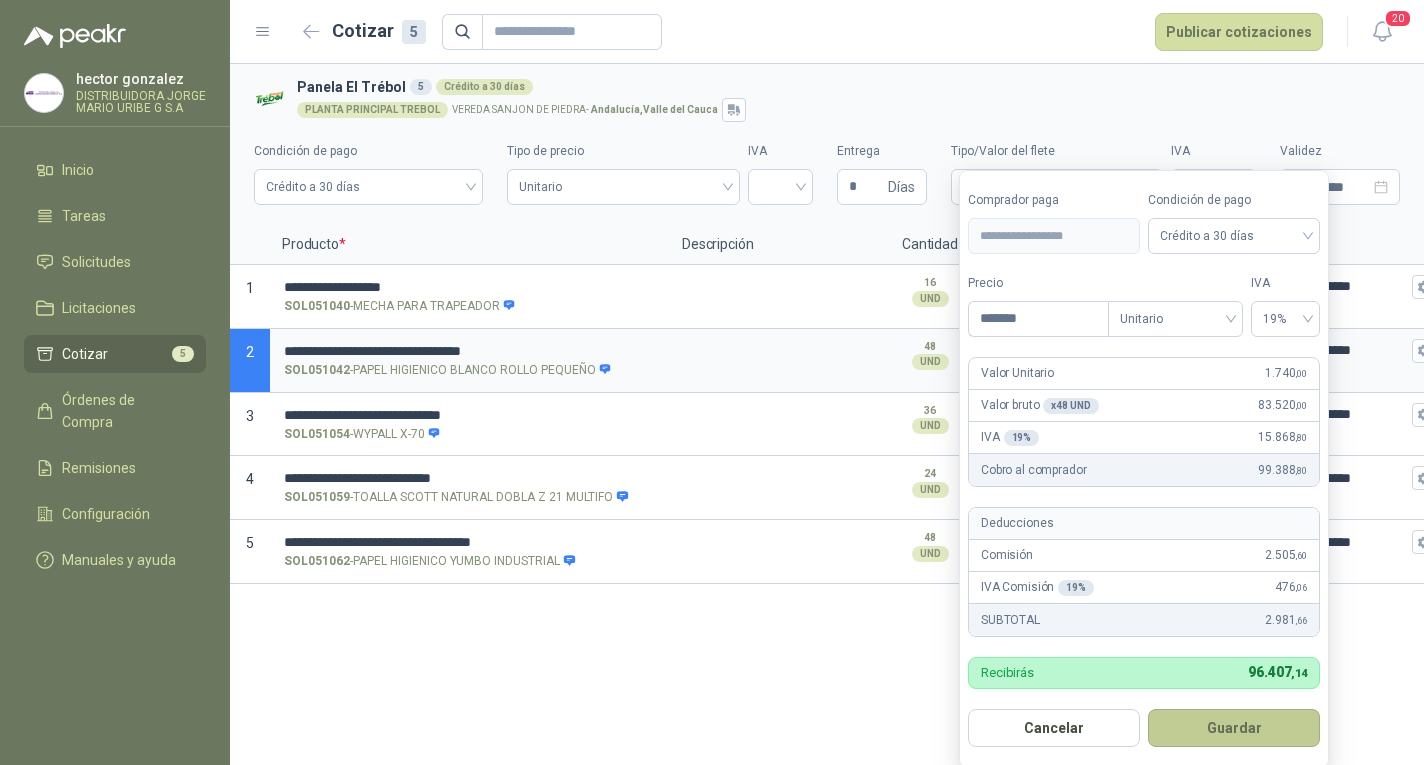 click on "Guardar" at bounding box center [1234, 728] 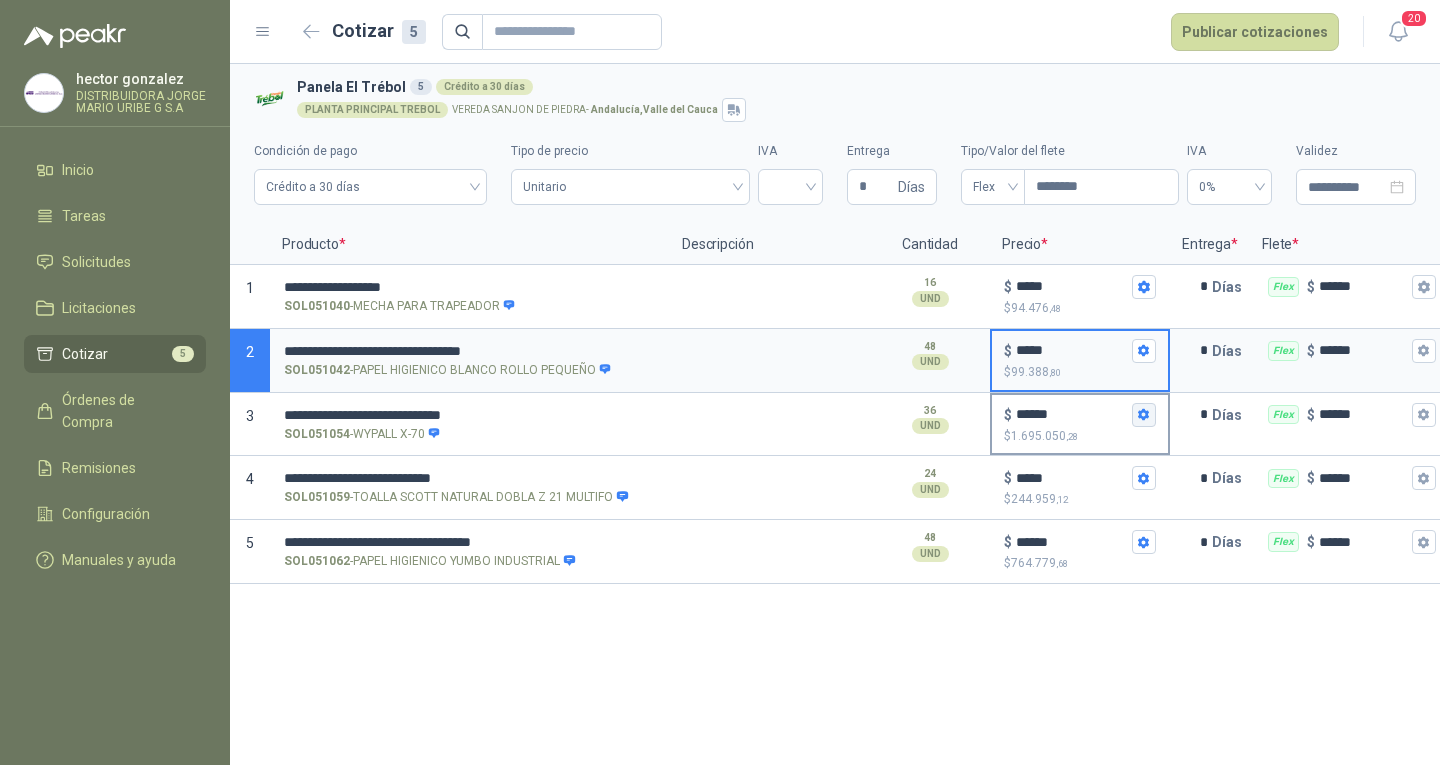 click on "$ ****** $  1.695.050 ,28" at bounding box center (1144, 415) 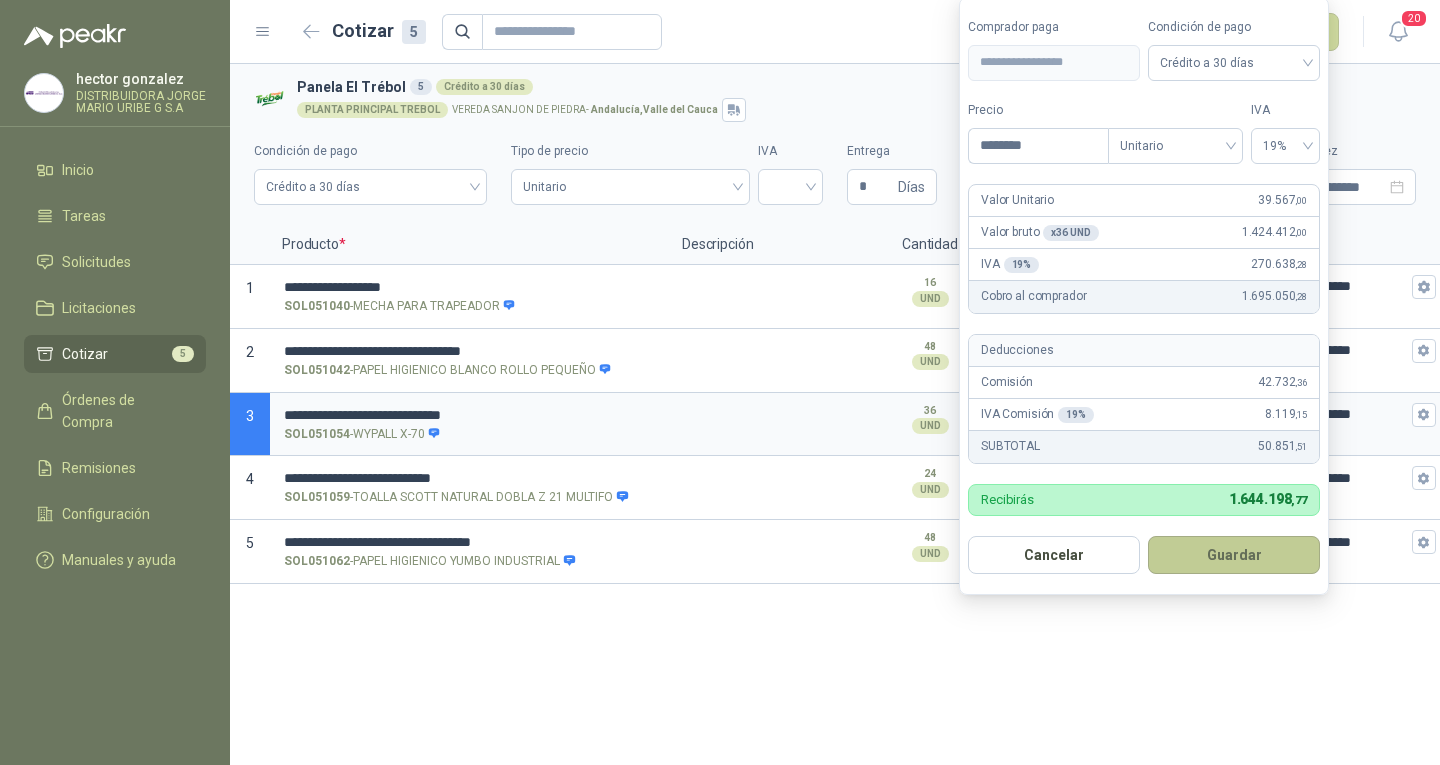 click on "Guardar" at bounding box center (1234, 555) 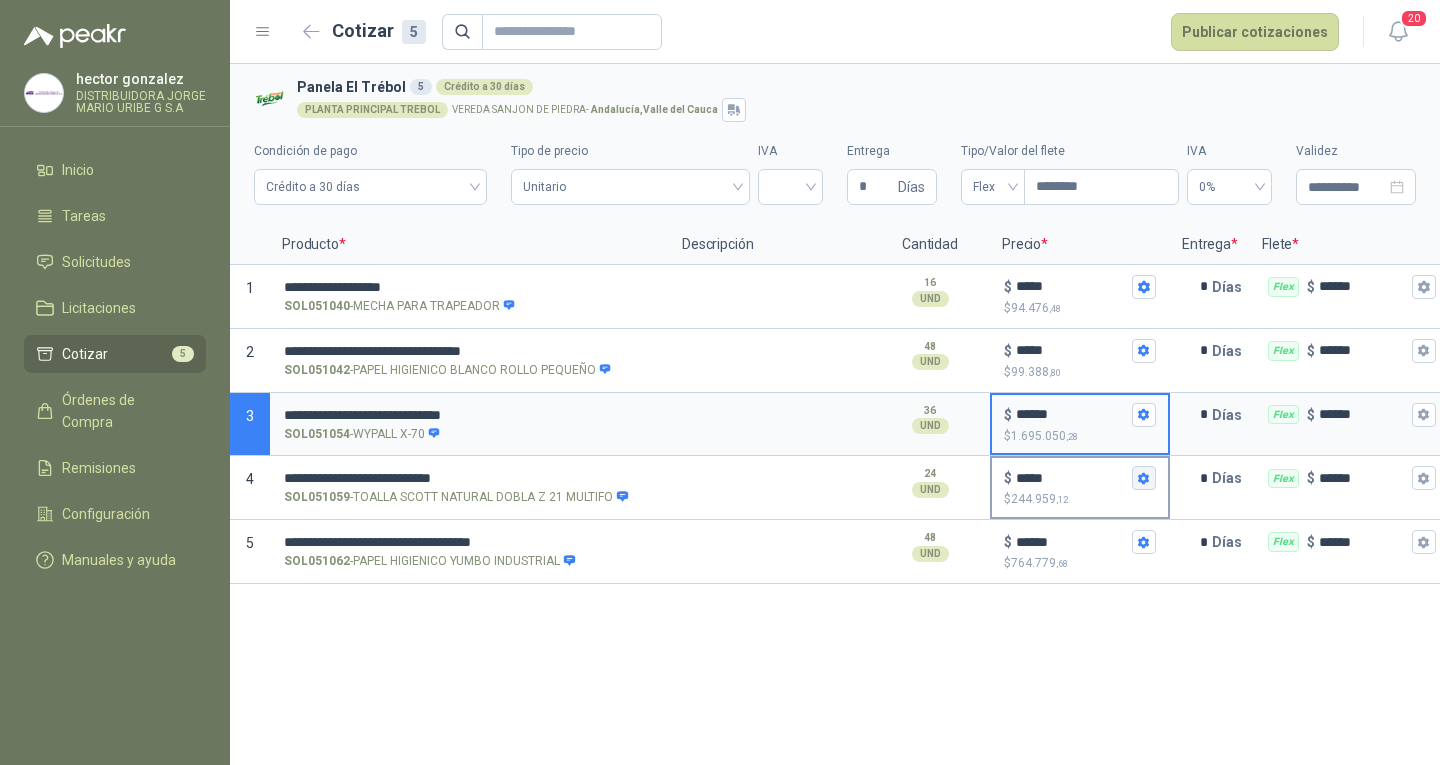 click on "$ ***** $  244.959 ,12" at bounding box center (1144, 478) 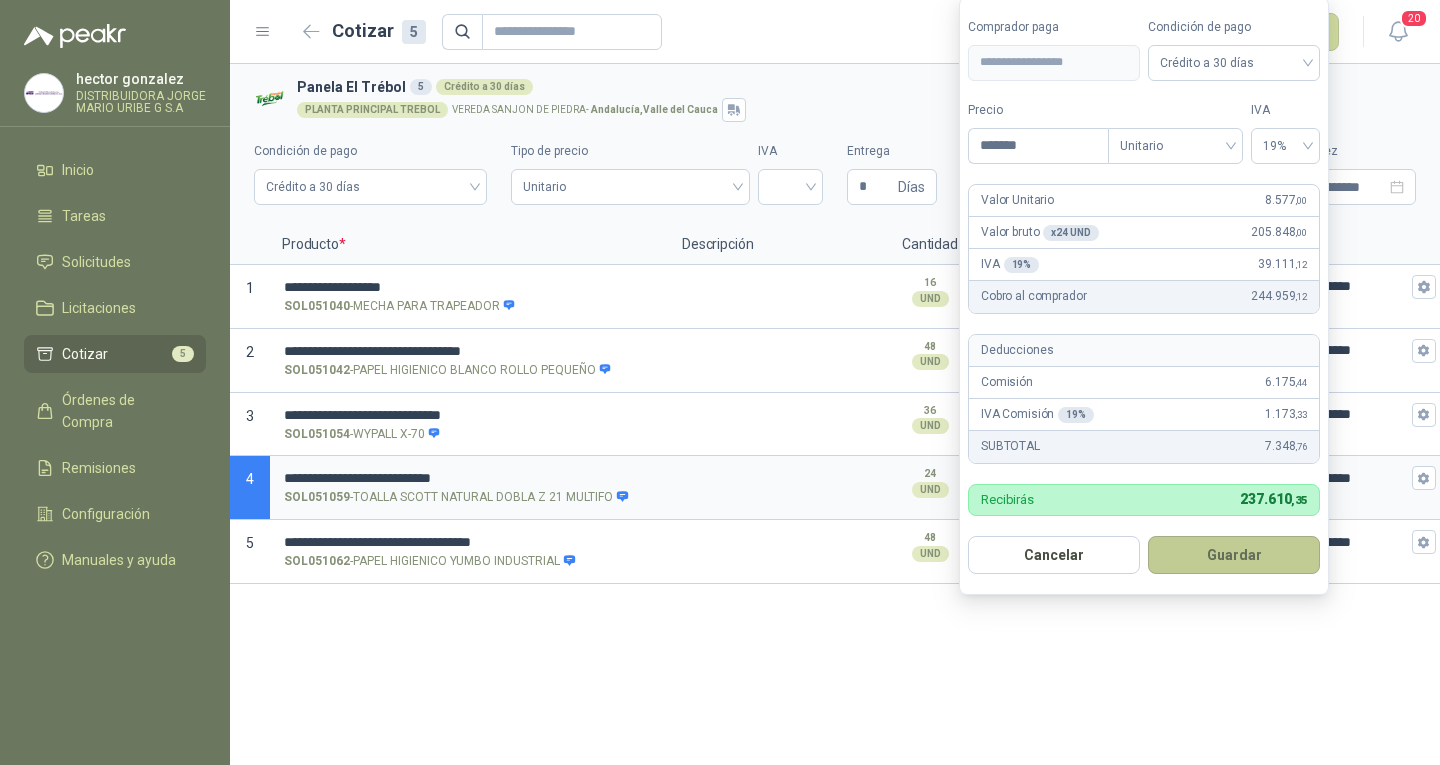 click on "Guardar" at bounding box center [1234, 555] 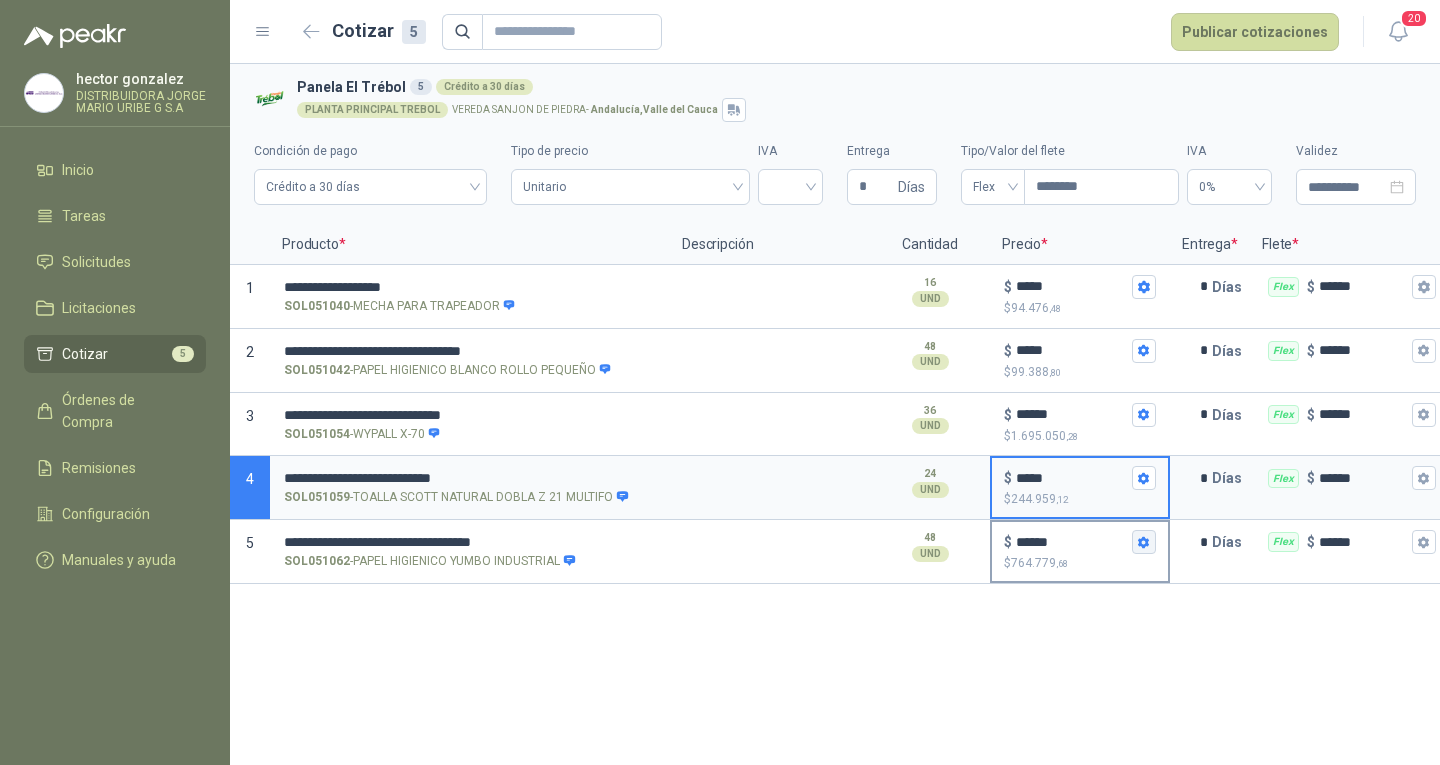 click on "$ ****** $  764.779 ,68" at bounding box center (1144, 542) 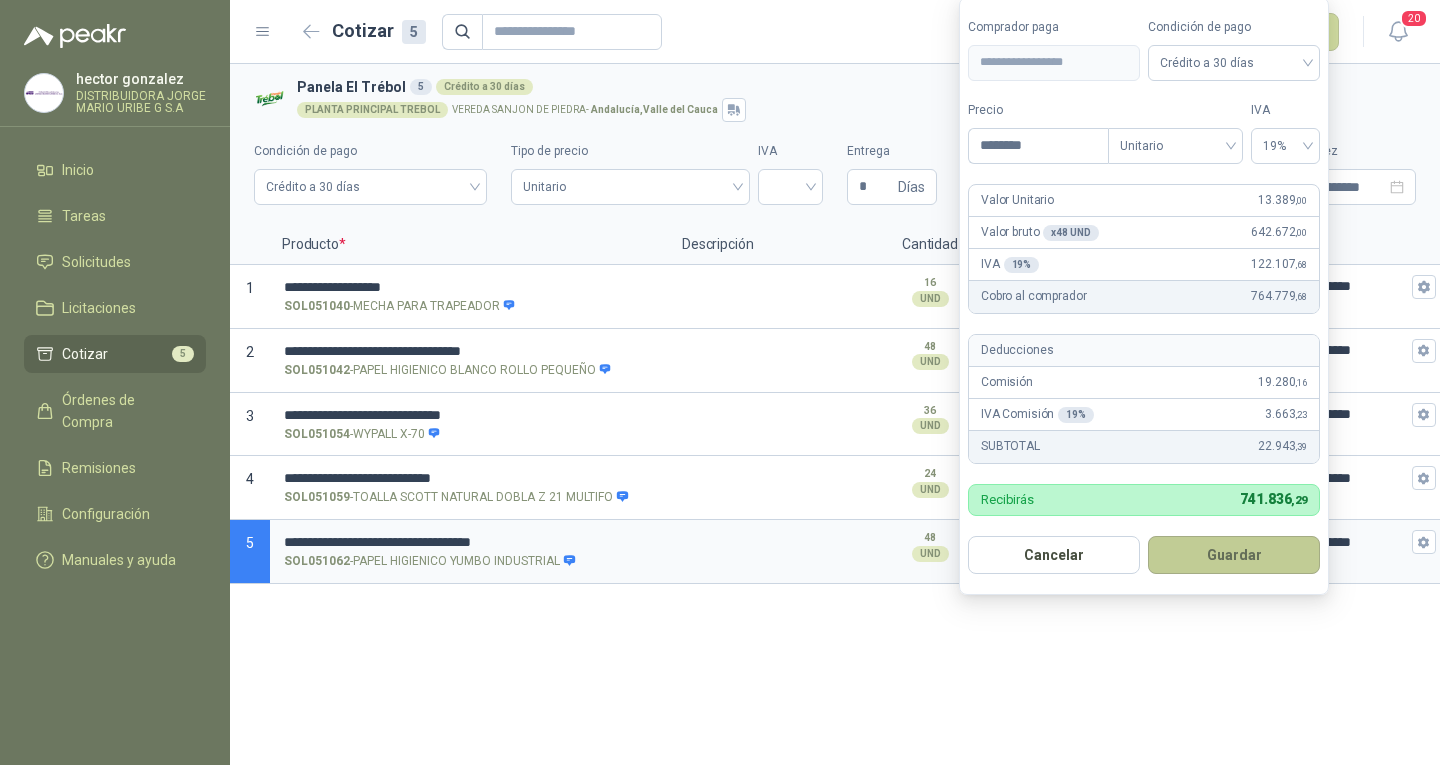 click on "Guardar" at bounding box center [1234, 555] 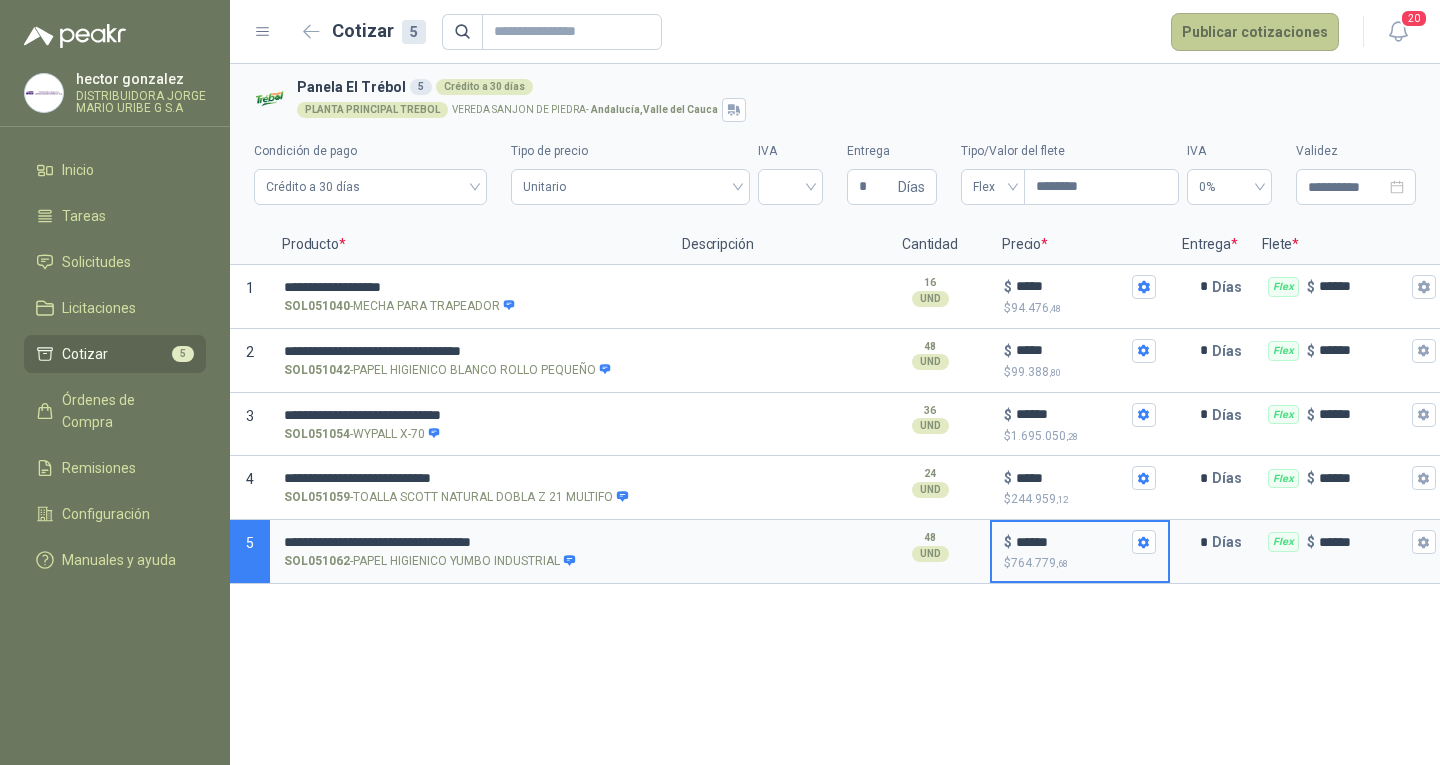 click on "Publicar cotizaciones" at bounding box center [1255, 32] 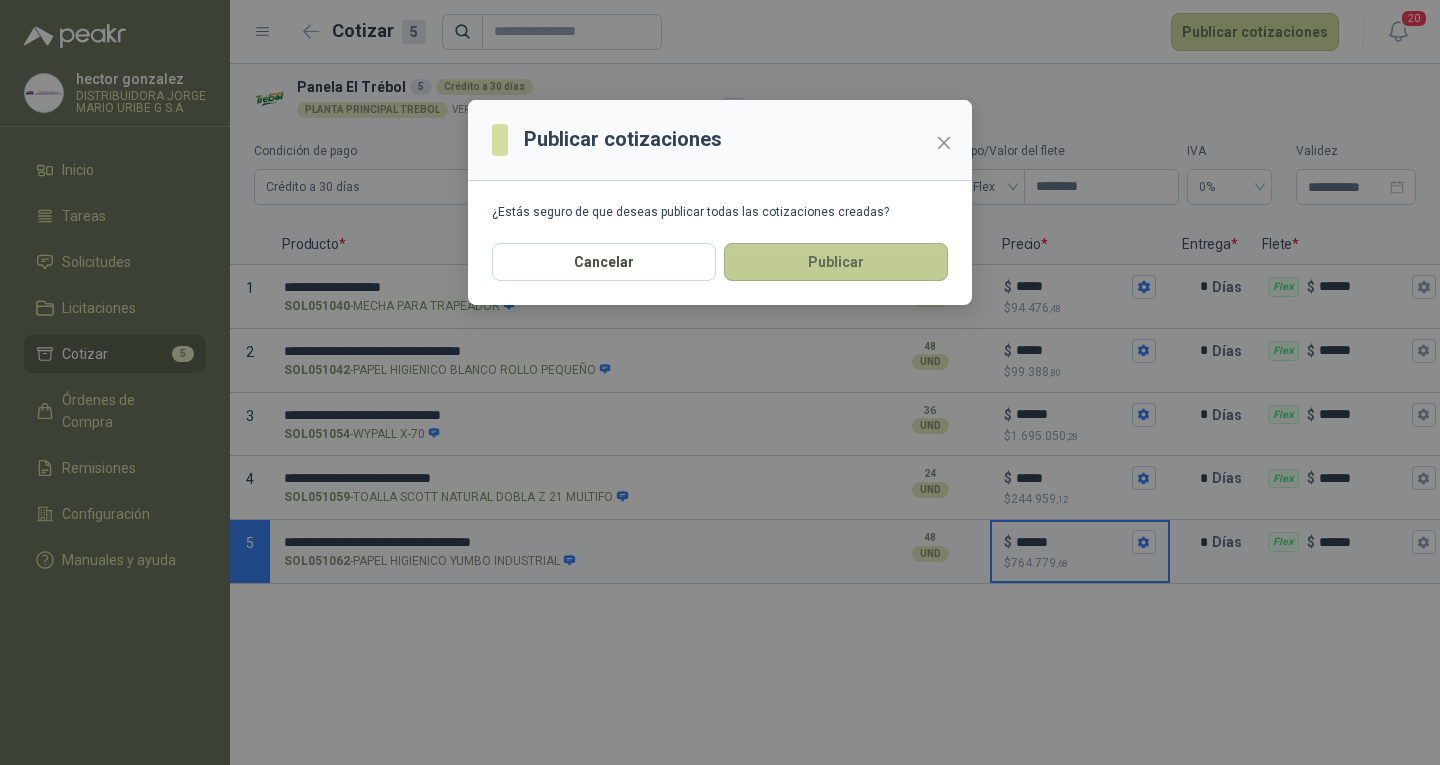 click on "Publicar" at bounding box center [836, 262] 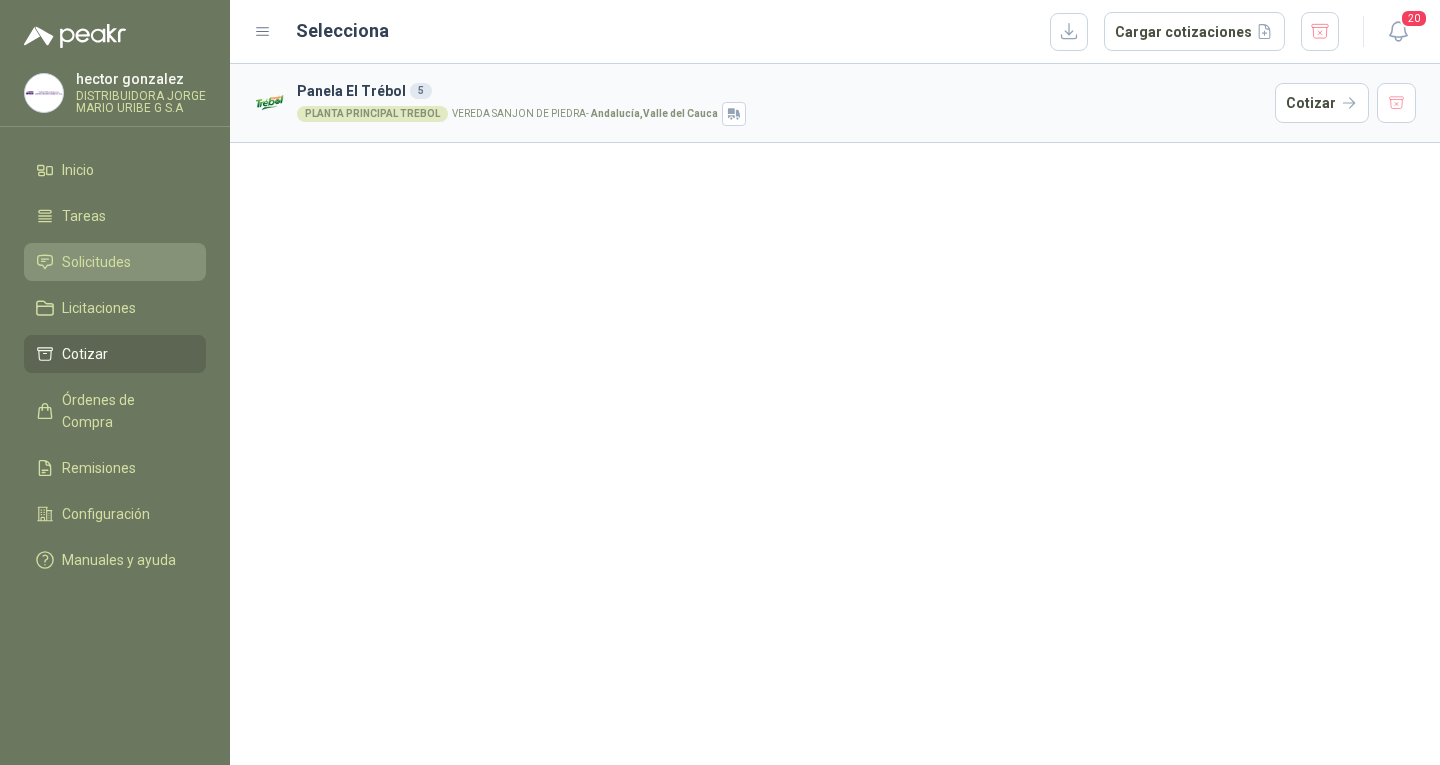 click on "Solicitudes" at bounding box center [115, 262] 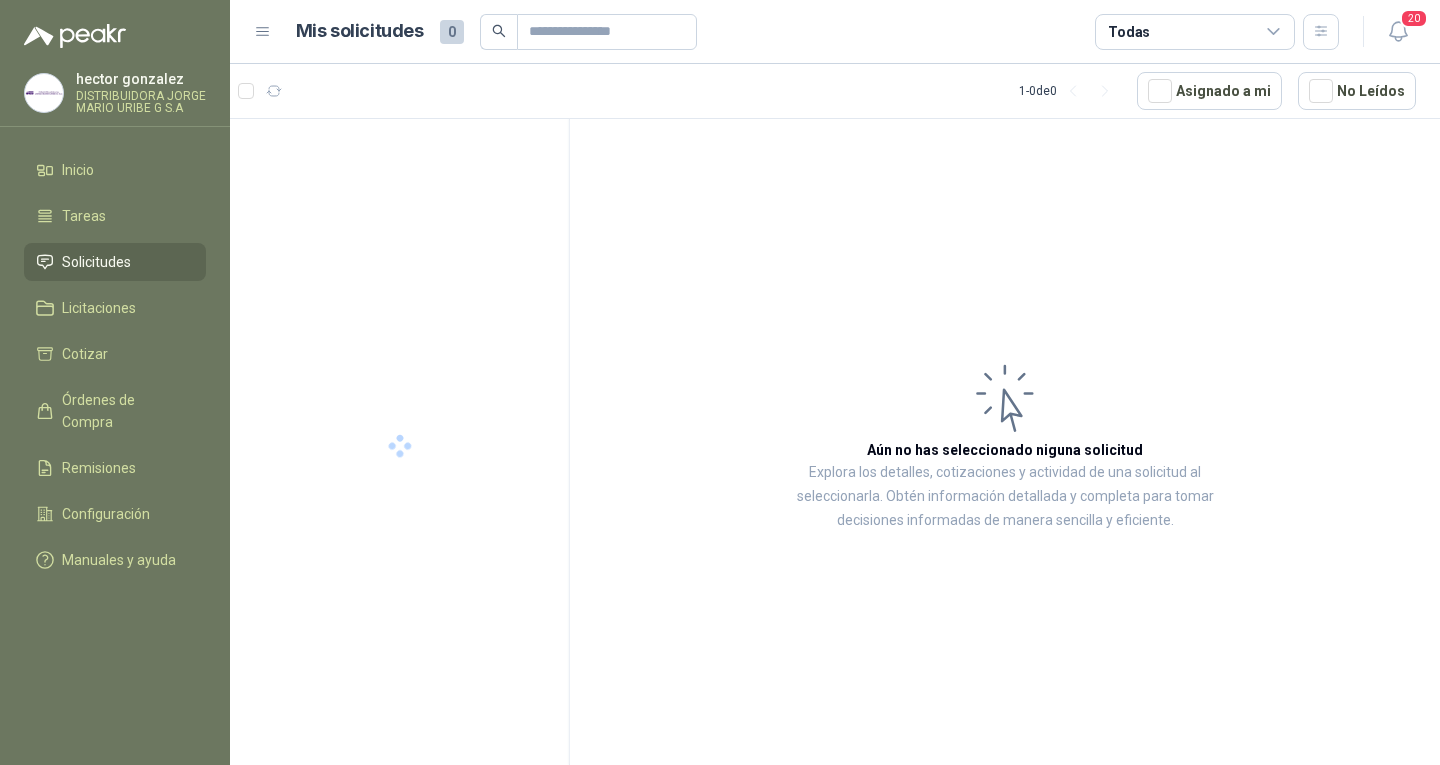 click on "Solicitudes" at bounding box center [115, 262] 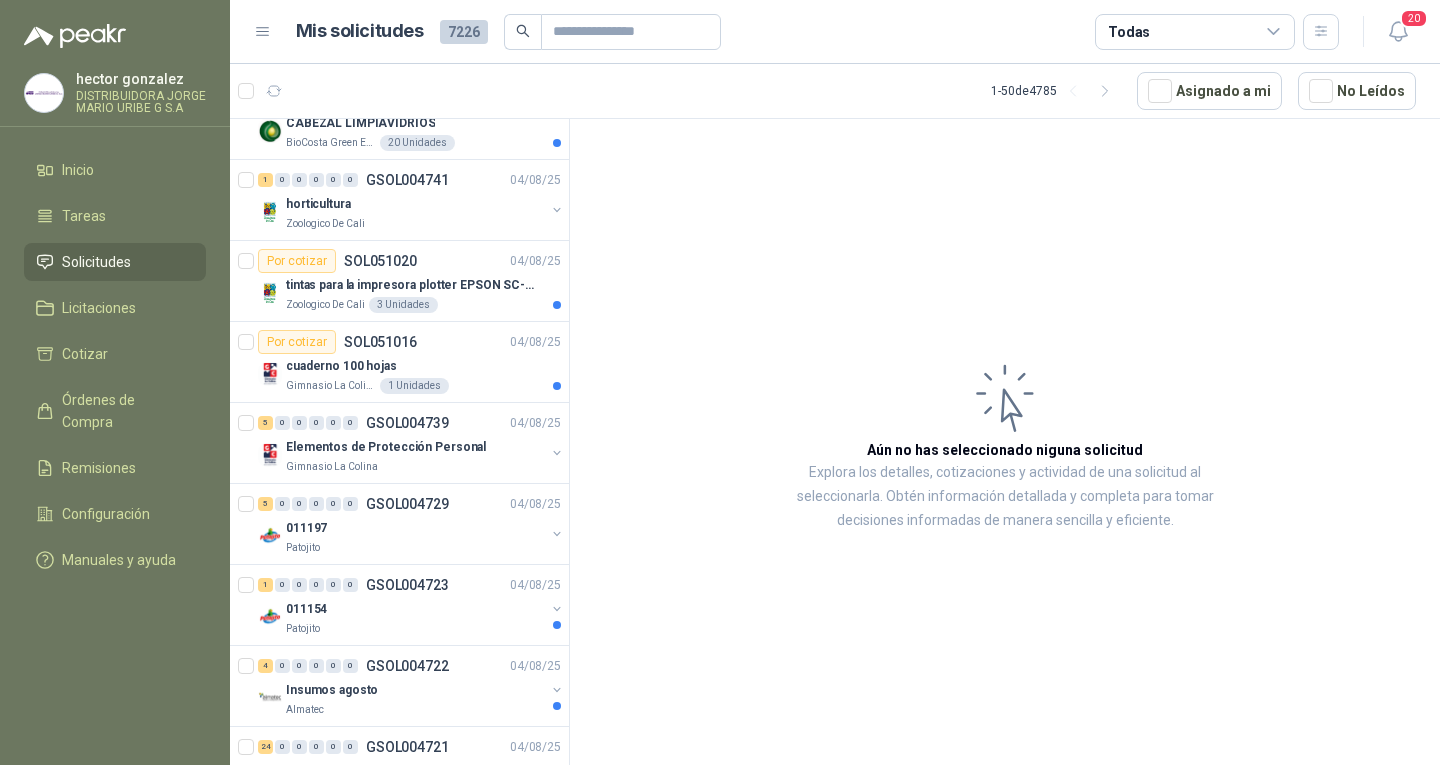 scroll, scrollTop: 700, scrollLeft: 0, axis: vertical 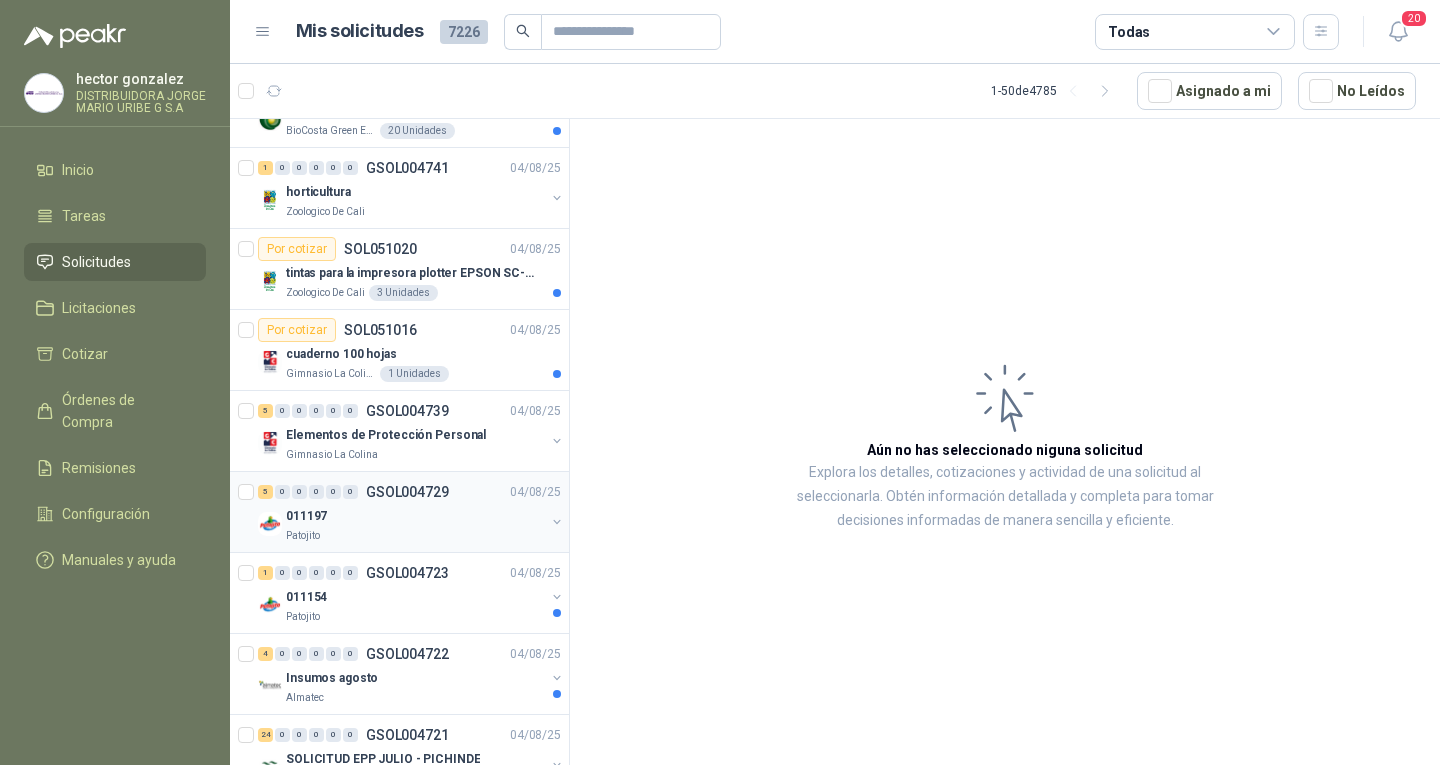 click on "5   0   0   0   0   0   GSOL004729 04/08/25" at bounding box center (411, 492) 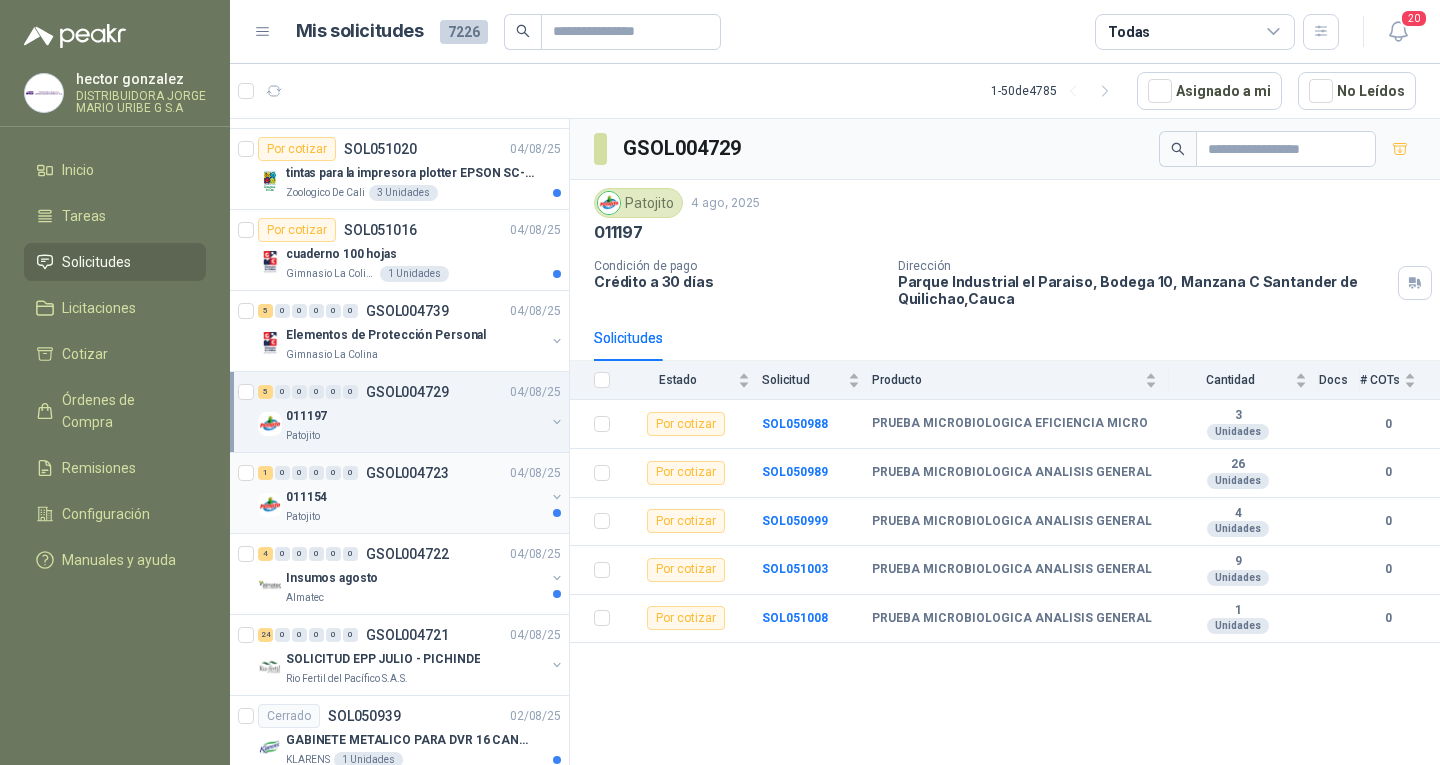 scroll, scrollTop: 900, scrollLeft: 0, axis: vertical 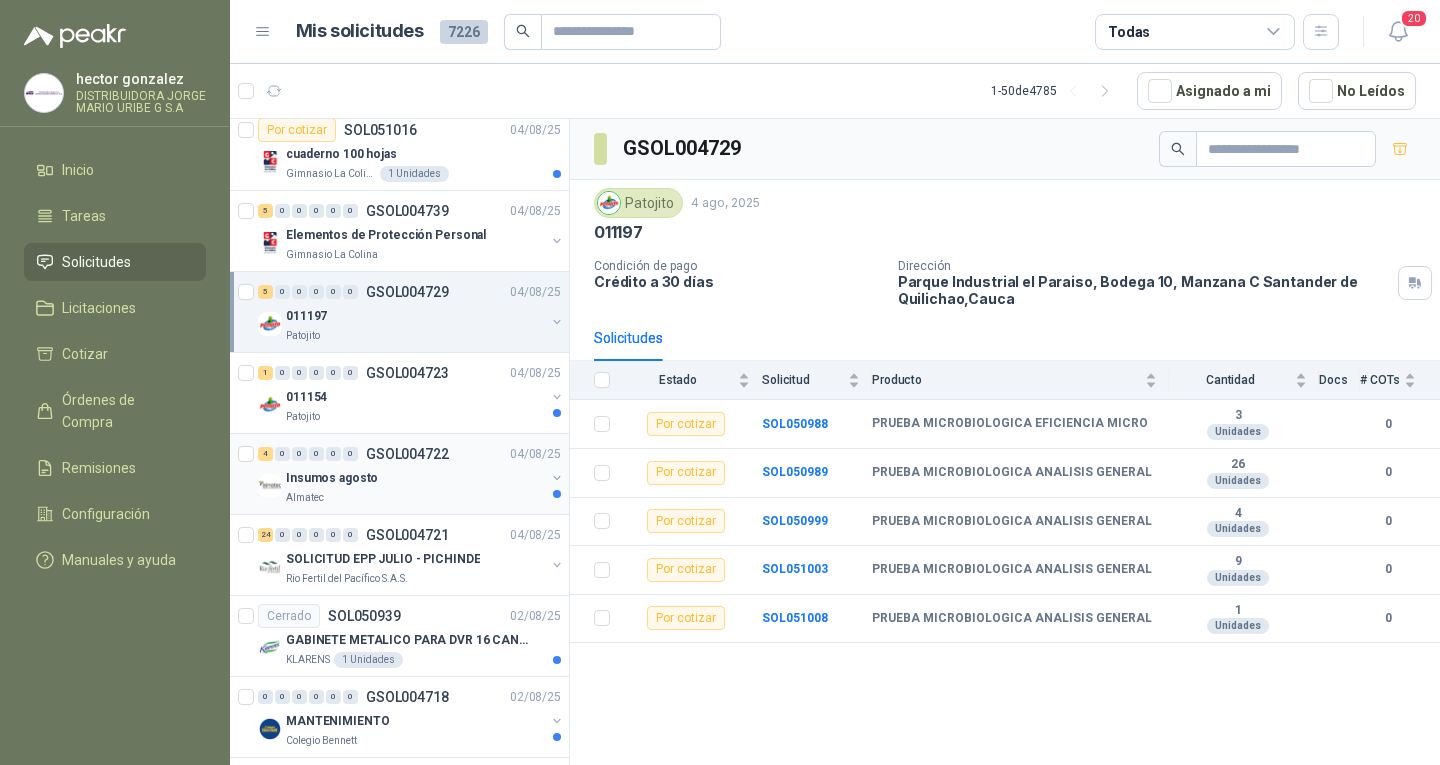 click on "4   0   0   0   0   0   GSOL004722 04/08/25   Insumos agosto Almatec" at bounding box center (399, 474) 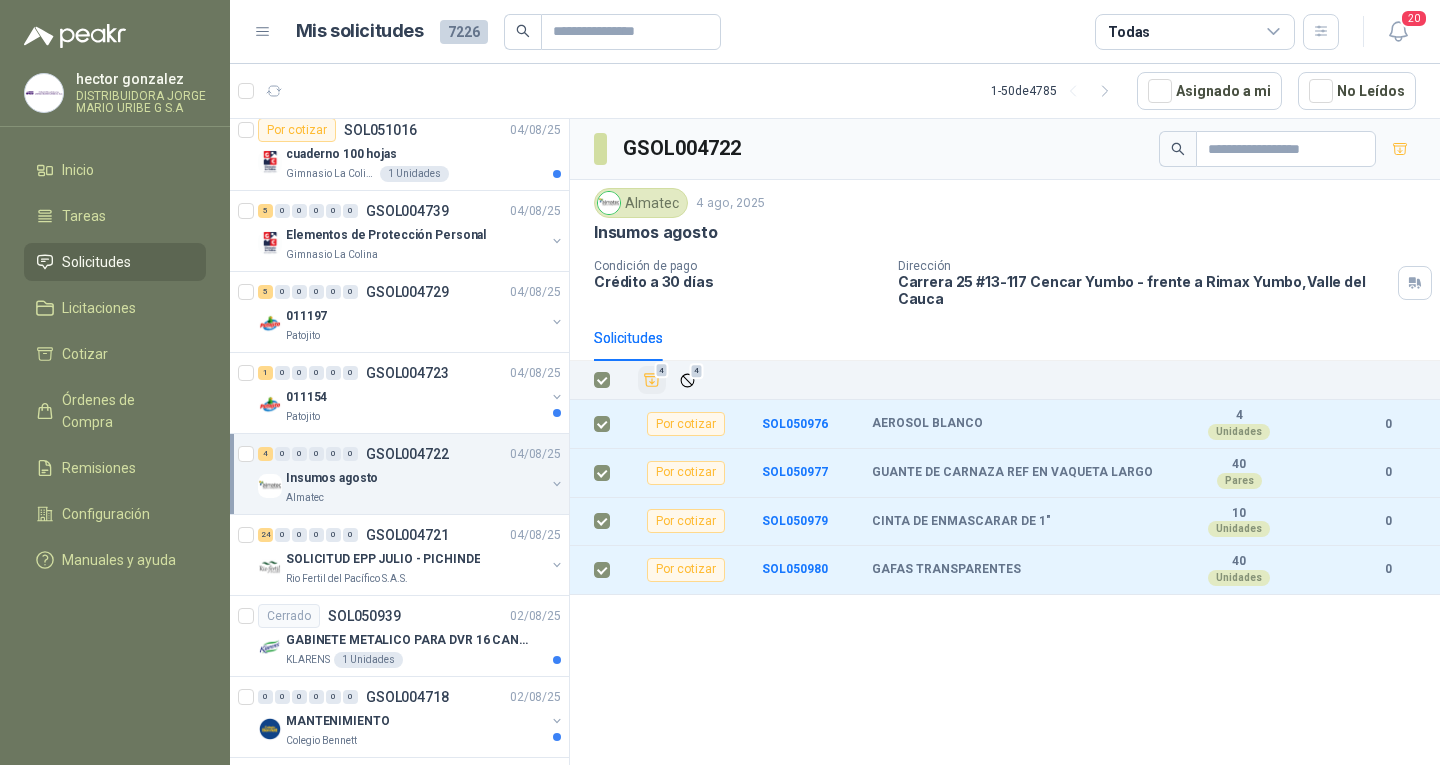 click 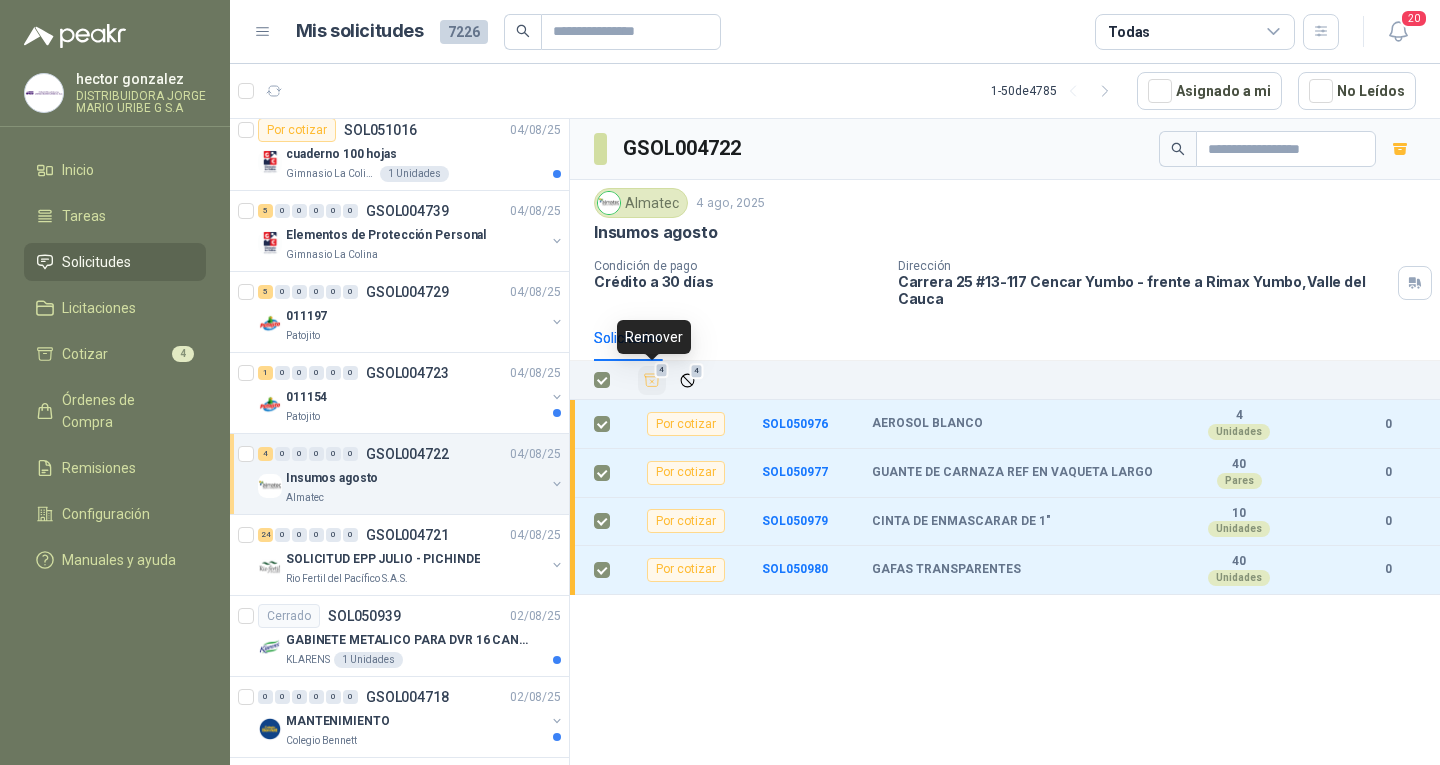 click 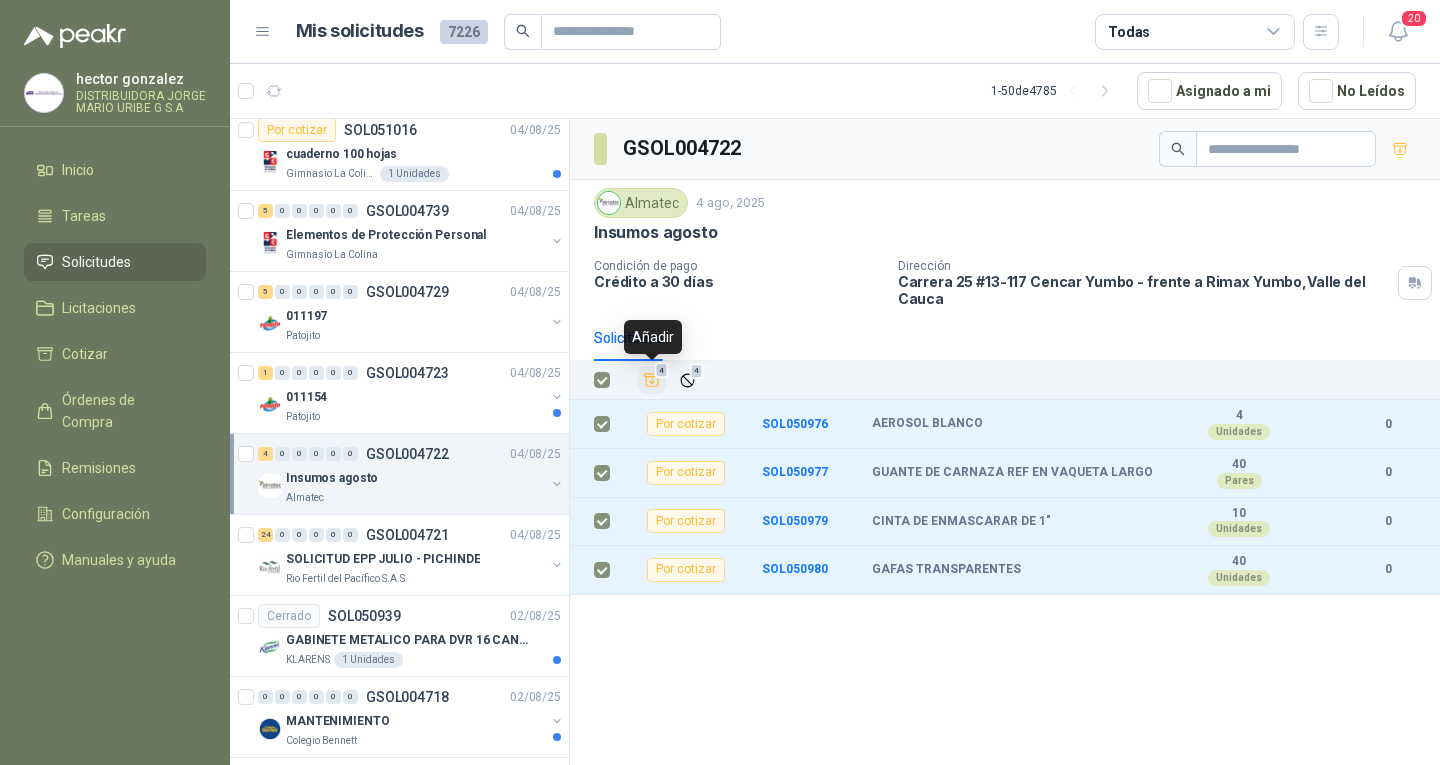 click 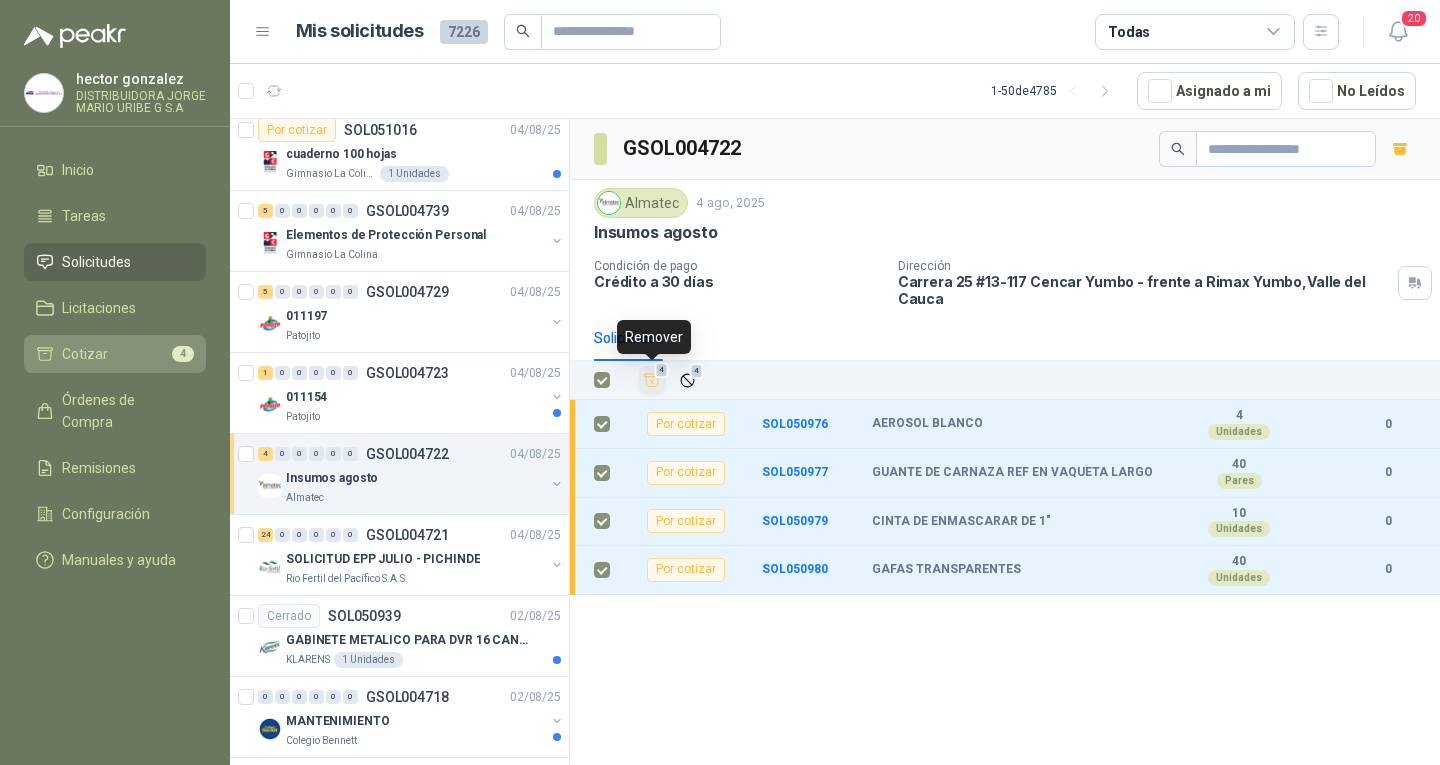 click on "Cotizar" at bounding box center (85, 354) 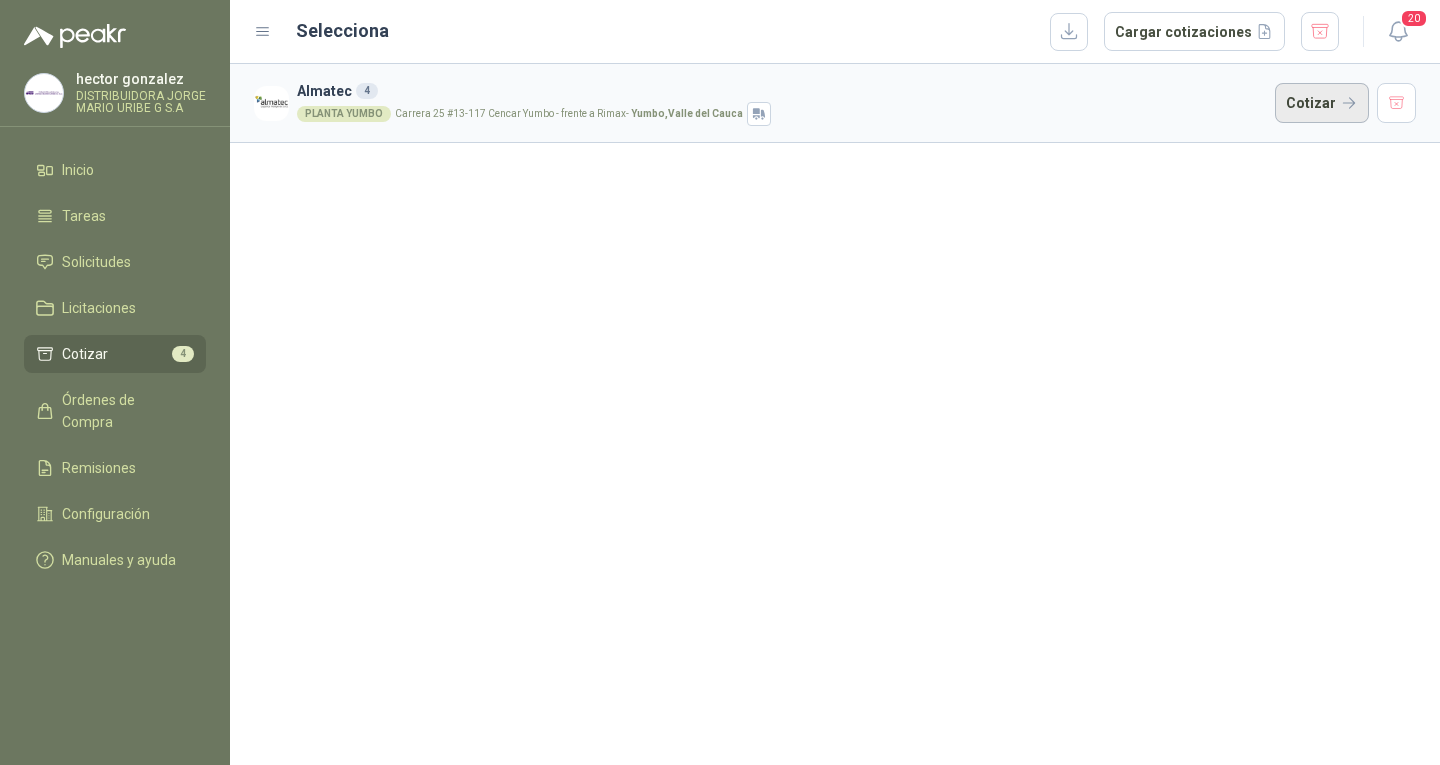 click on "Cotizar" at bounding box center [1322, 103] 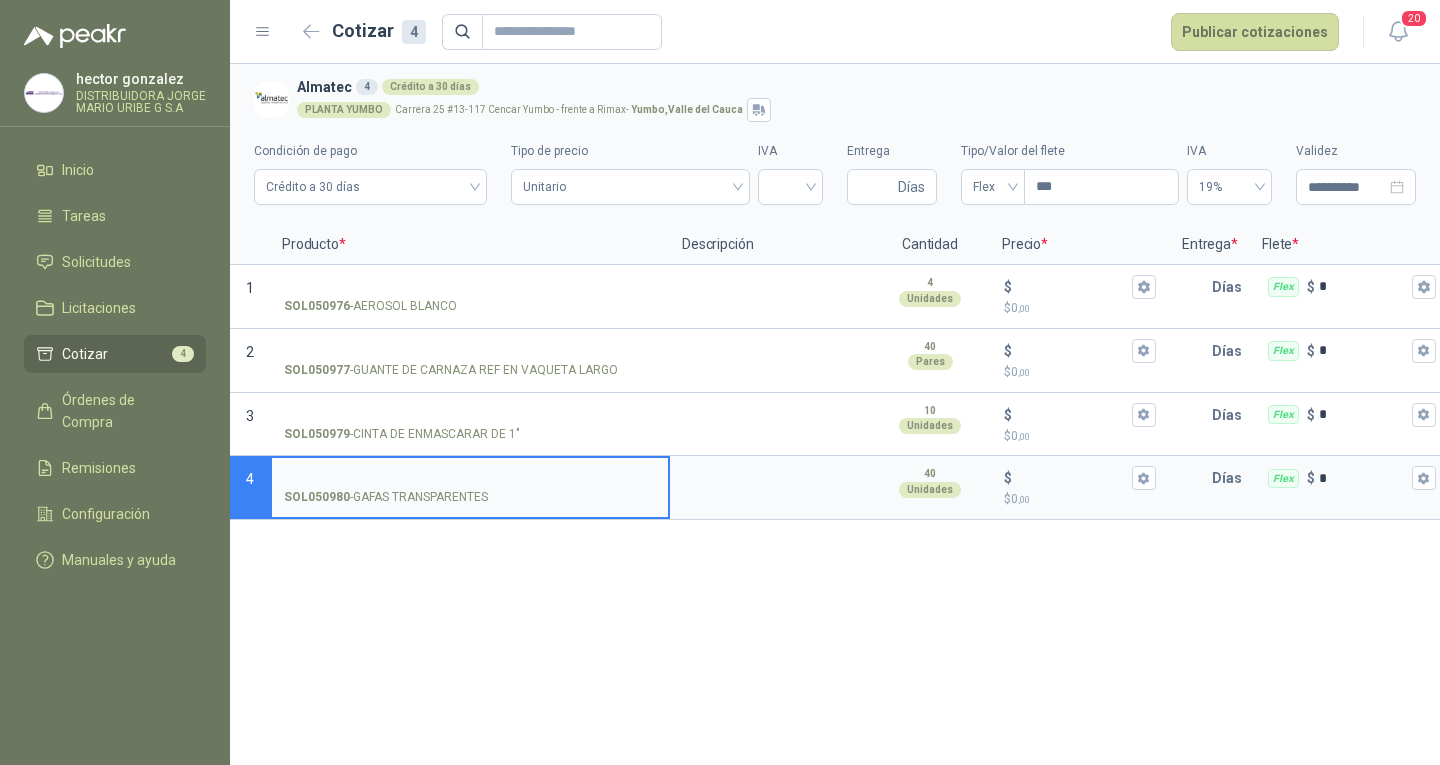 type 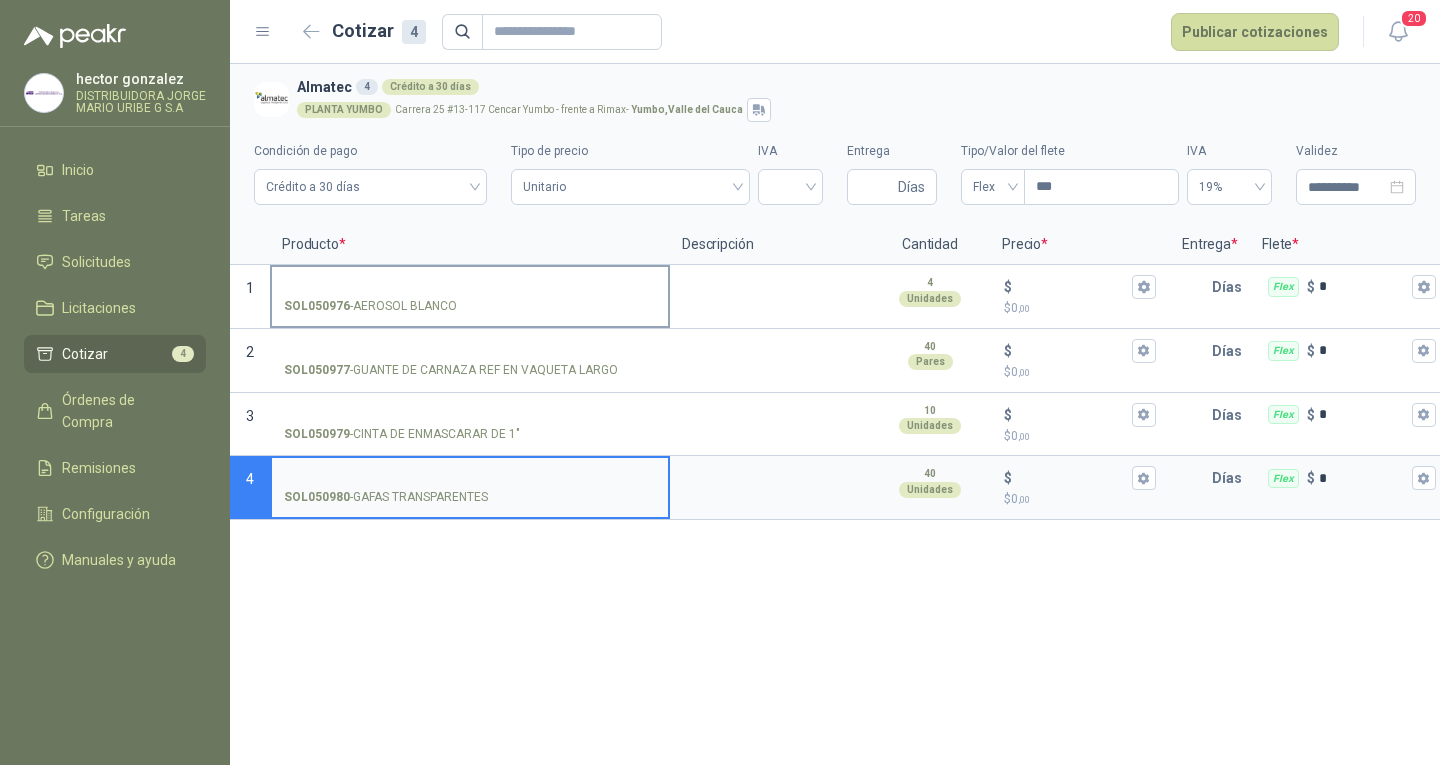 click on "SOL050976  -  AEROSOL BLANCO" at bounding box center [370, 306] 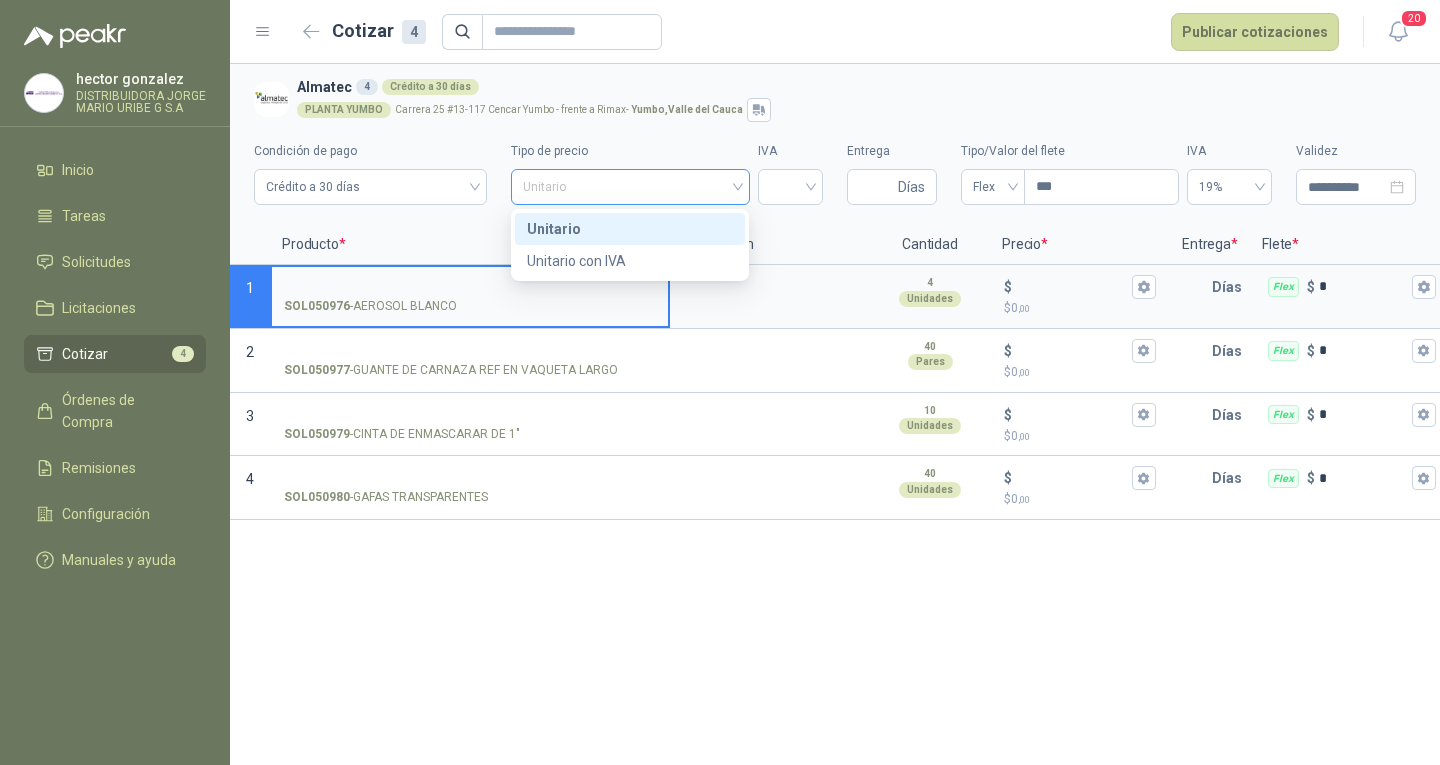 click on "Unitario" at bounding box center (630, 187) 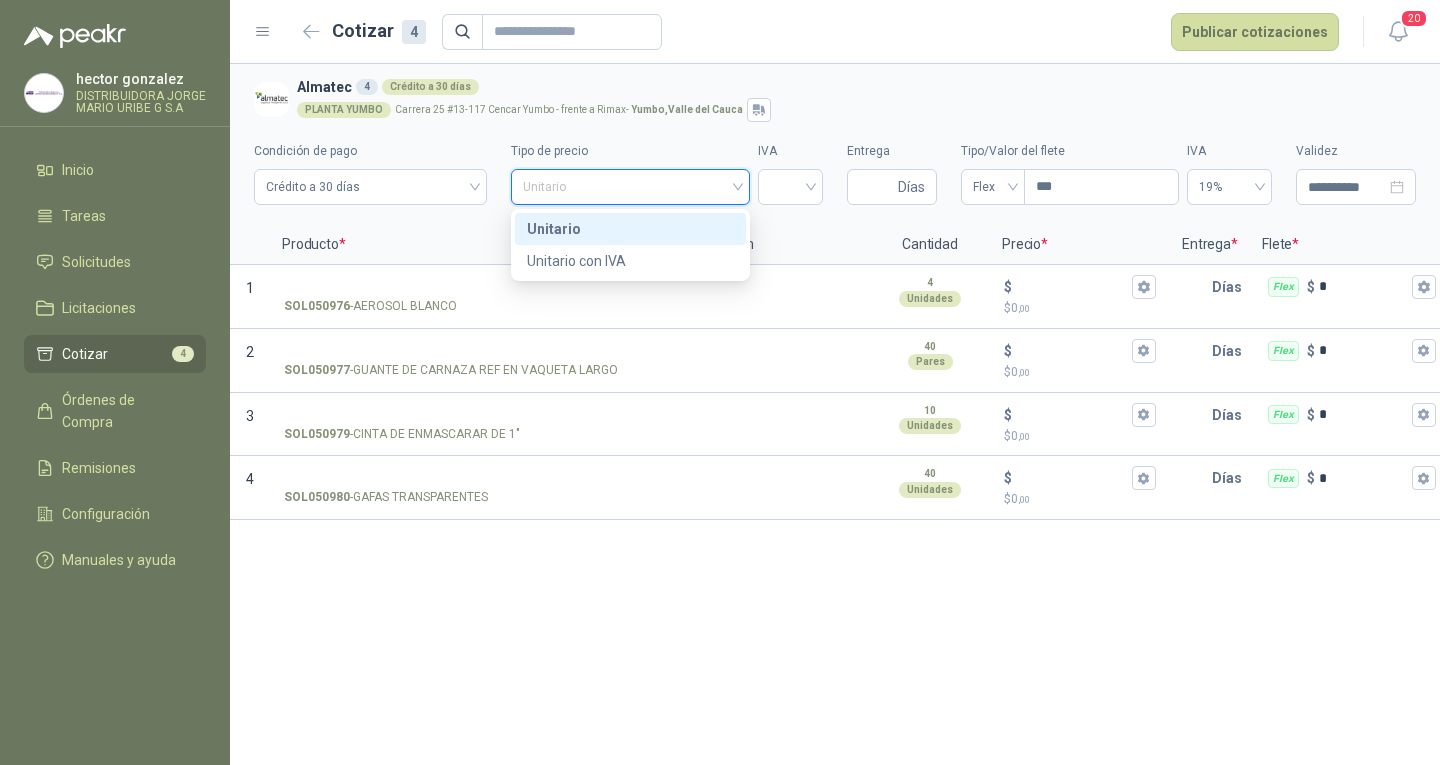 click on "Unitario" at bounding box center (630, 229) 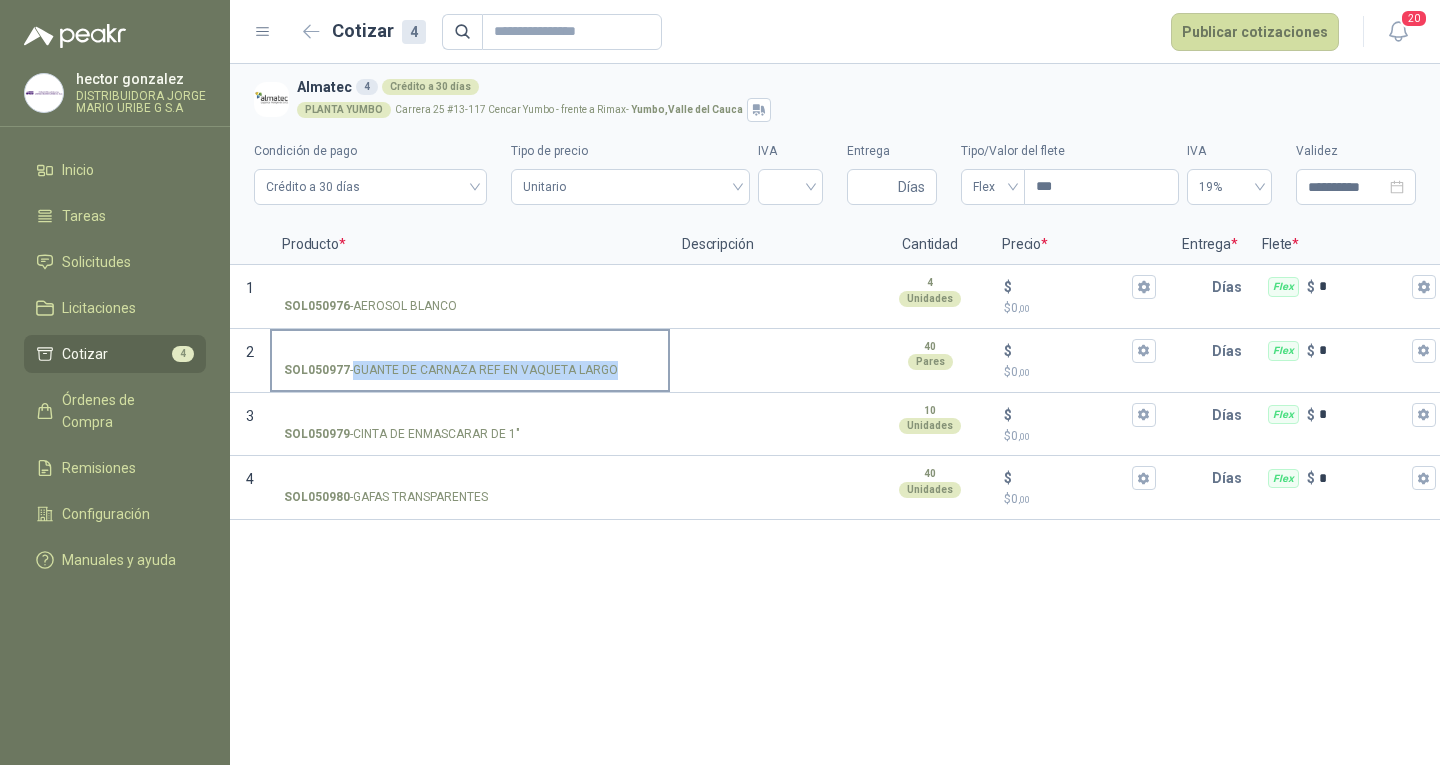 drag, startPoint x: 354, startPoint y: 365, endPoint x: 615, endPoint y: 380, distance: 261.43066 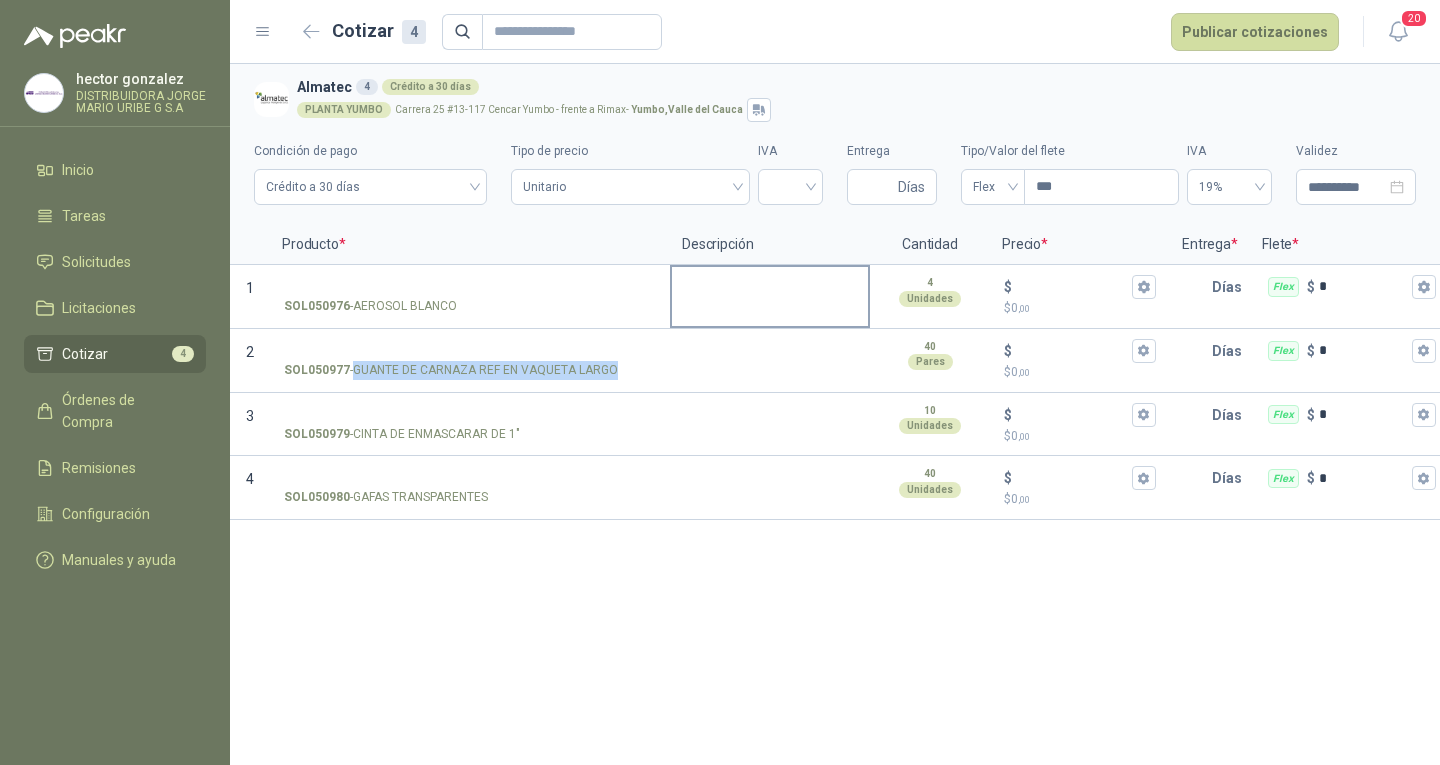 click at bounding box center (770, 290) 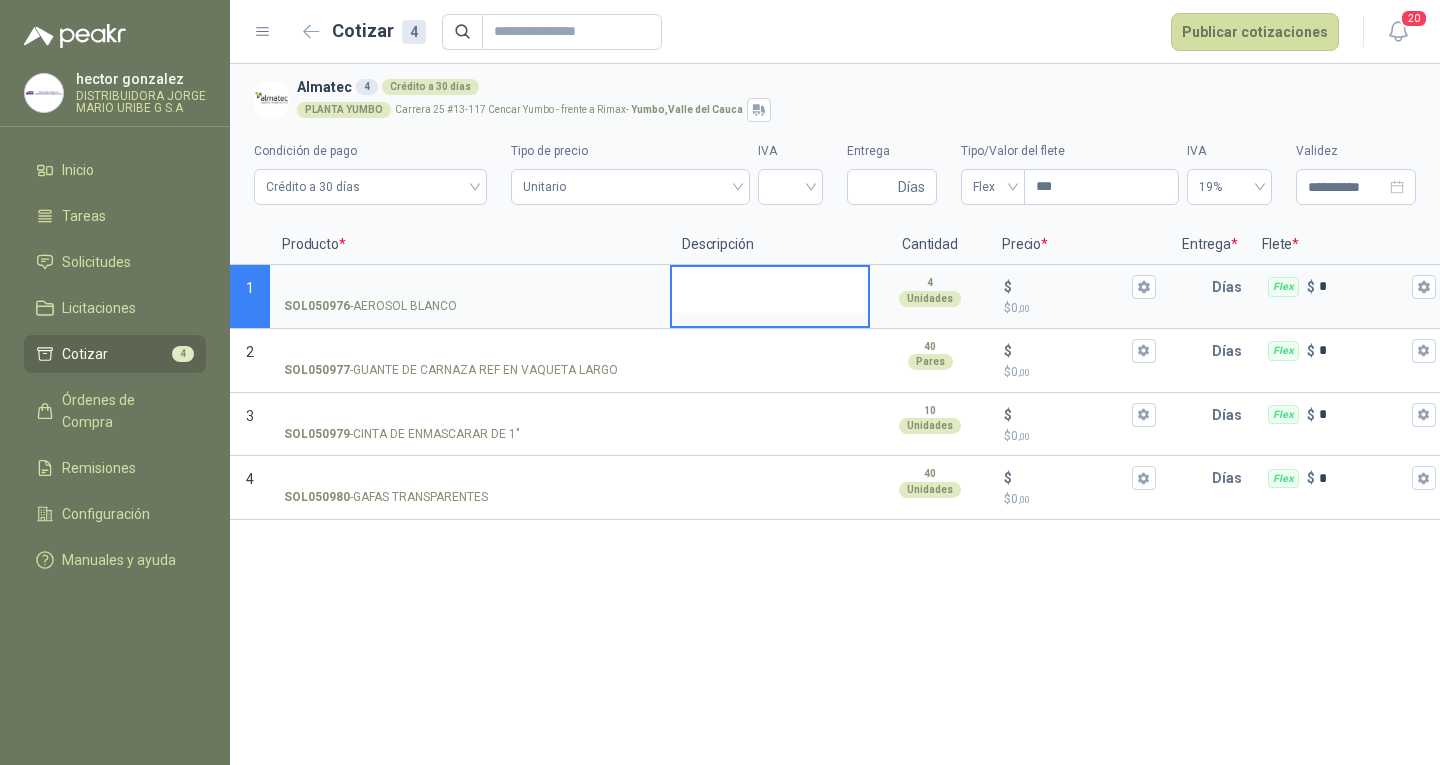 scroll, scrollTop: 0, scrollLeft: 186, axis: horizontal 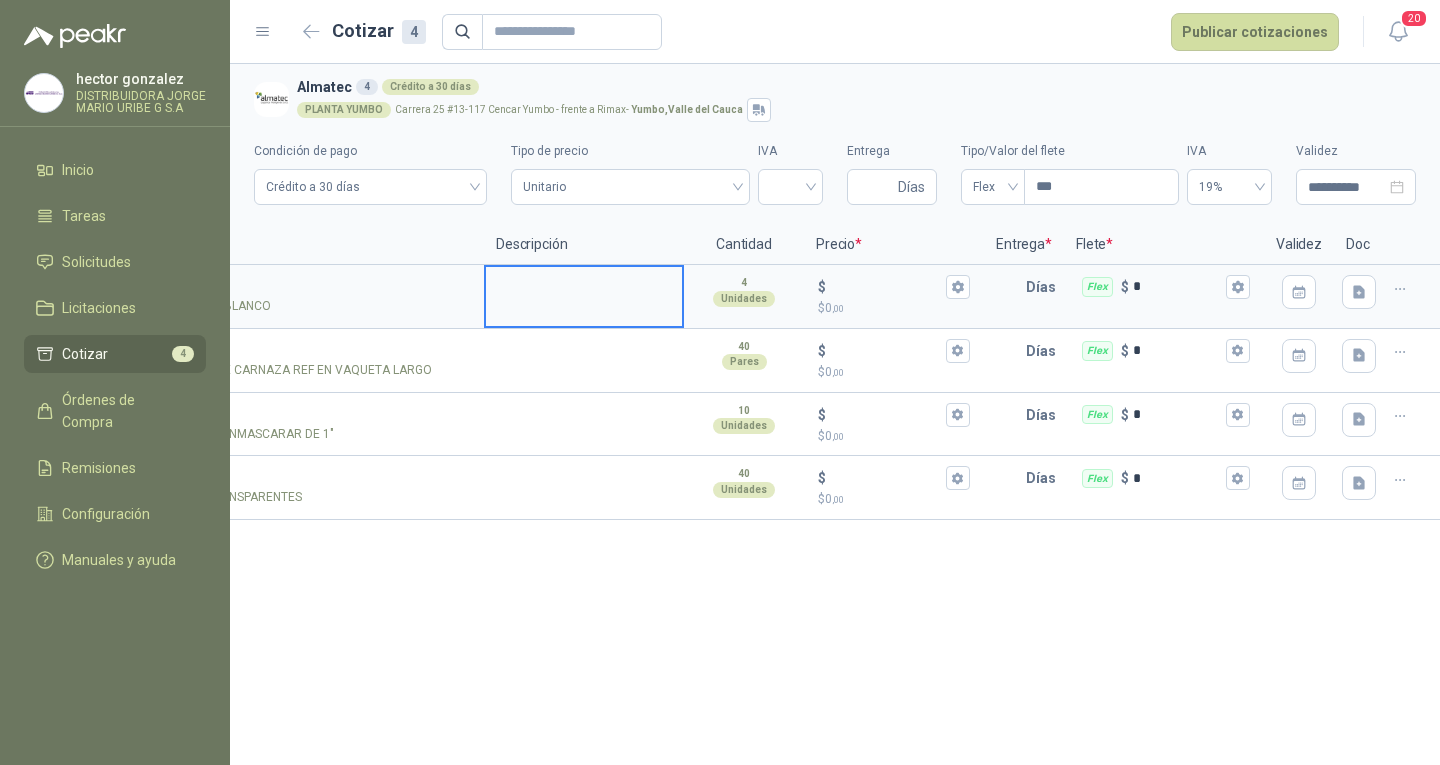 click 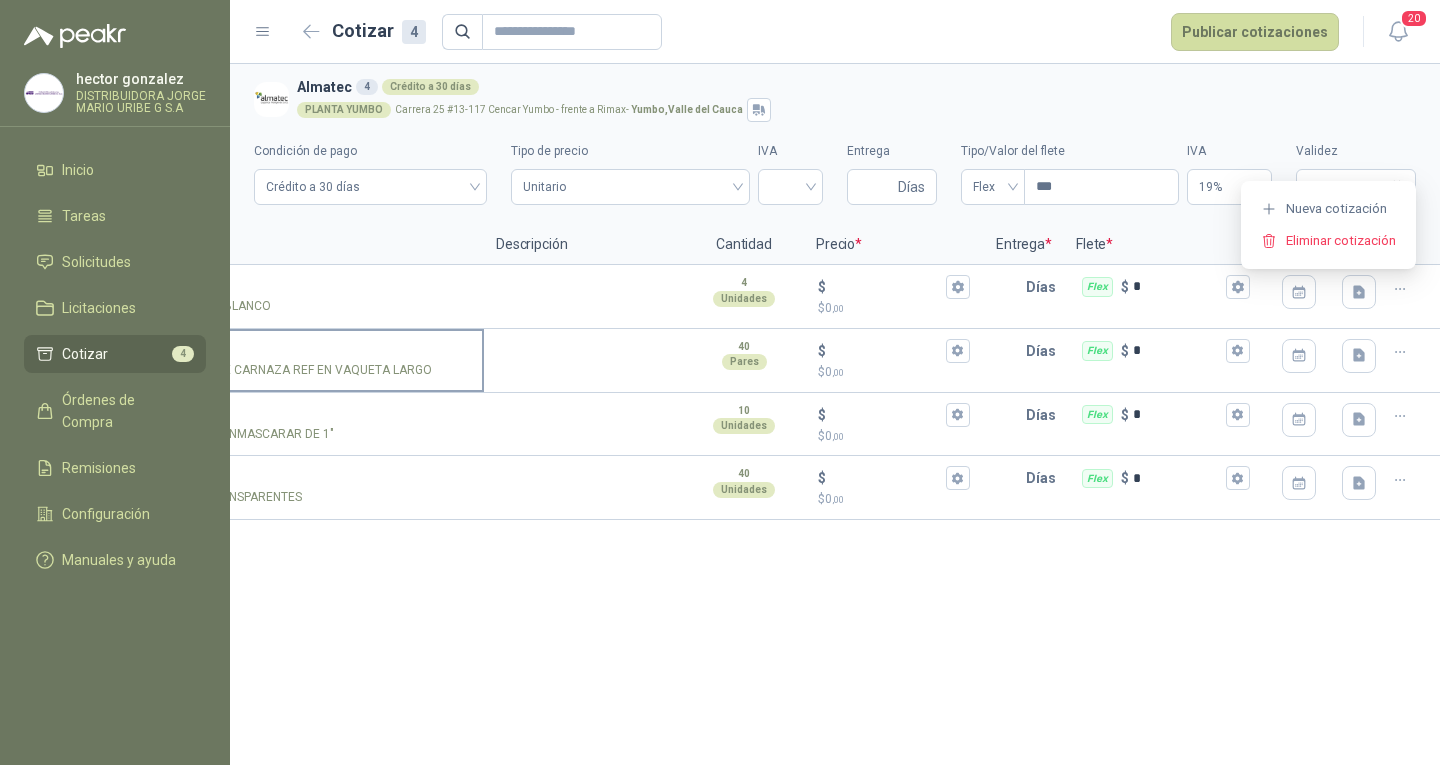 click on "SOL050977  -  GUANTE DE CARNAZA REF EN VAQUETA LARGO" at bounding box center [284, 351] 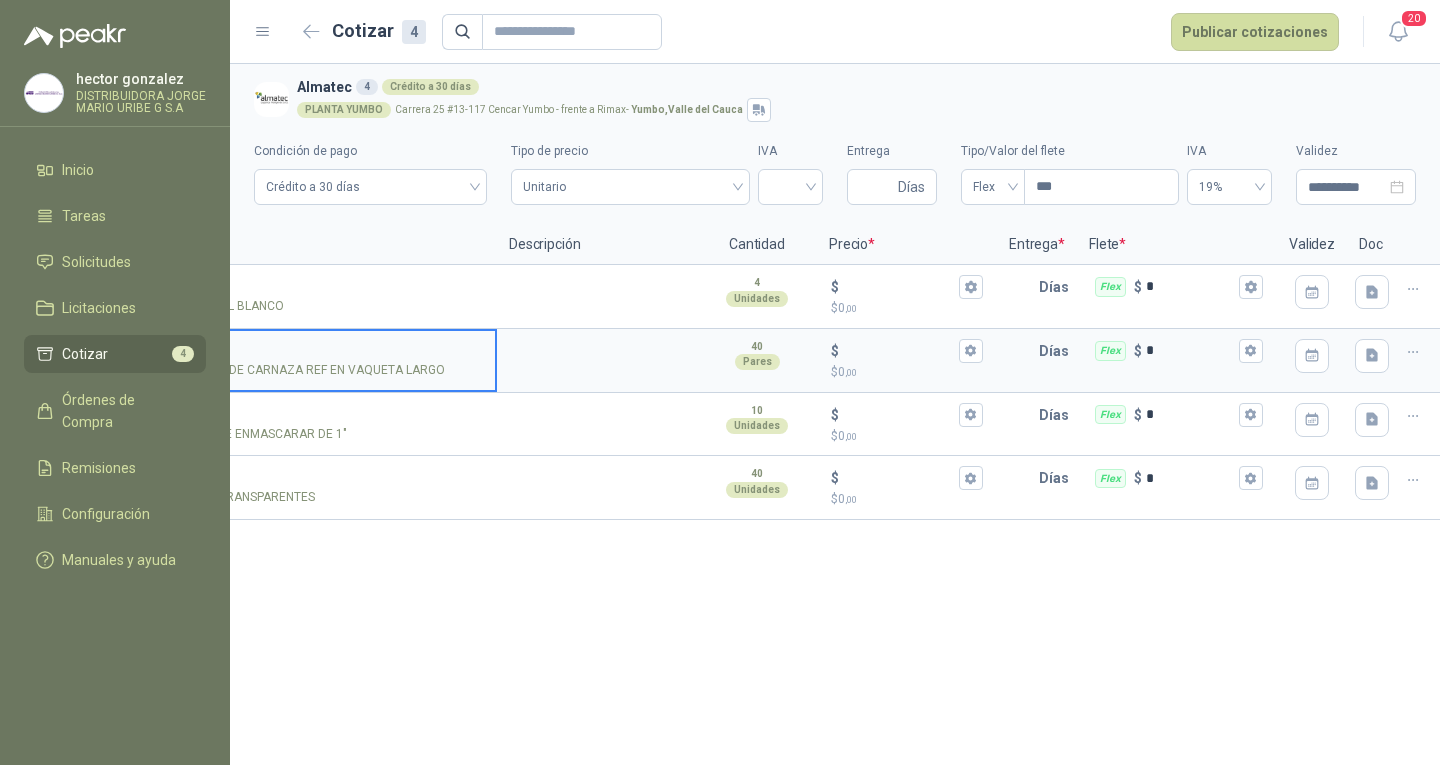 scroll, scrollTop: 0, scrollLeft: 0, axis: both 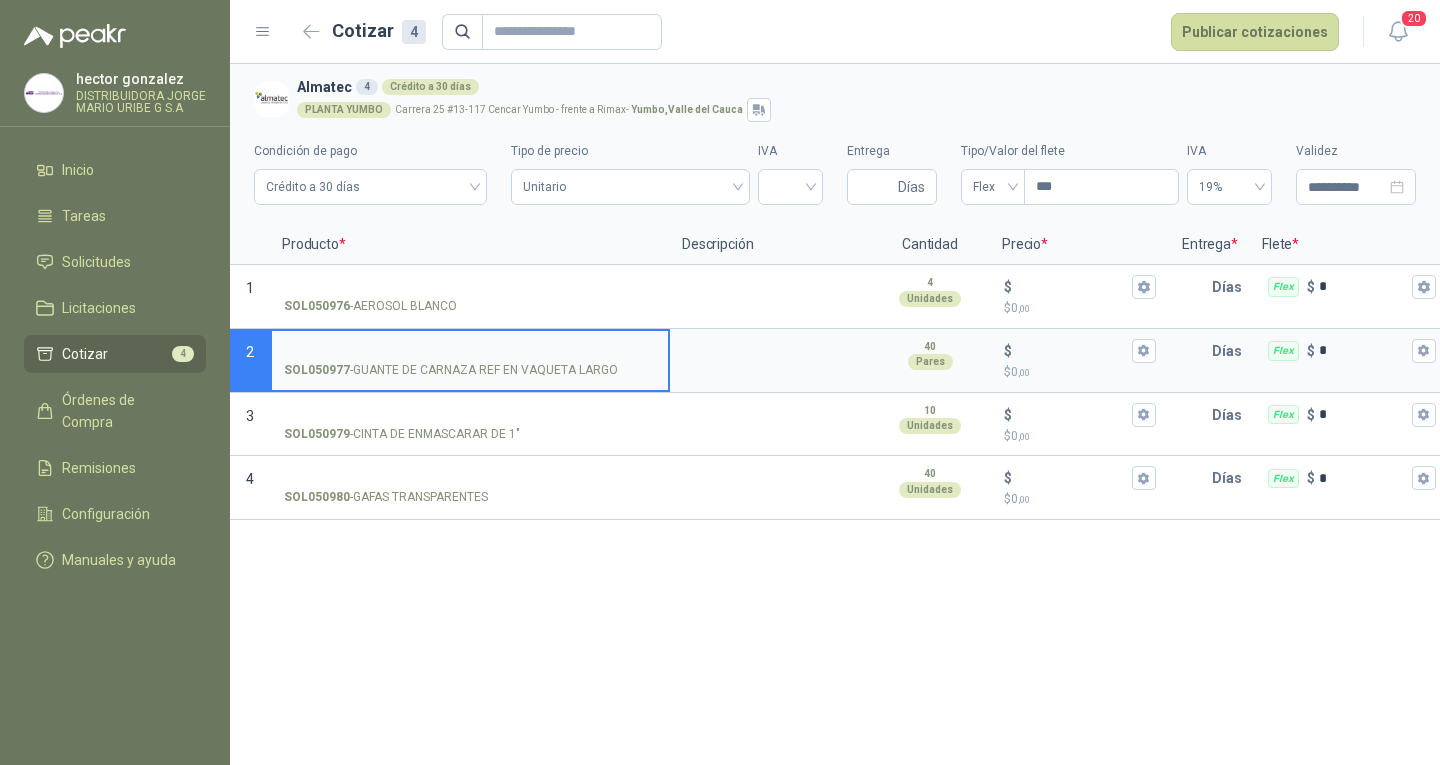 click on "Cotizar" at bounding box center [85, 354] 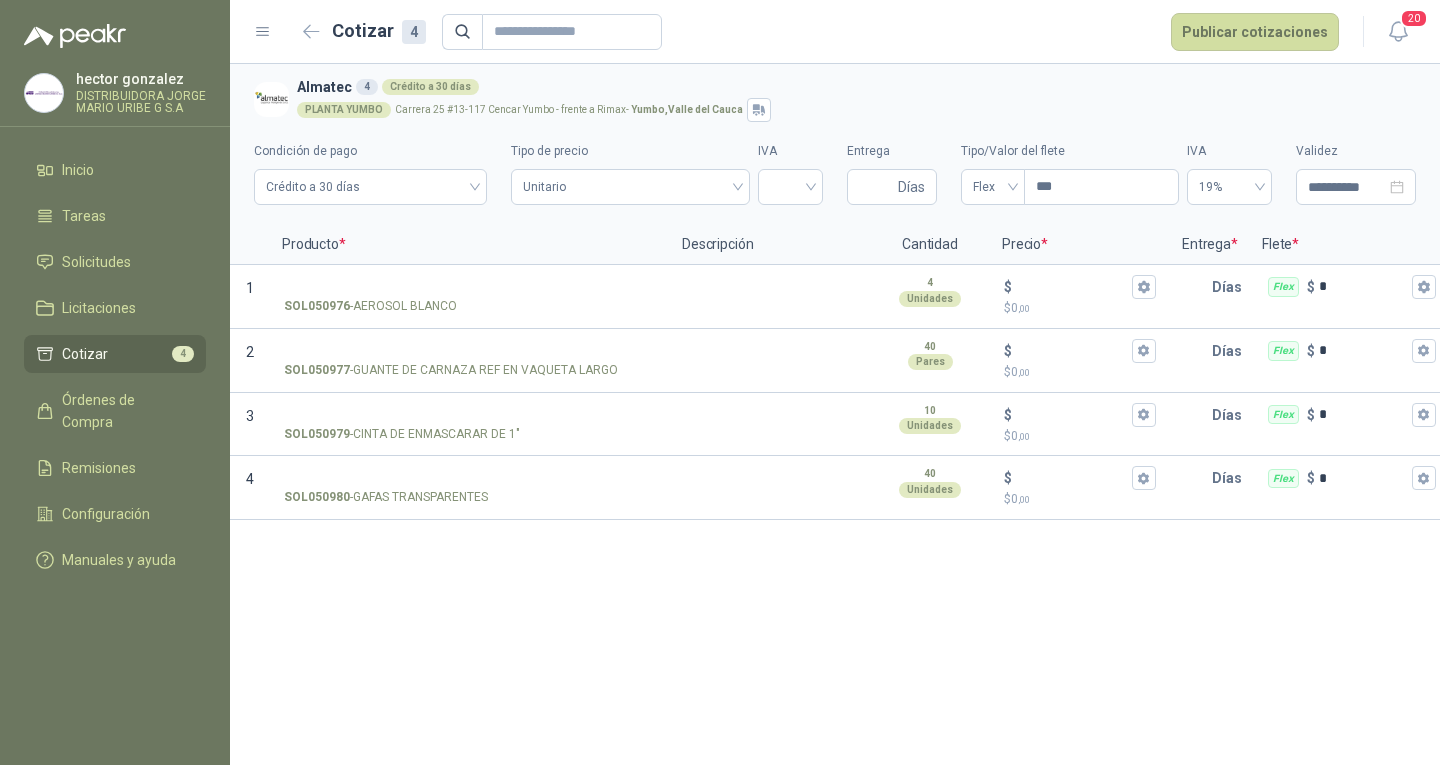 click on "Cotizar" at bounding box center [85, 354] 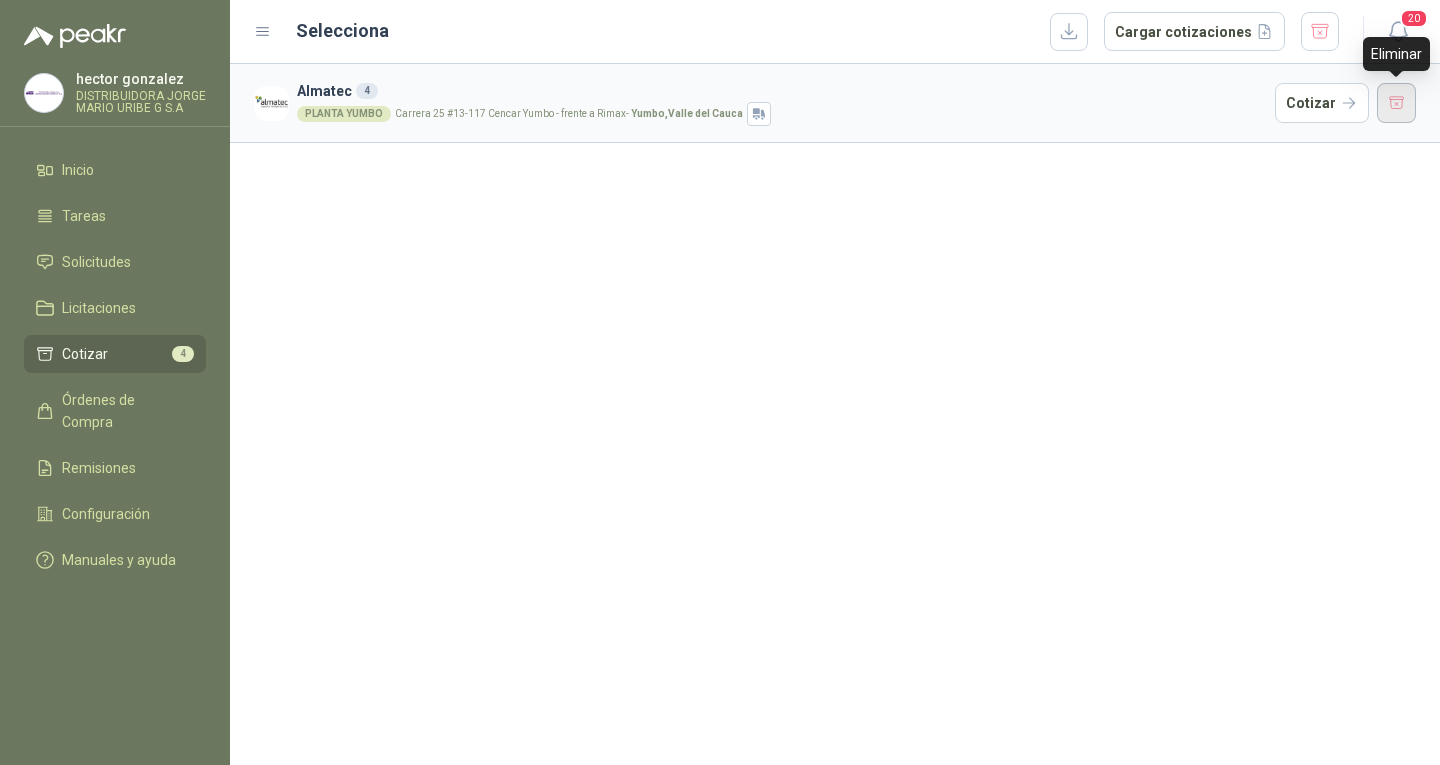click at bounding box center (1397, 103) 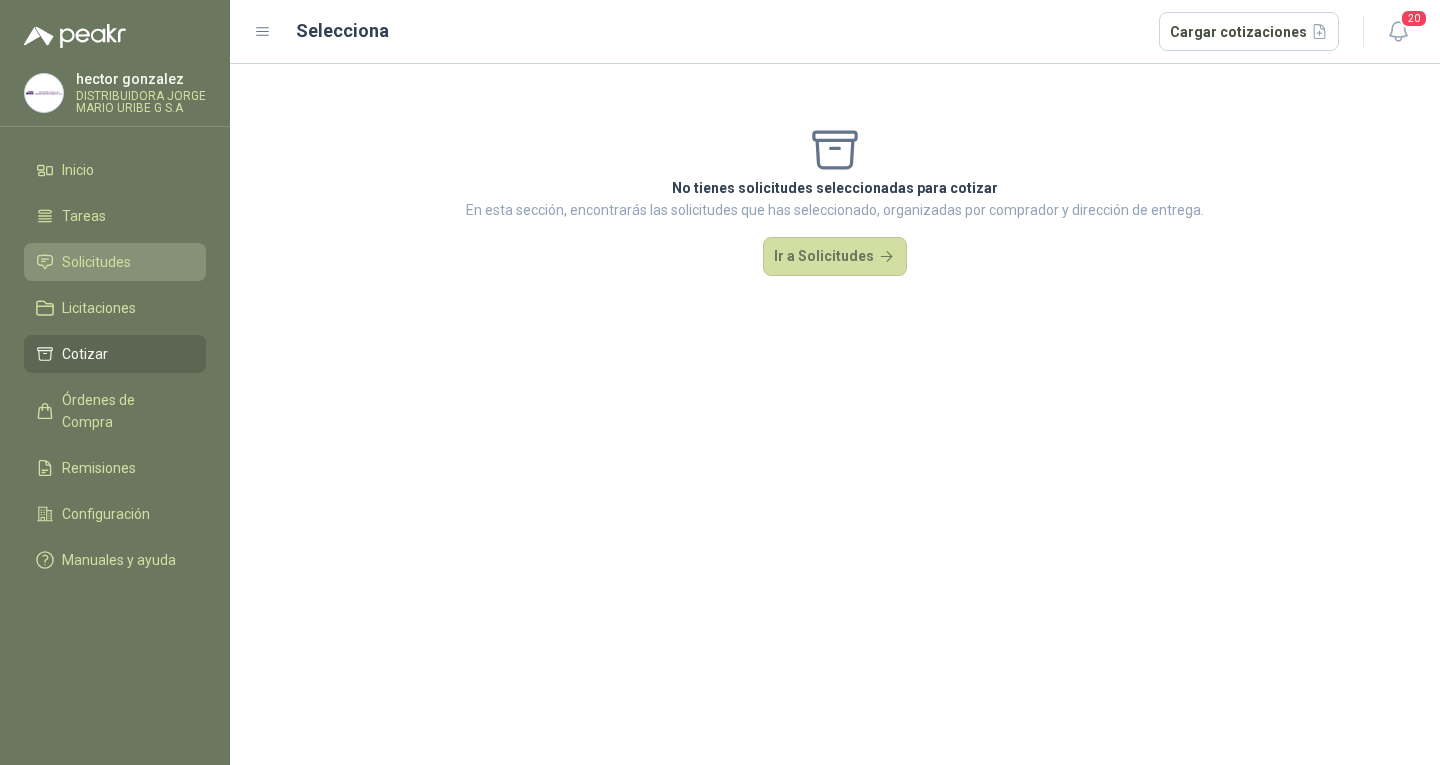 click on "Solicitudes" at bounding box center [115, 262] 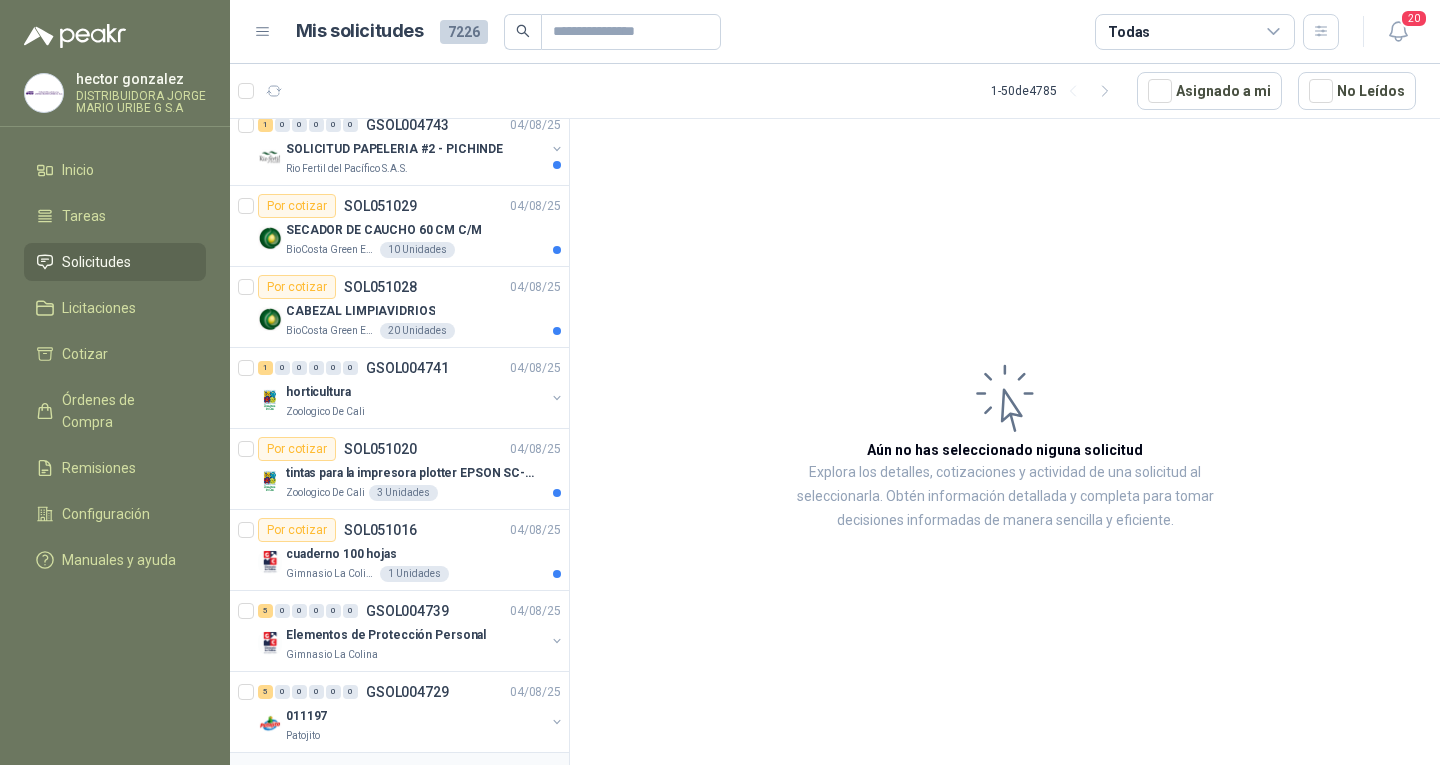 scroll, scrollTop: 700, scrollLeft: 0, axis: vertical 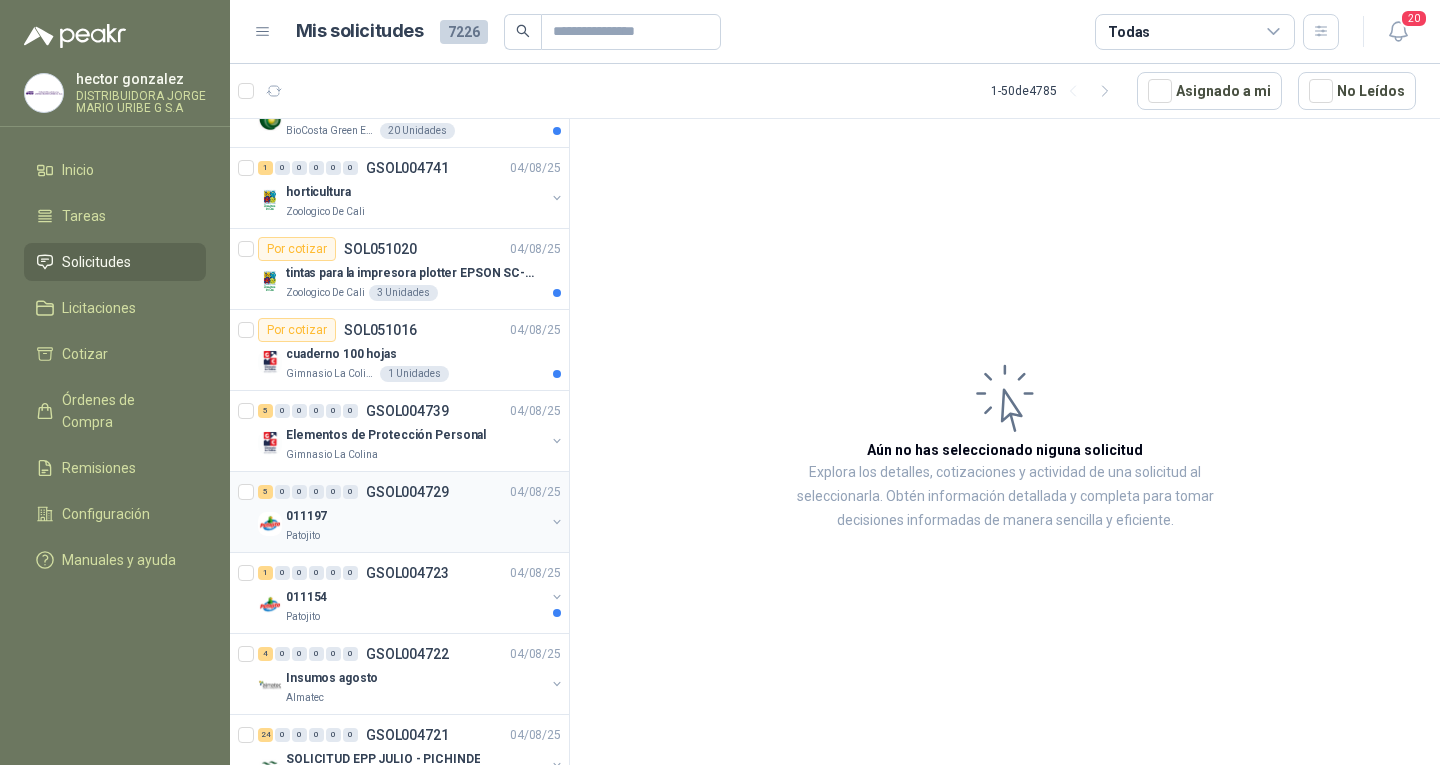 click on "0" at bounding box center (350, 492) 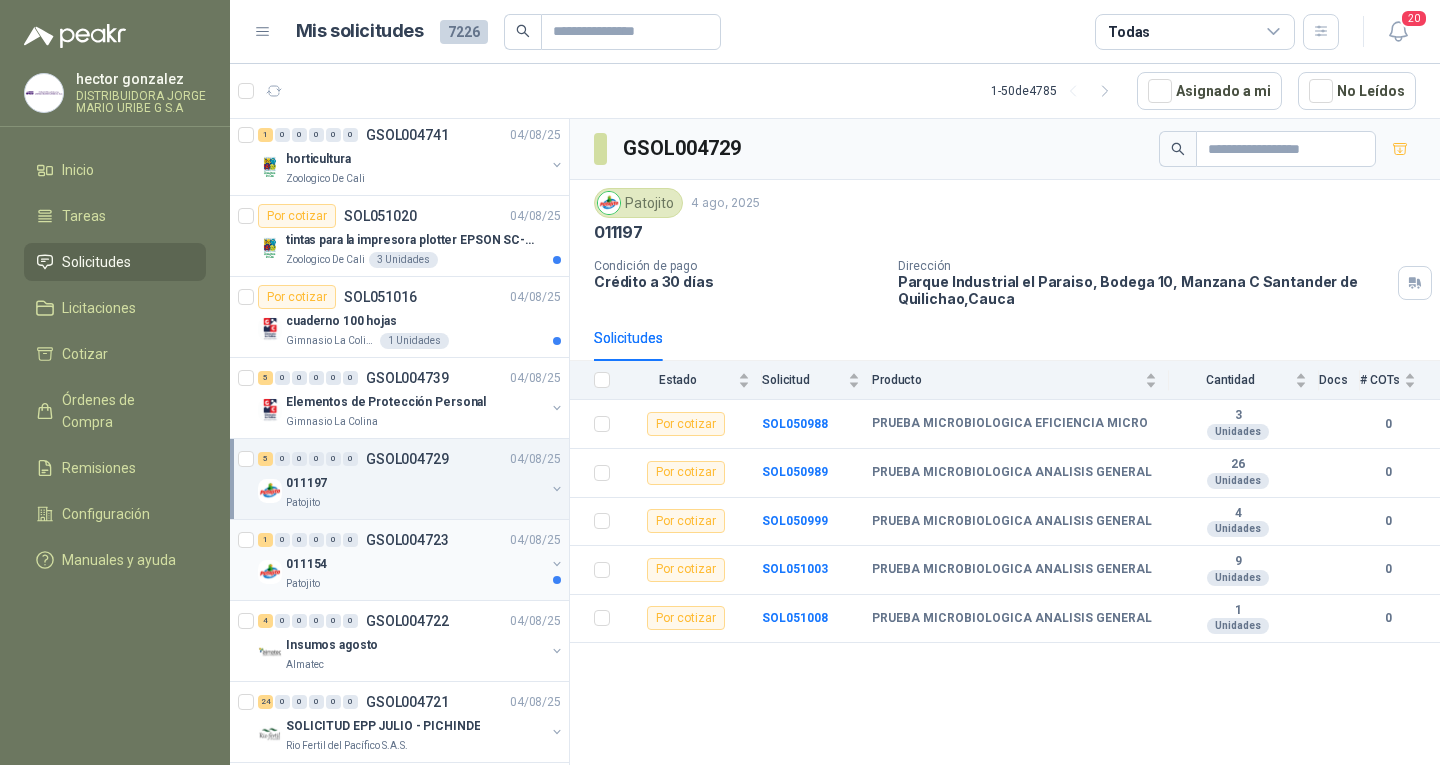 scroll, scrollTop: 900, scrollLeft: 0, axis: vertical 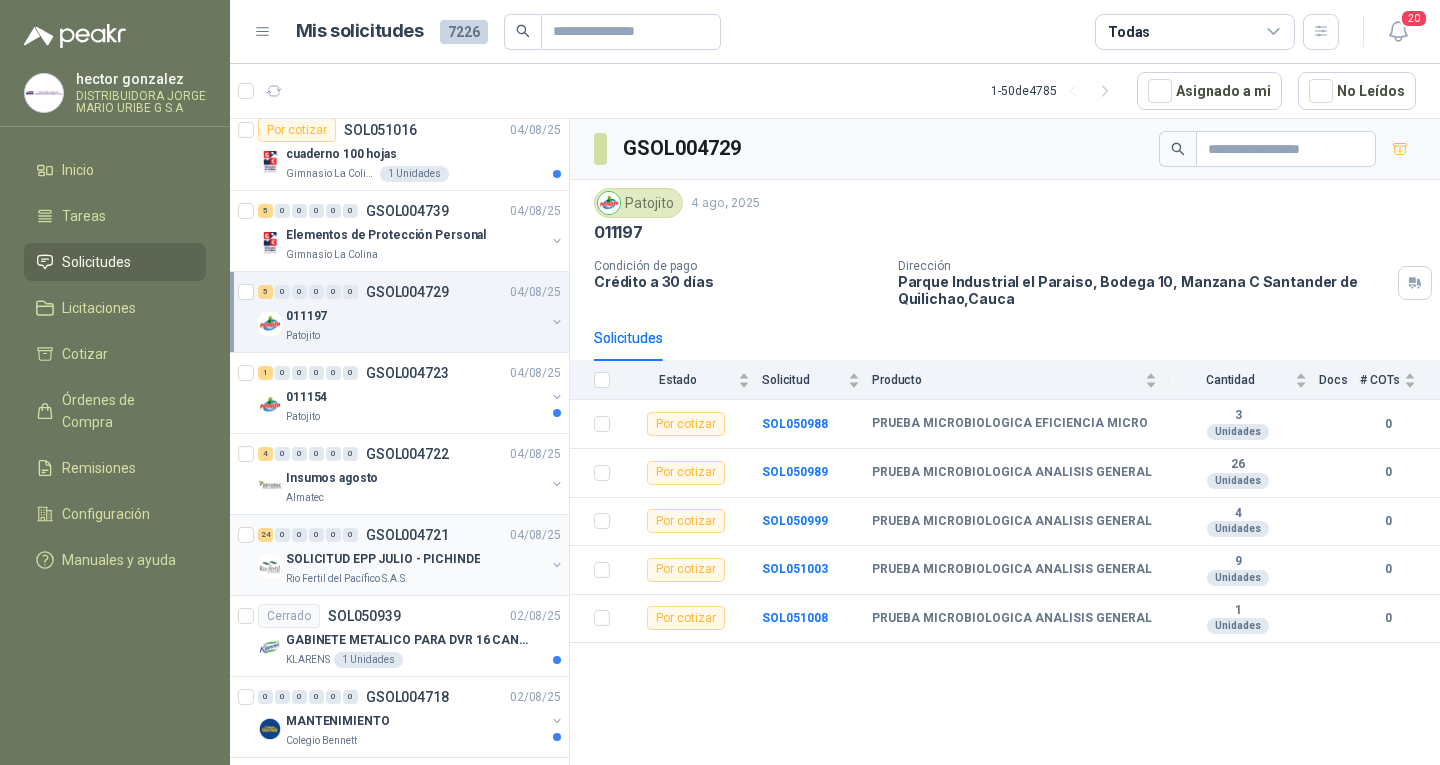 click on "SOLICITUD EPP JULIO - PICHINDE" at bounding box center [383, 559] 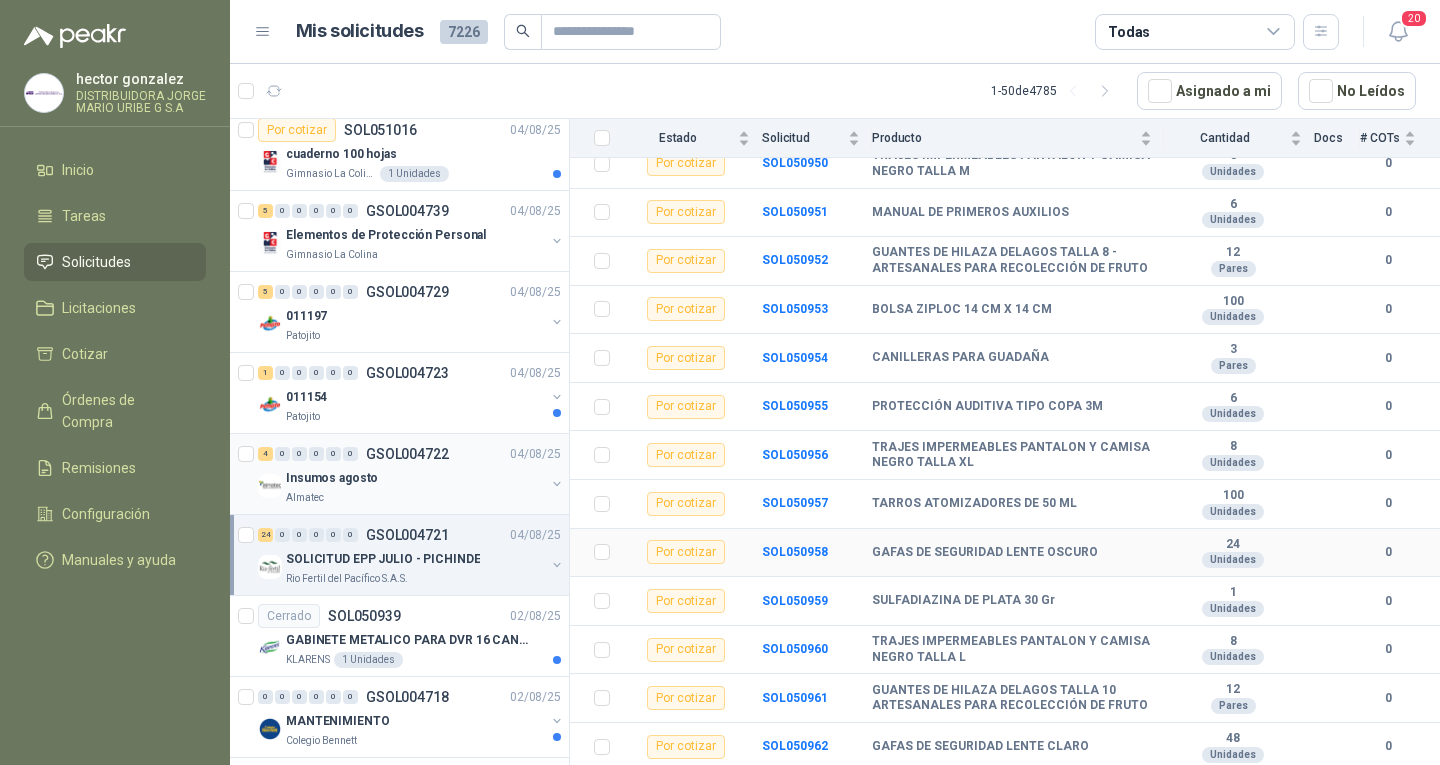 scroll, scrollTop: 300, scrollLeft: 0, axis: vertical 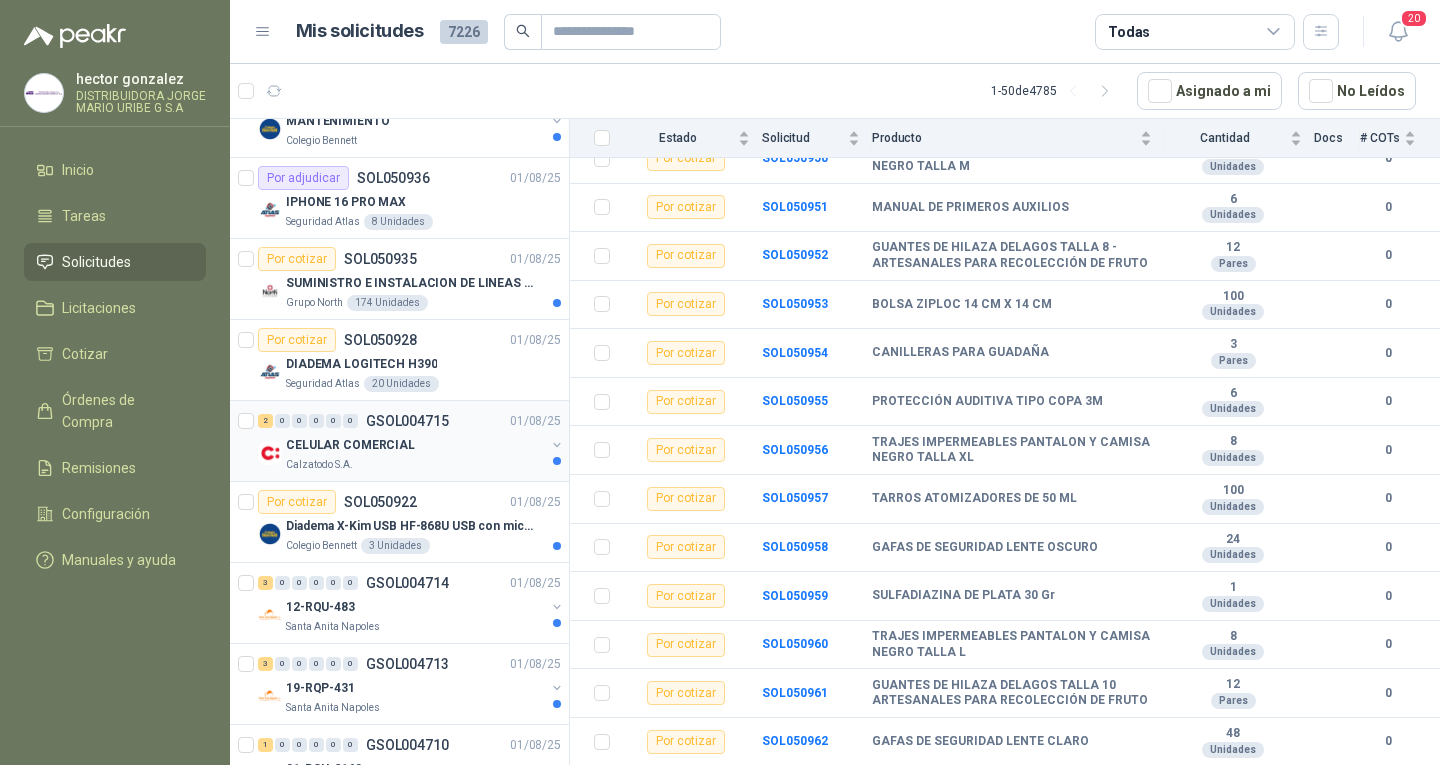 click on "Calzatodo S.A." at bounding box center [415, 465] 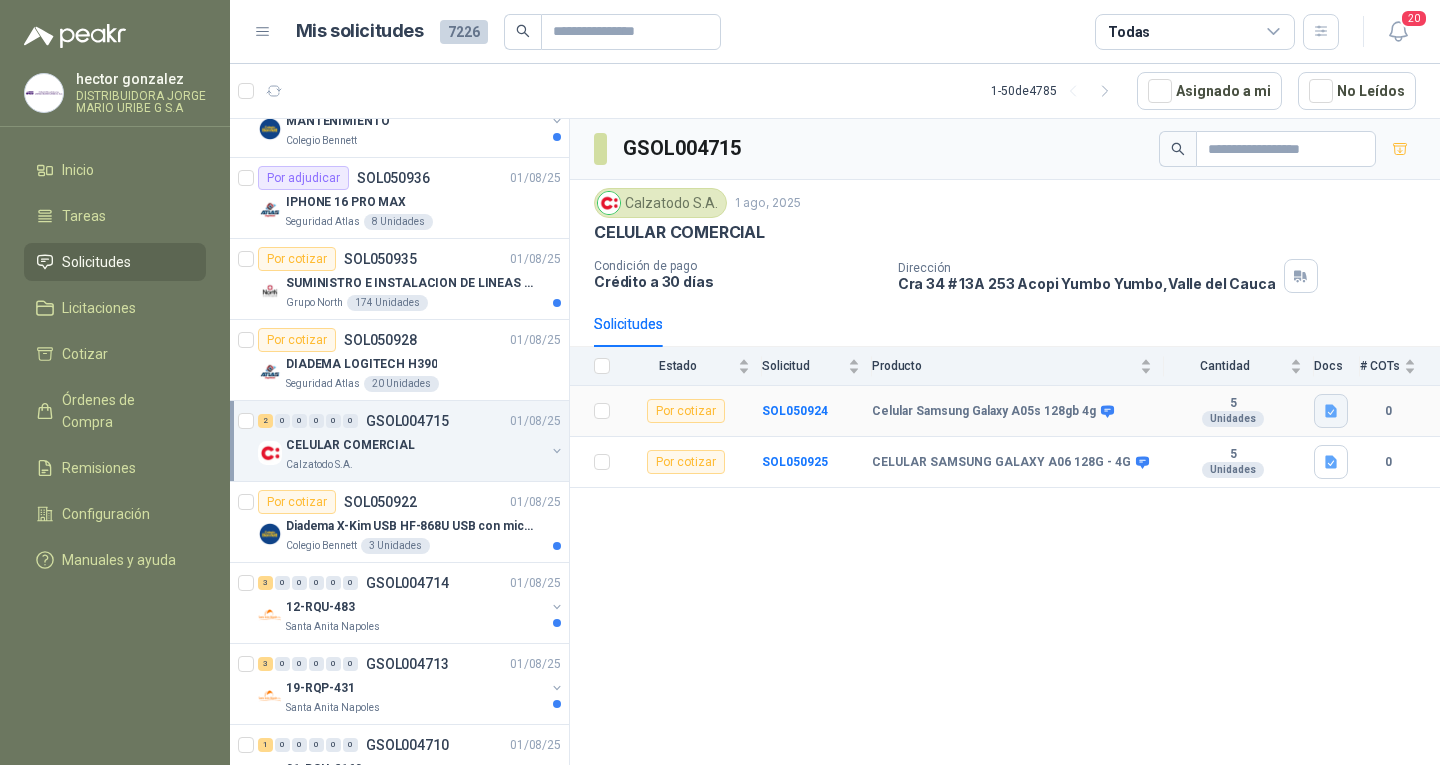 click 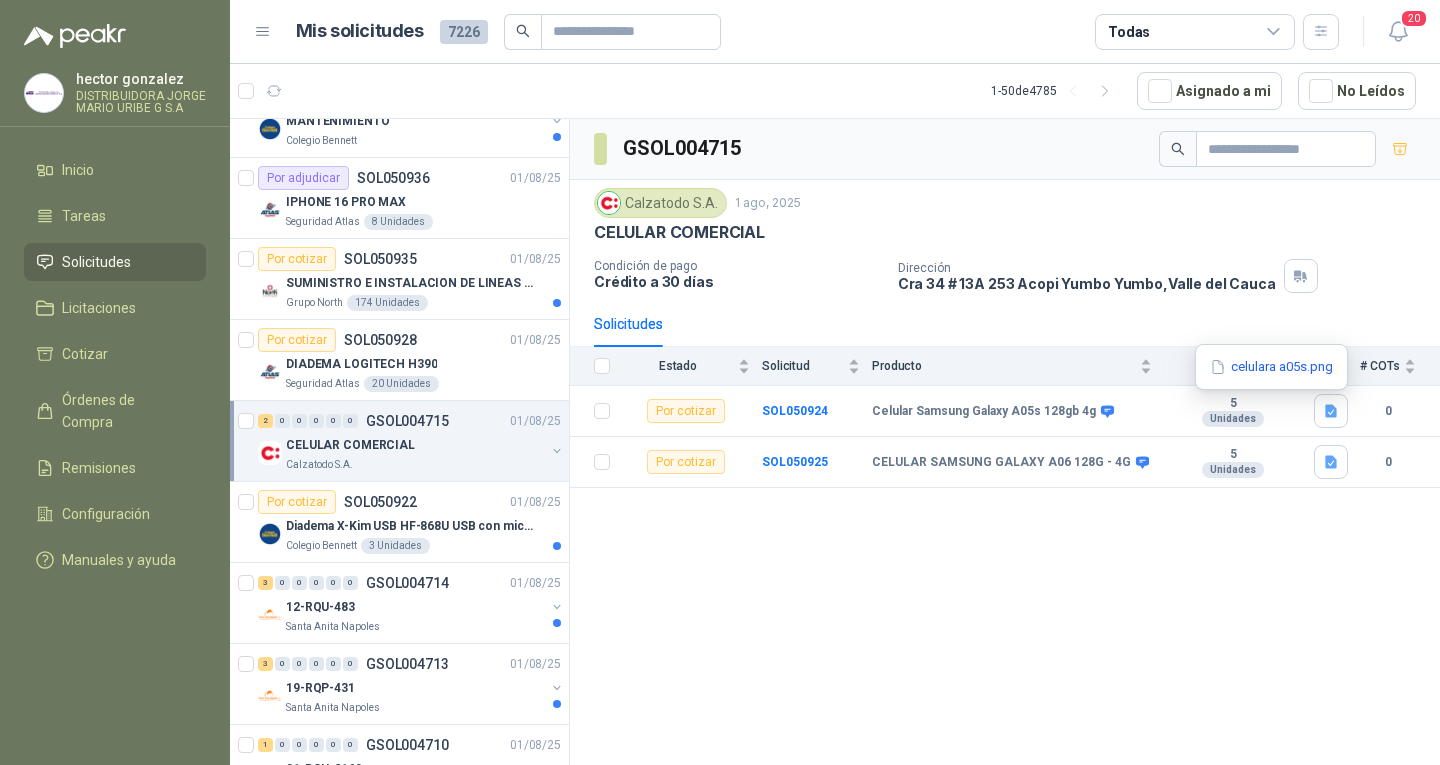 click on "GSOL004715   Calzatodo S.A. 1 ago, 2025   CELULAR COMERCIAL Condición de pago Crédito a 30 días Dirección Cra 34 # 13A 253 Acopi [CITY]   [CITY] ,  [STATE] Solicitudes Estado Solicitud Producto Cantidad Docs # COTs Por cotizar SOL050924 Celular Samsung Galaxy A05s 128gb 4g 5 Unidades 0 Por cotizar SOL050925 CELULAR SAMSUNG GALAXY A06 128G - 4G 5 Unidades 0" at bounding box center (1005, 445) 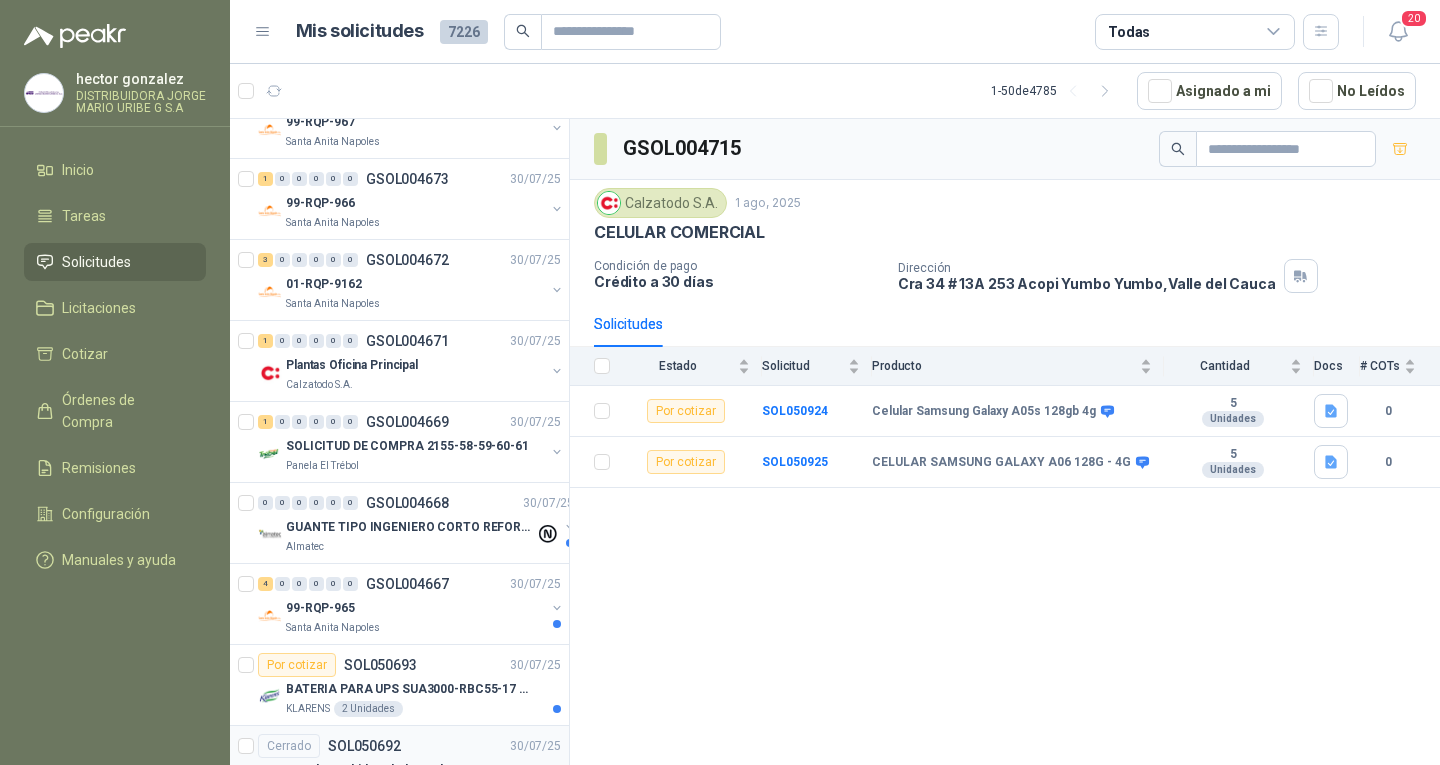 scroll, scrollTop: 3441, scrollLeft: 0, axis: vertical 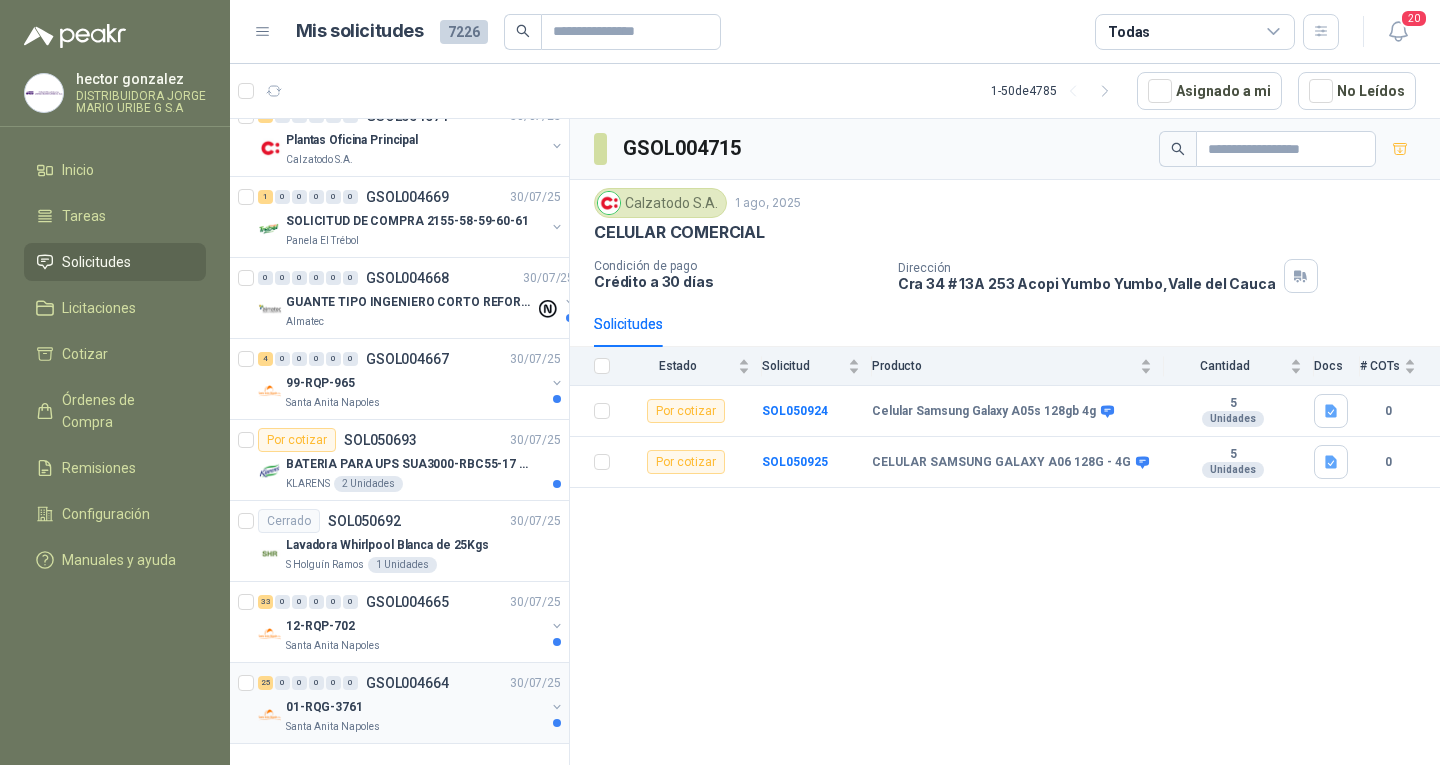 click on "01-RQG-3761" at bounding box center (415, 707) 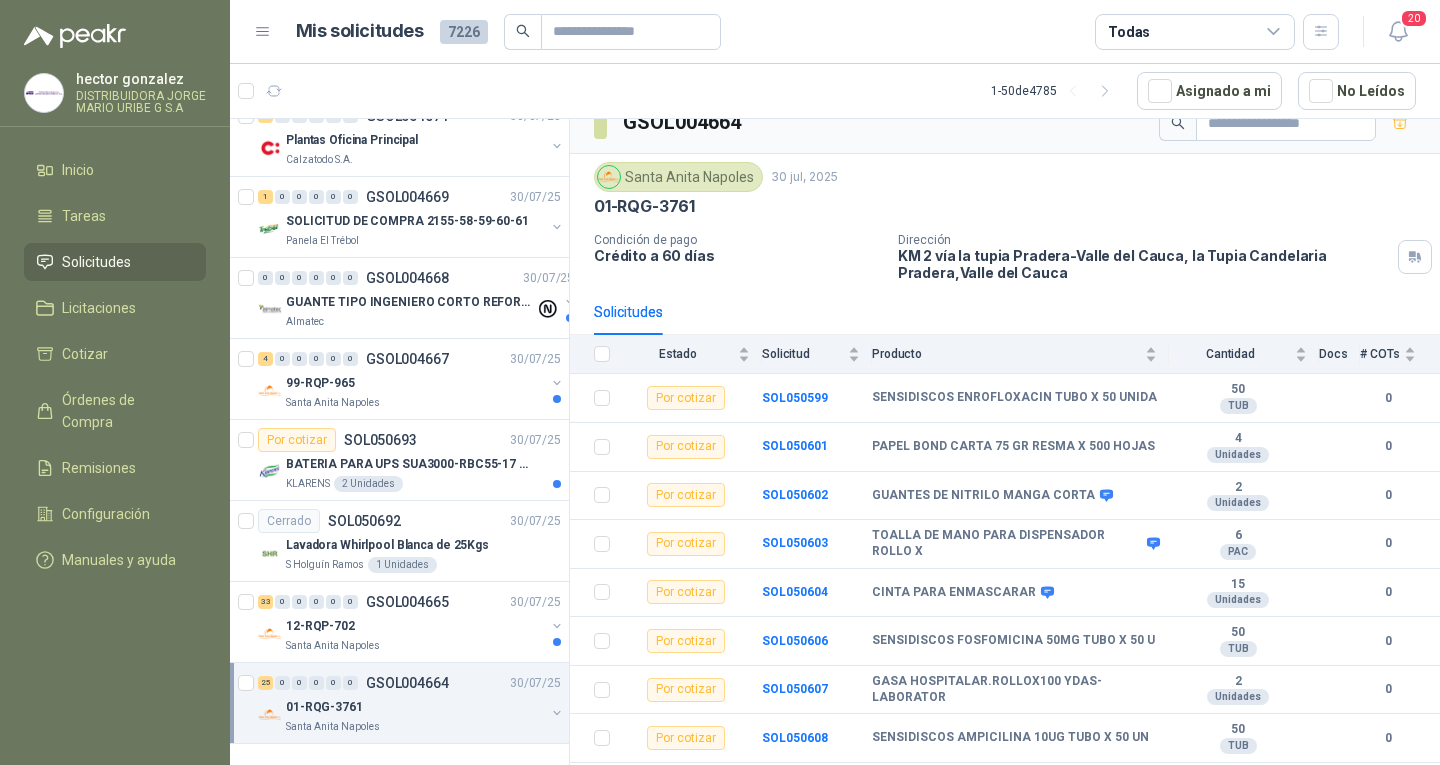 scroll, scrollTop: 0, scrollLeft: 0, axis: both 